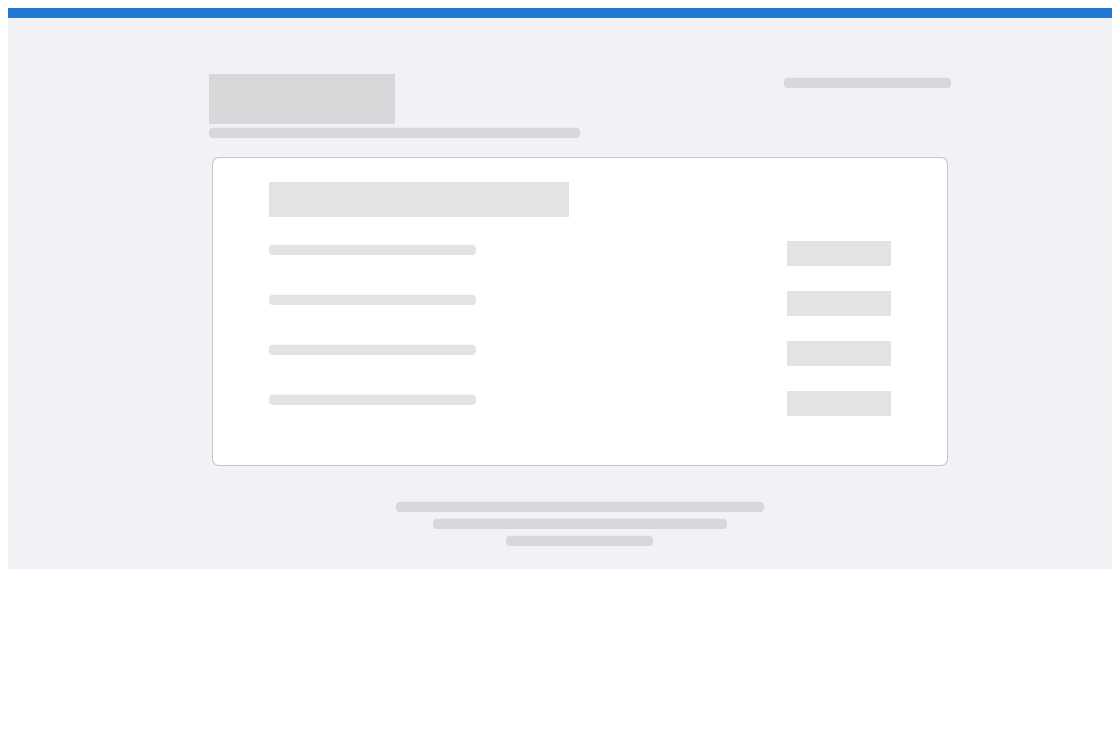 scroll, scrollTop: 0, scrollLeft: 0, axis: both 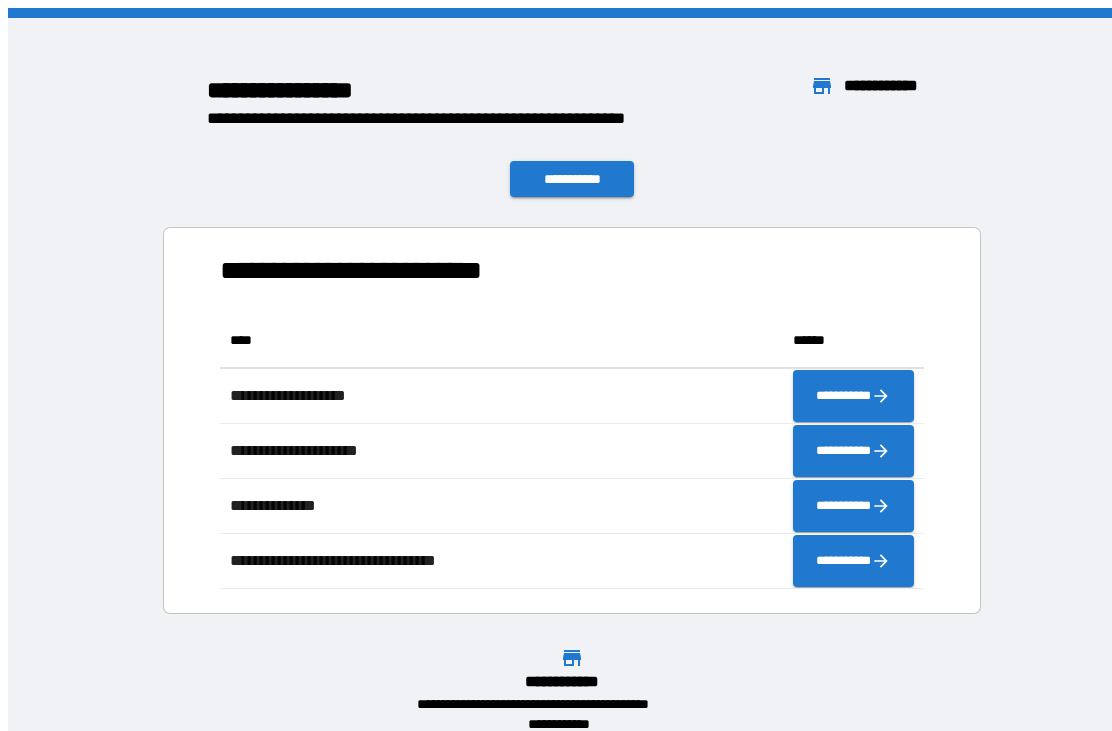 click on "**********" at bounding box center [572, 420] 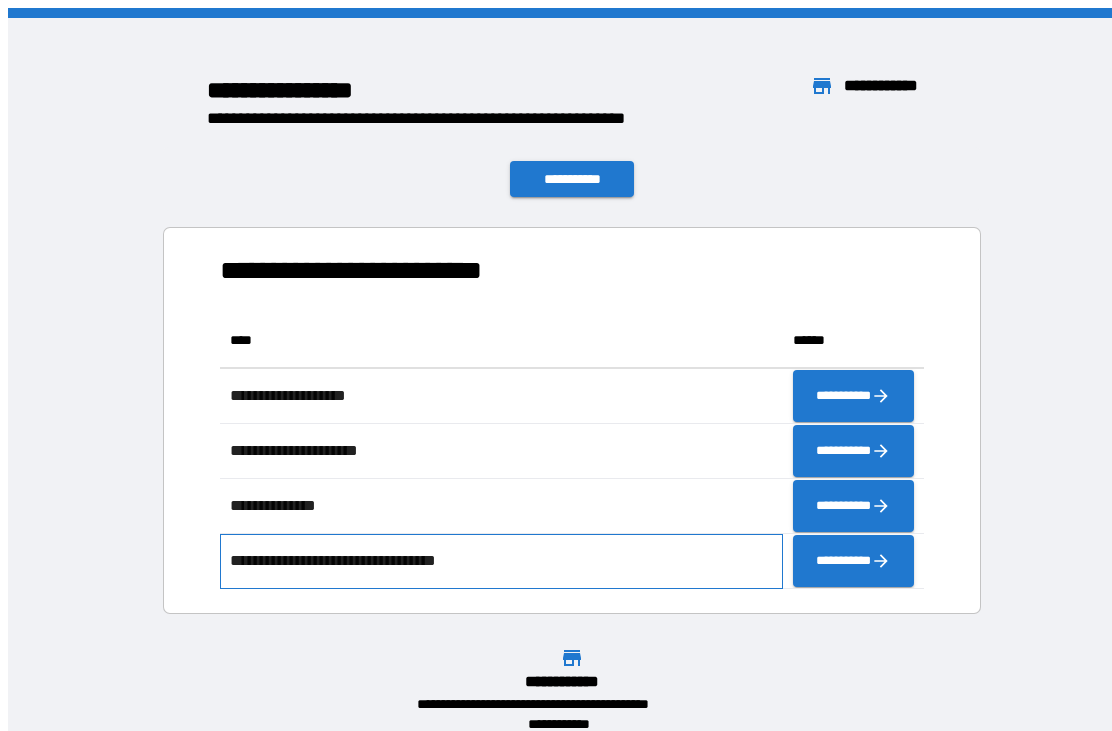 click on "**********" at bounding box center [501, 561] 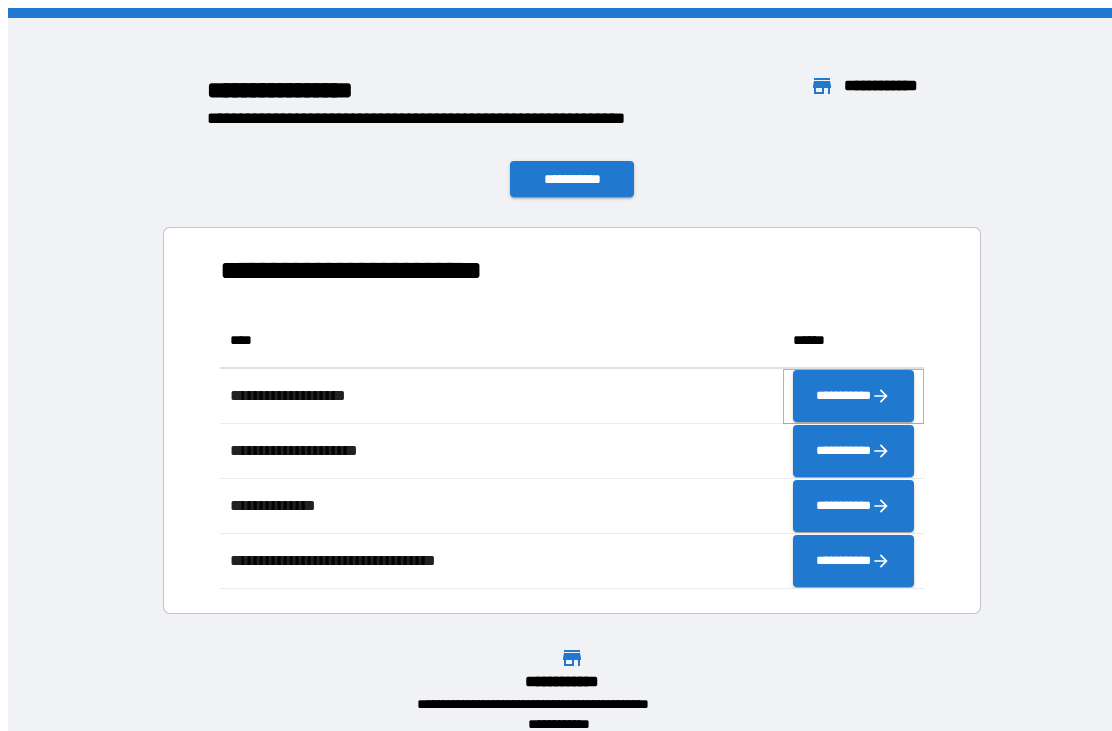 click 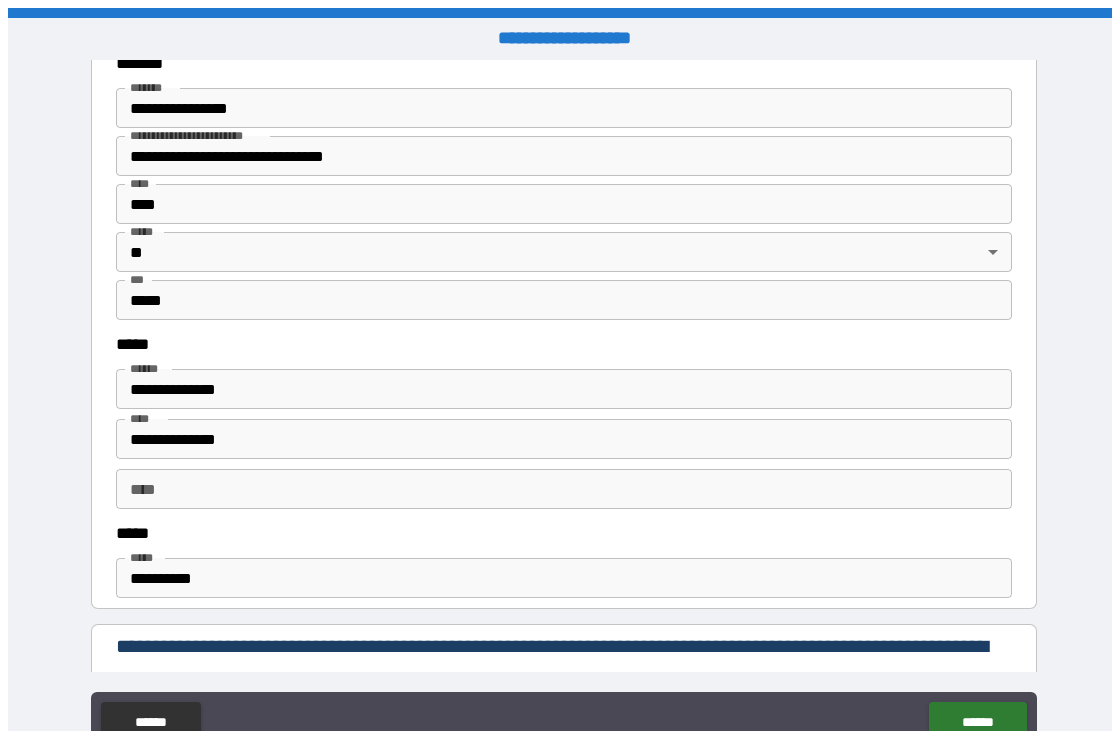 scroll, scrollTop: 794, scrollLeft: 0, axis: vertical 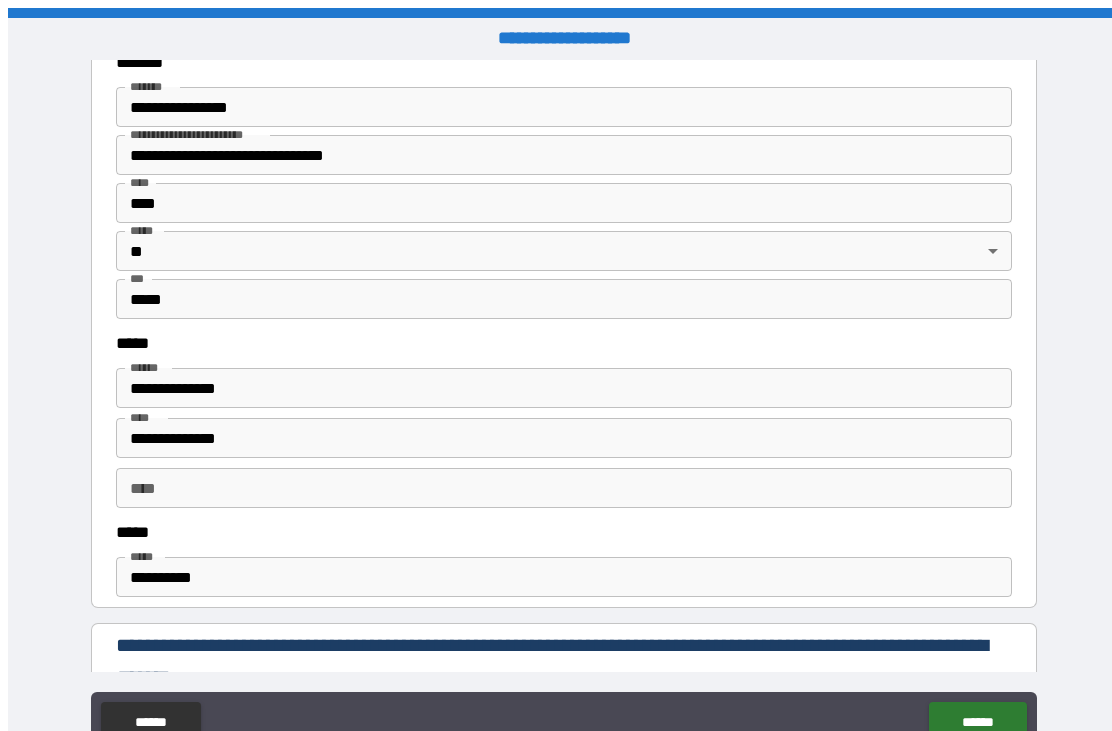 click on "**********" at bounding box center [564, 577] 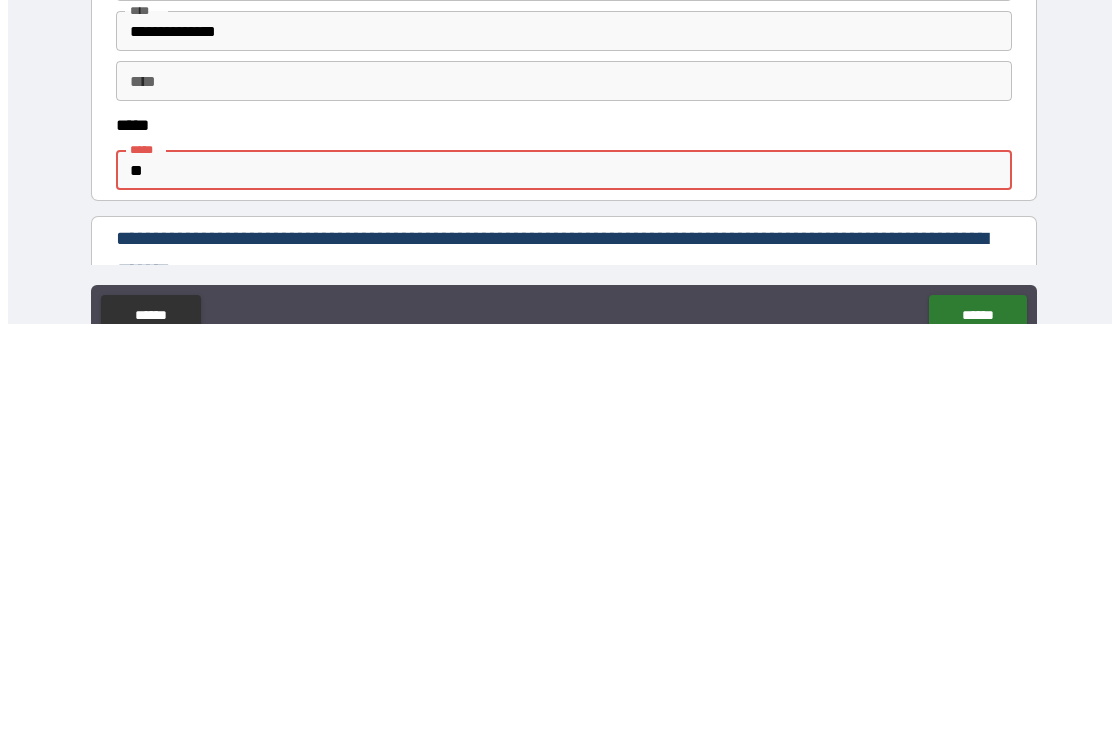 type on "*" 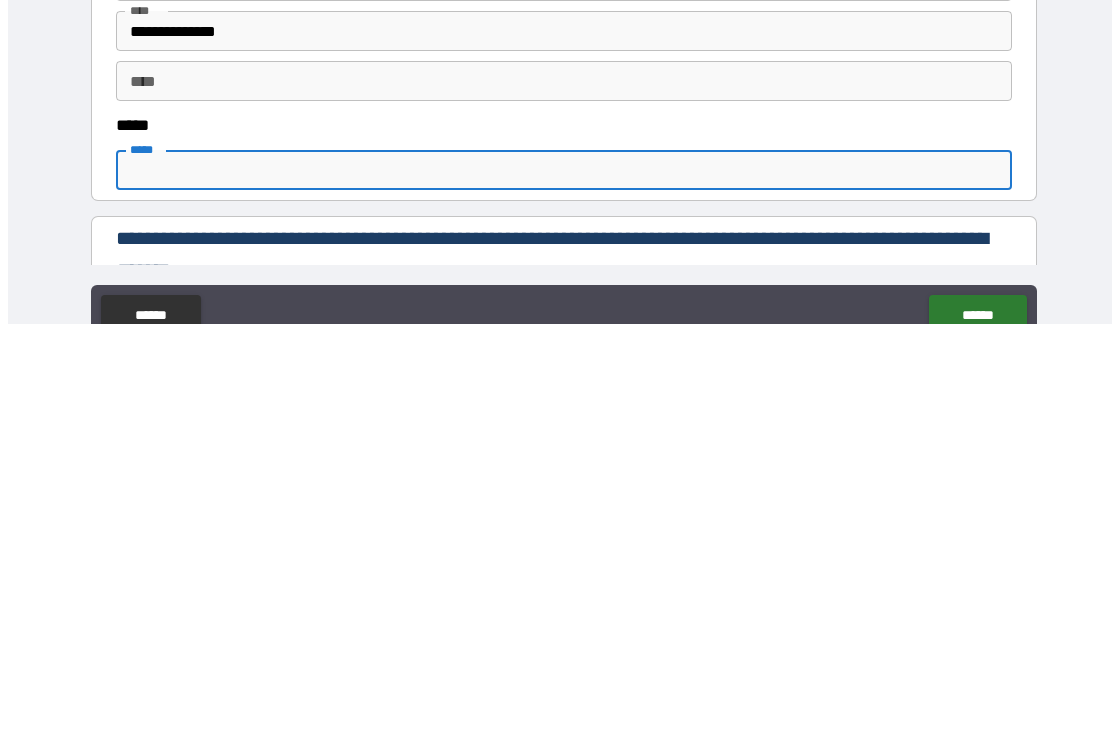scroll, scrollTop: 67, scrollLeft: 0, axis: vertical 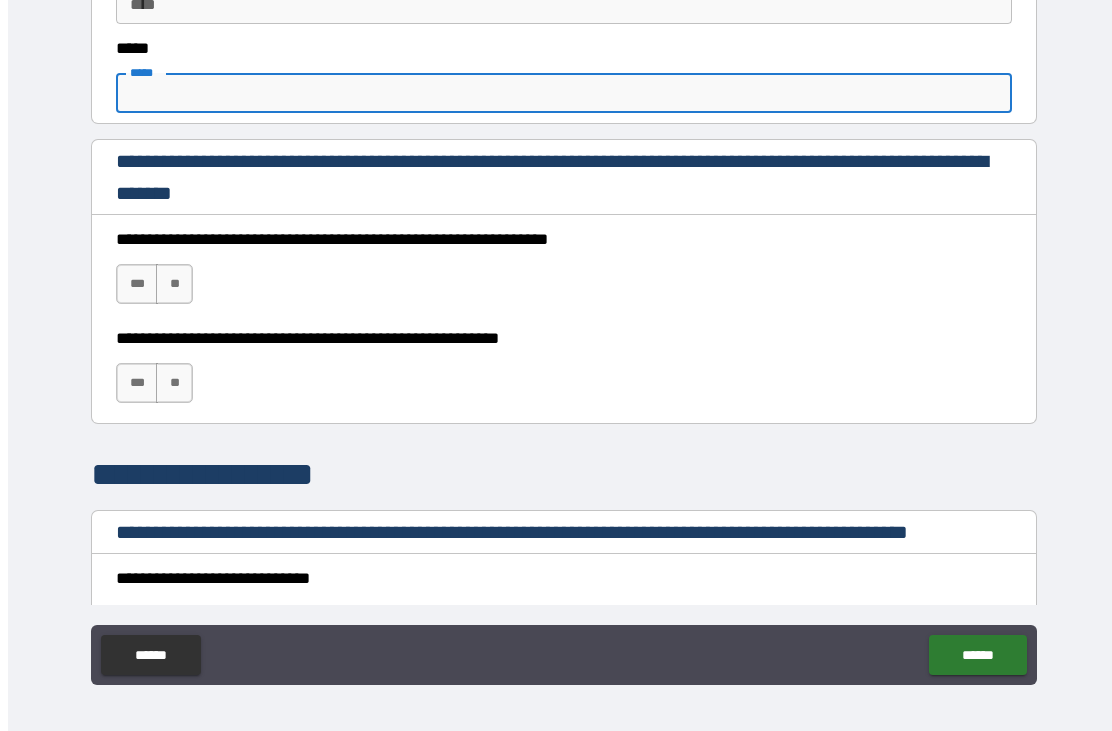 type 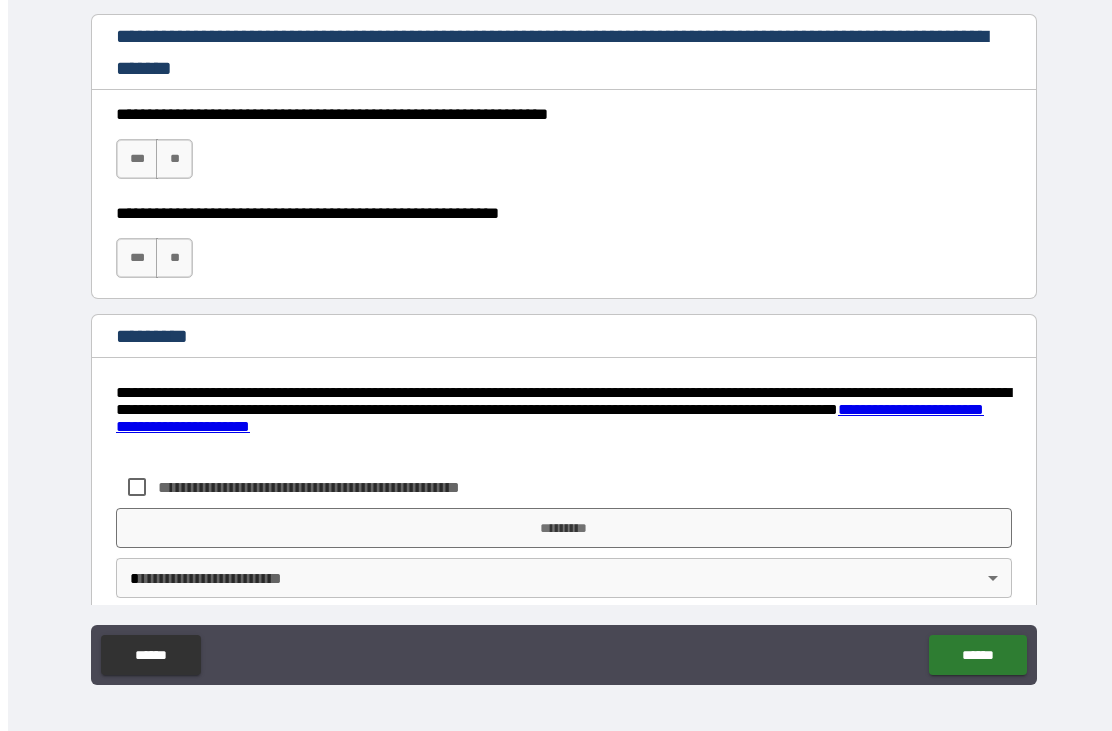 scroll, scrollTop: 2940, scrollLeft: 0, axis: vertical 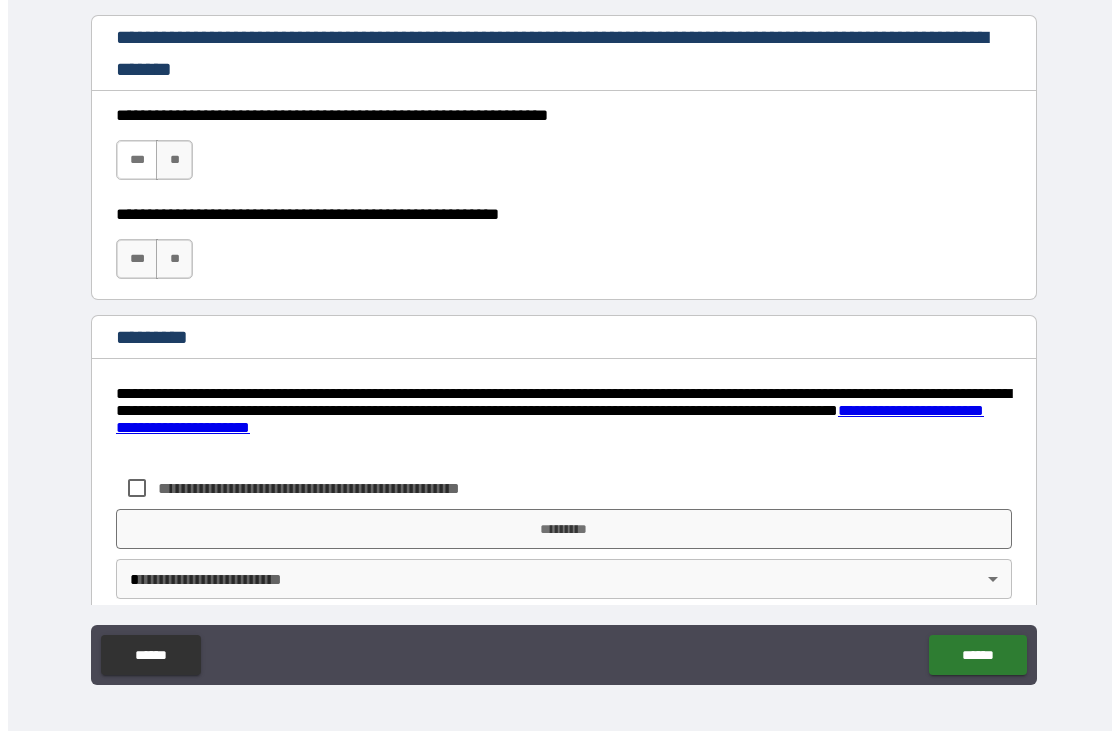 click on "***" at bounding box center [137, 160] 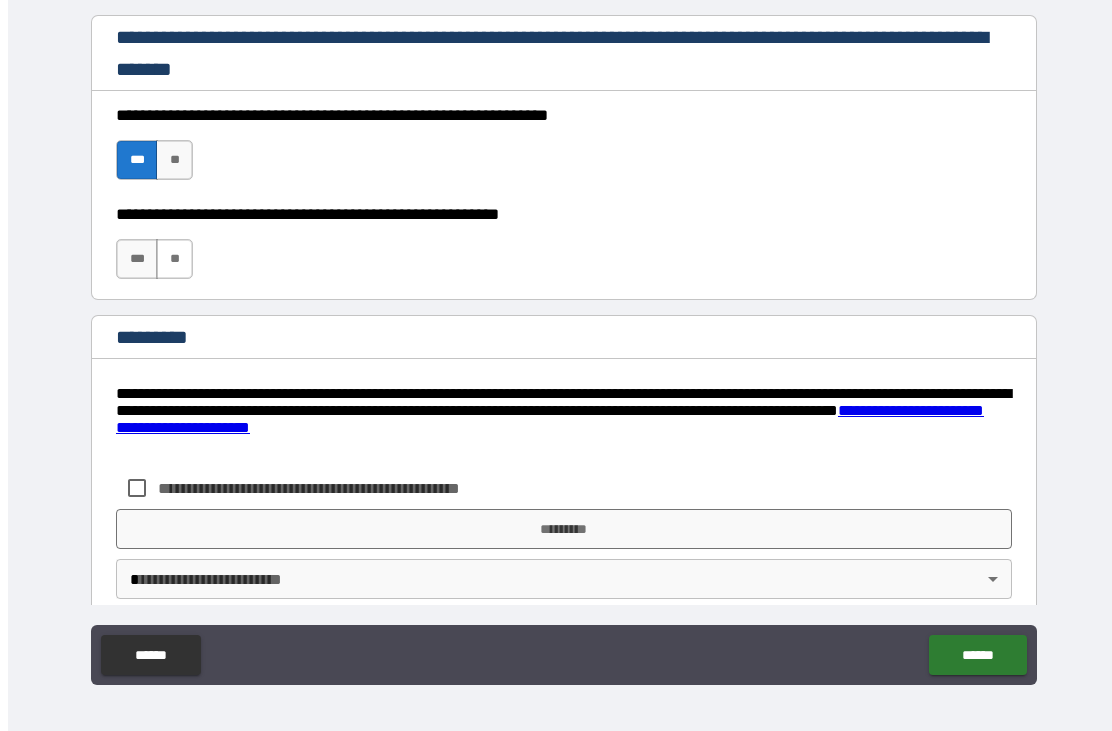 click on "**" at bounding box center [174, 259] 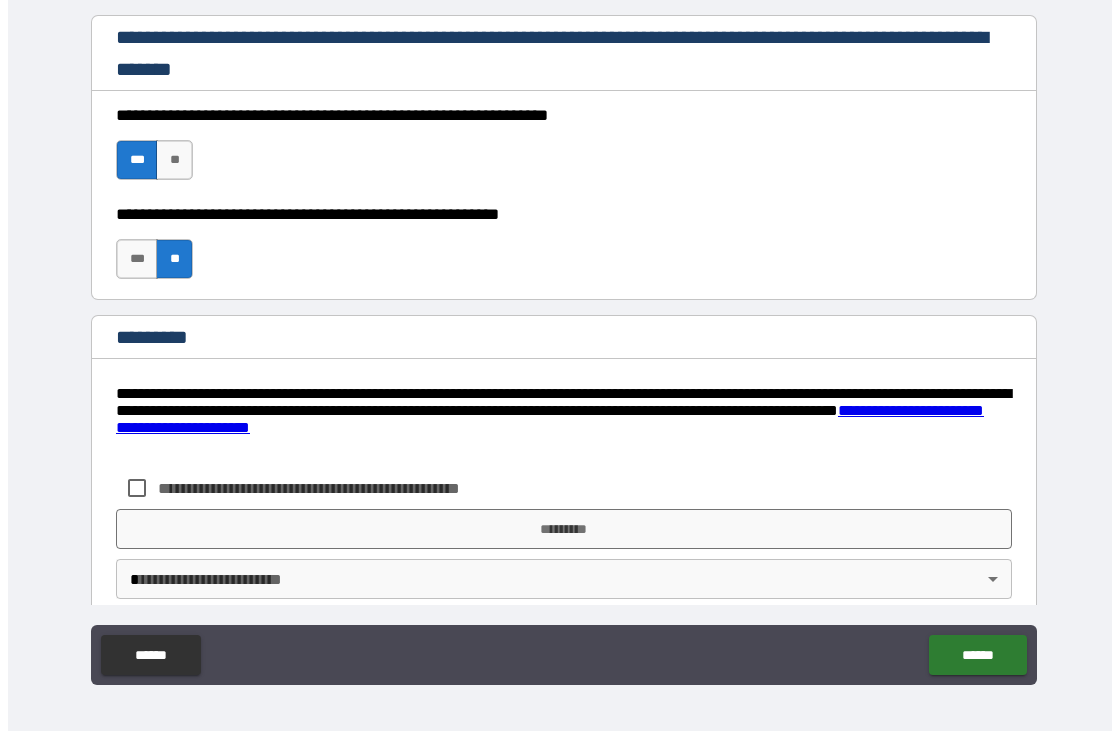 scroll, scrollTop: 2940, scrollLeft: 0, axis: vertical 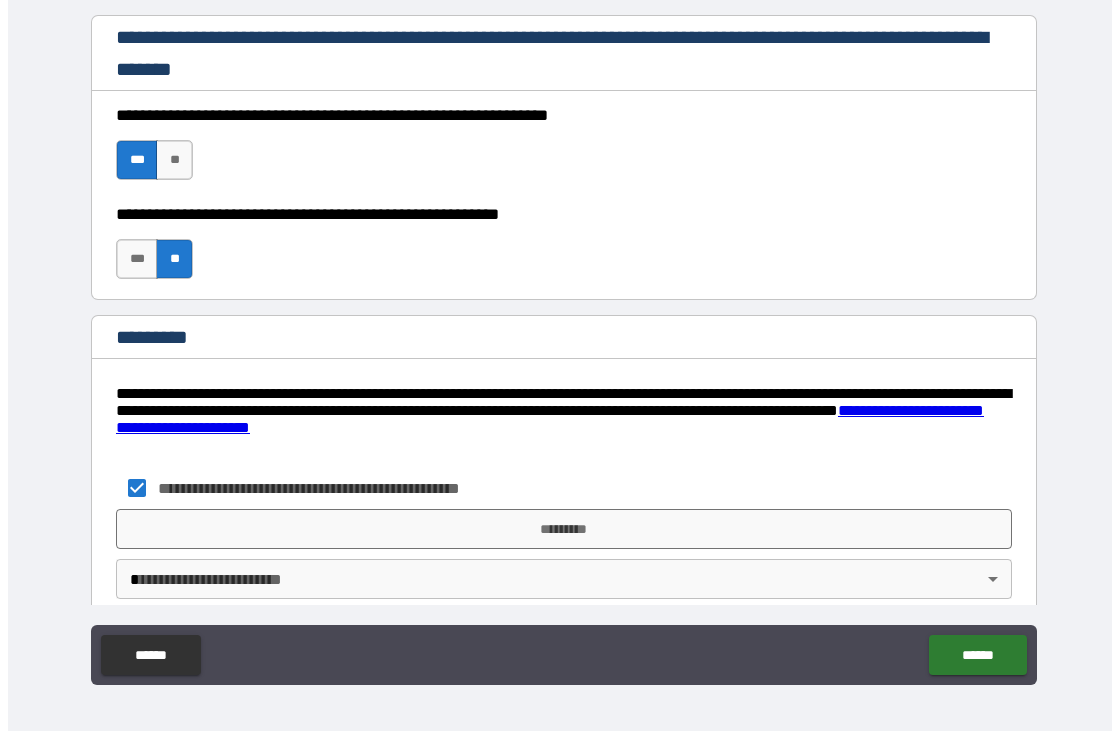click on "**********" at bounding box center [564, 340] 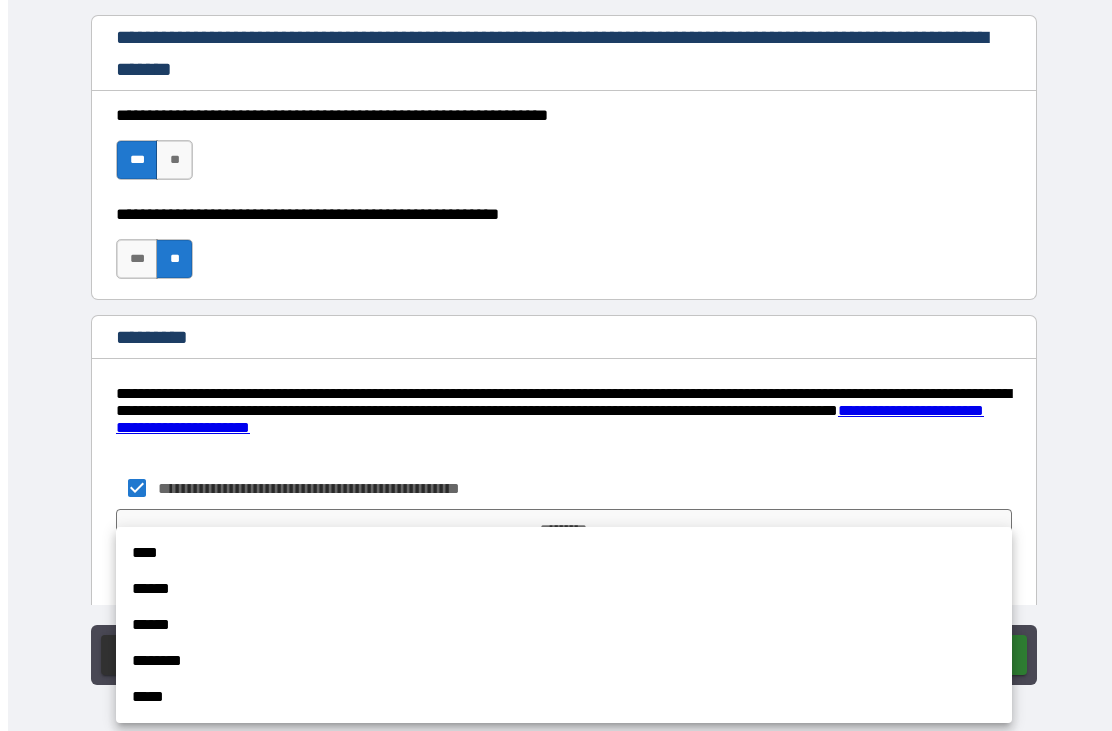 click on "****" at bounding box center [564, 553] 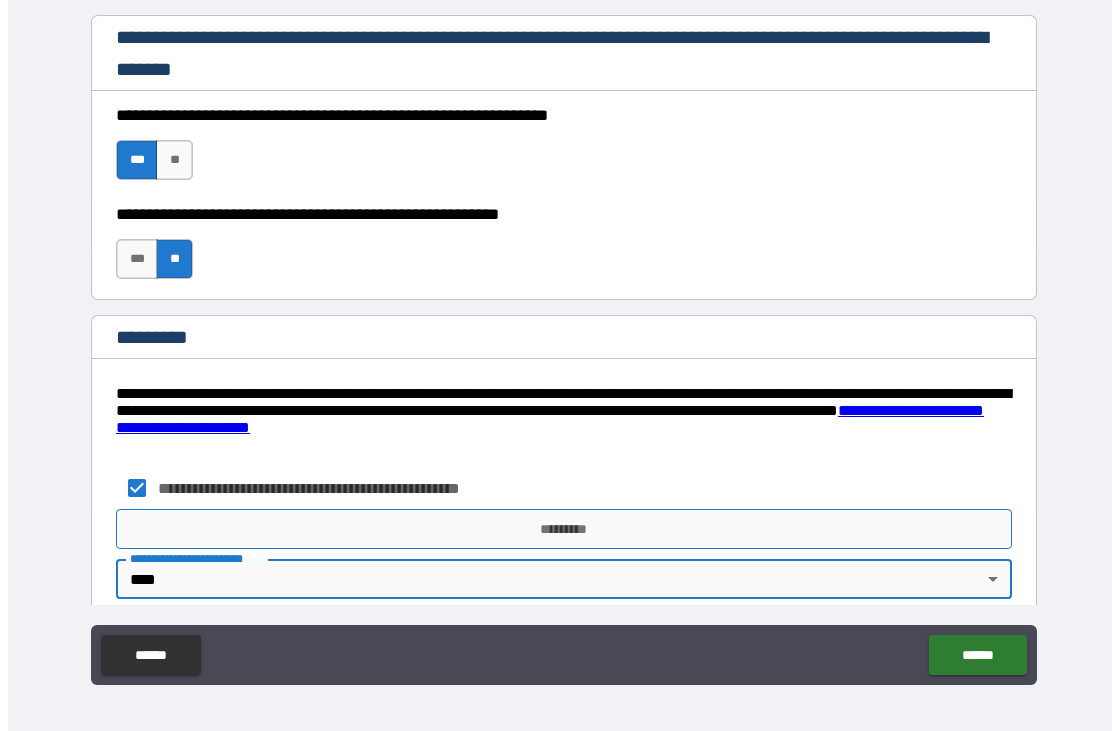 click on "*********" at bounding box center [564, 529] 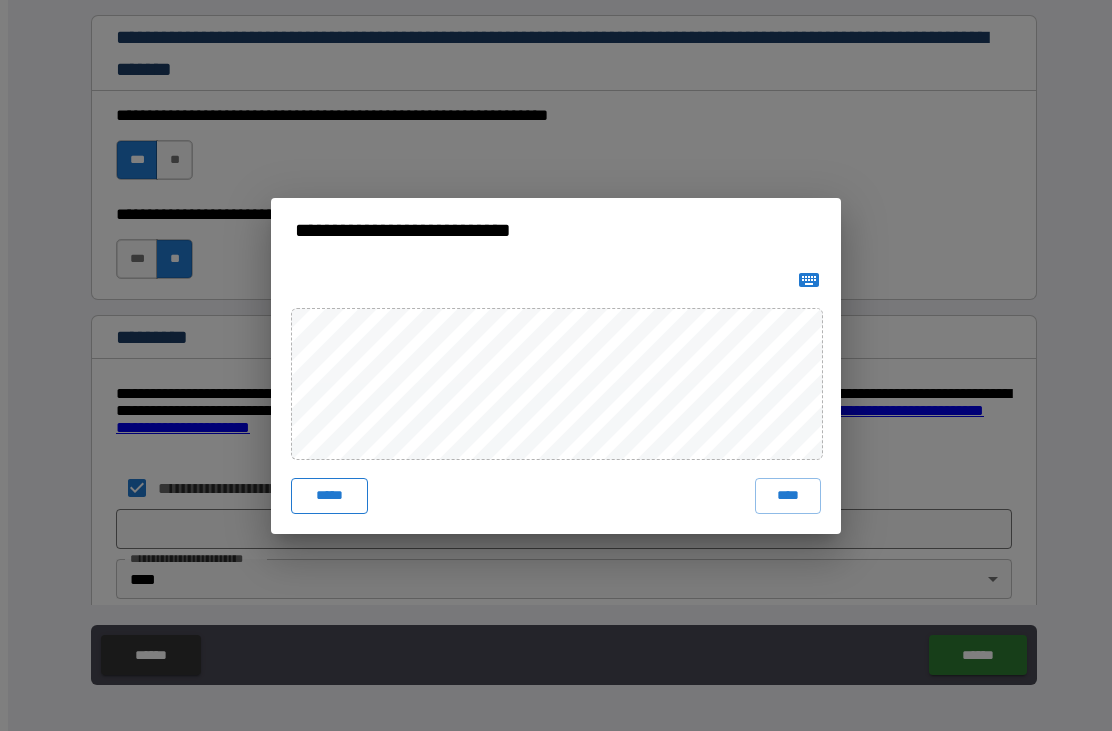 click on "*****" at bounding box center (329, 496) 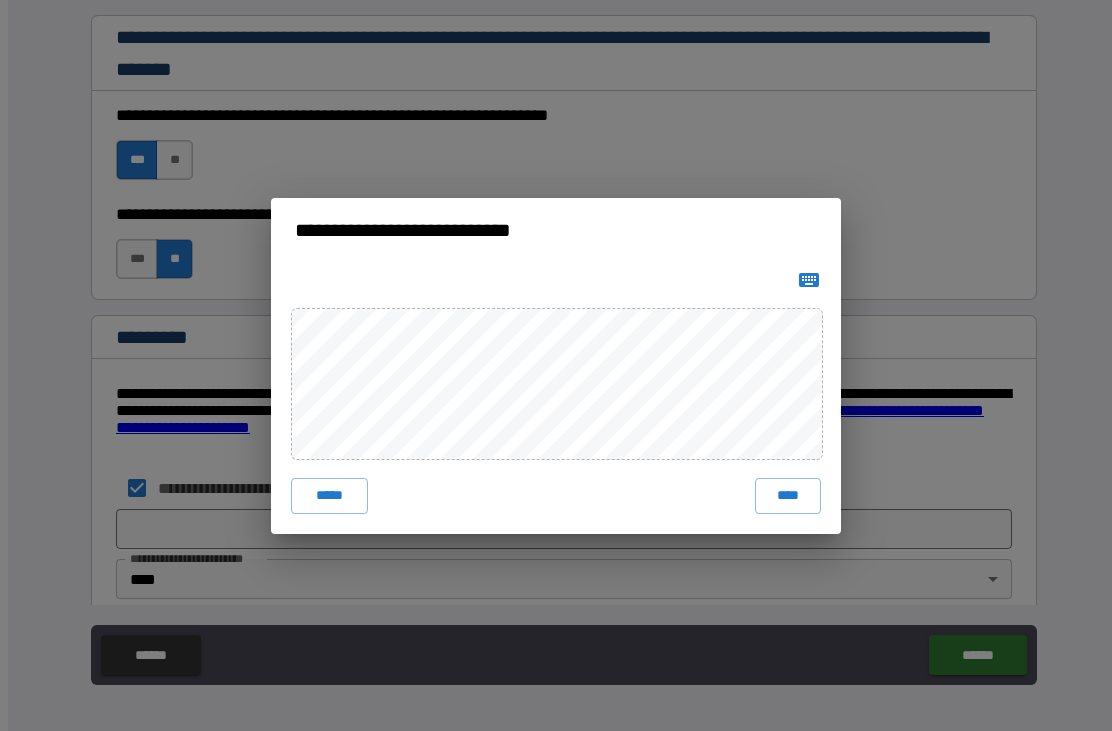 click on "**********" at bounding box center [556, 365] 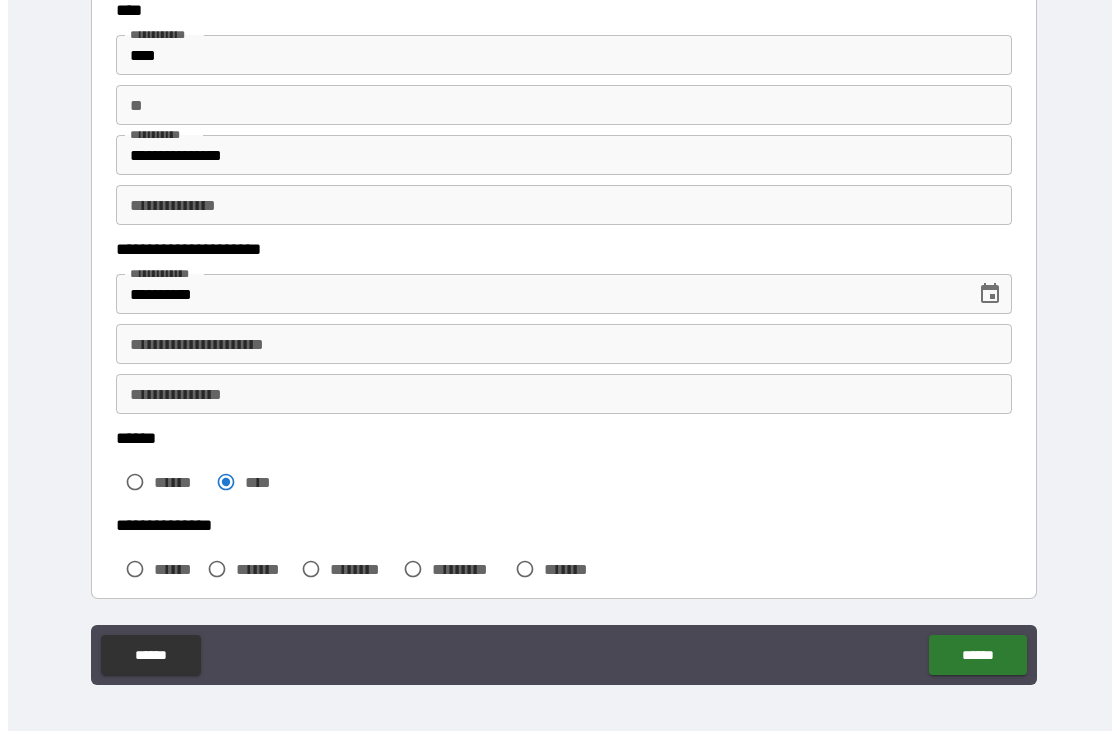 scroll, scrollTop: 109, scrollLeft: 0, axis: vertical 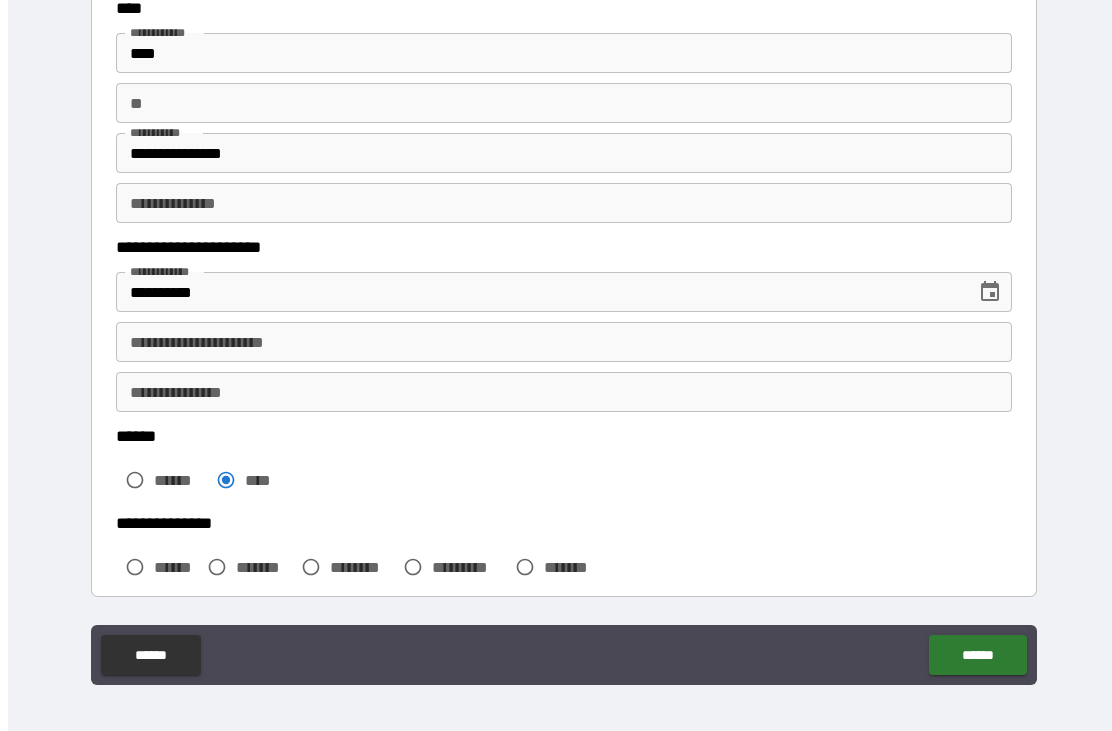 click on "**********" at bounding box center [564, 342] 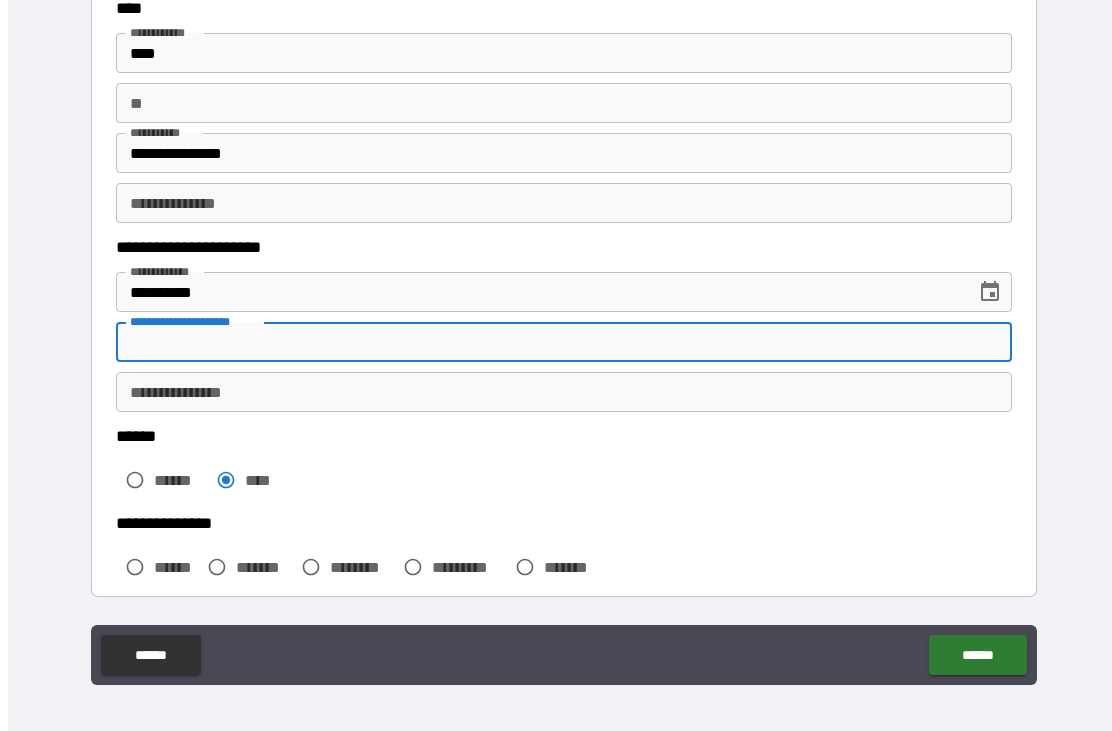click on "**********" at bounding box center (564, 392) 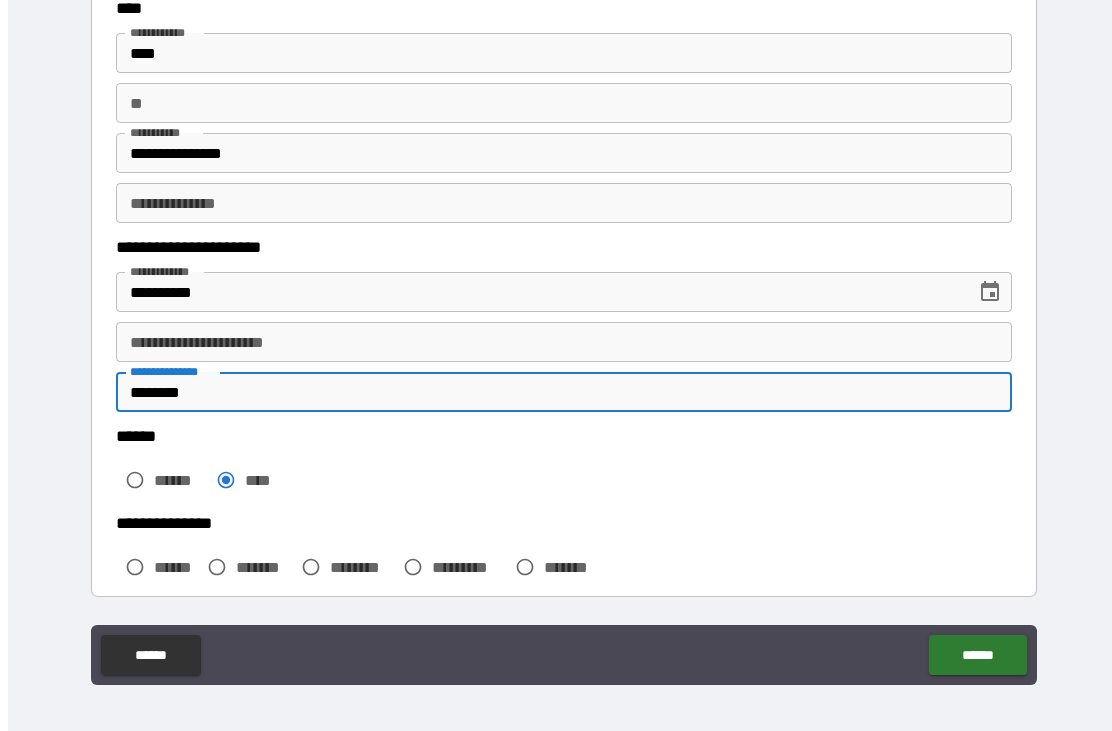type on "********" 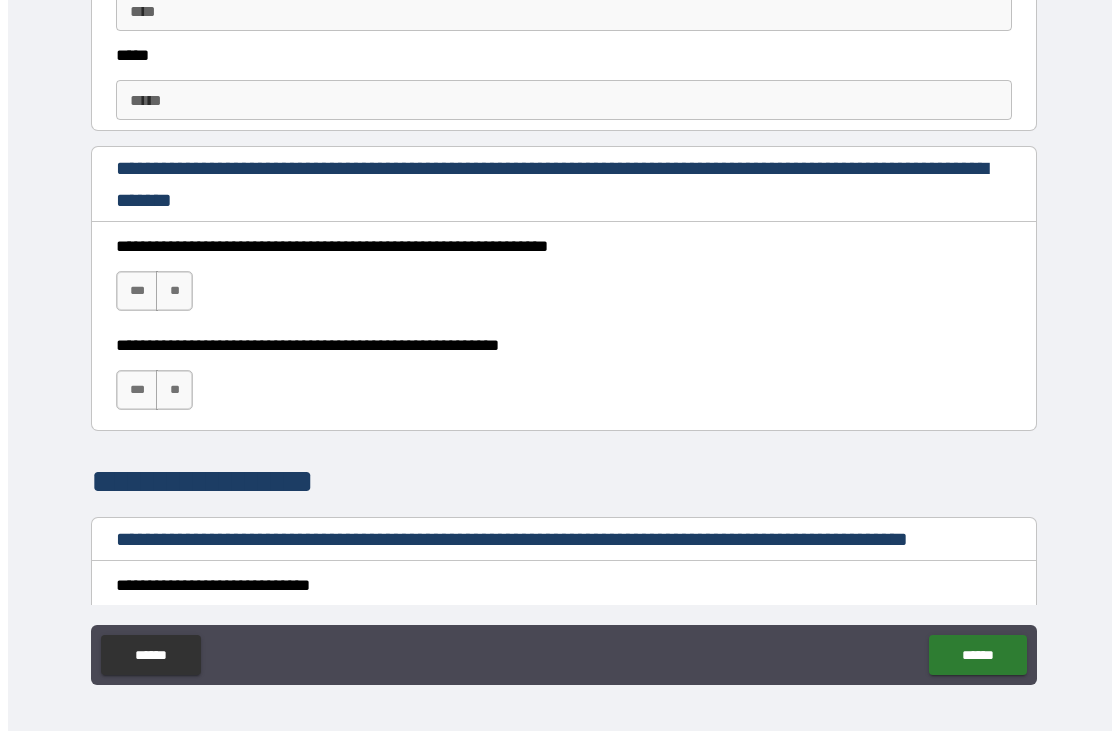 scroll, scrollTop: 1214, scrollLeft: 0, axis: vertical 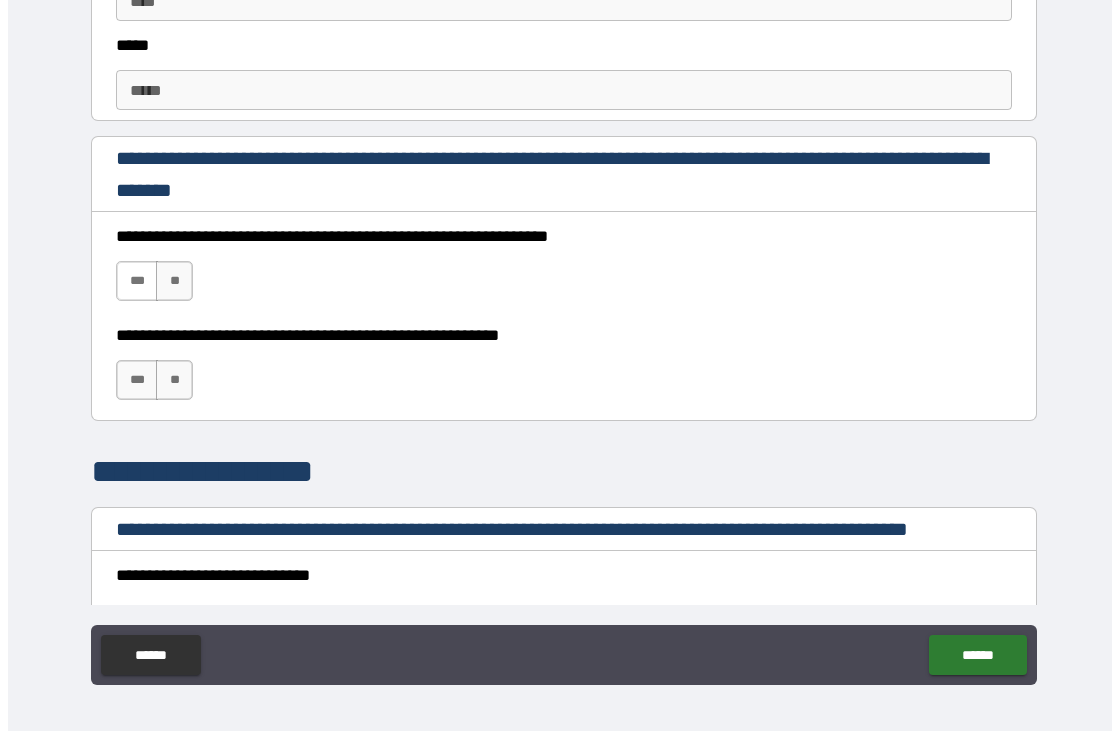 click on "***" at bounding box center [137, 281] 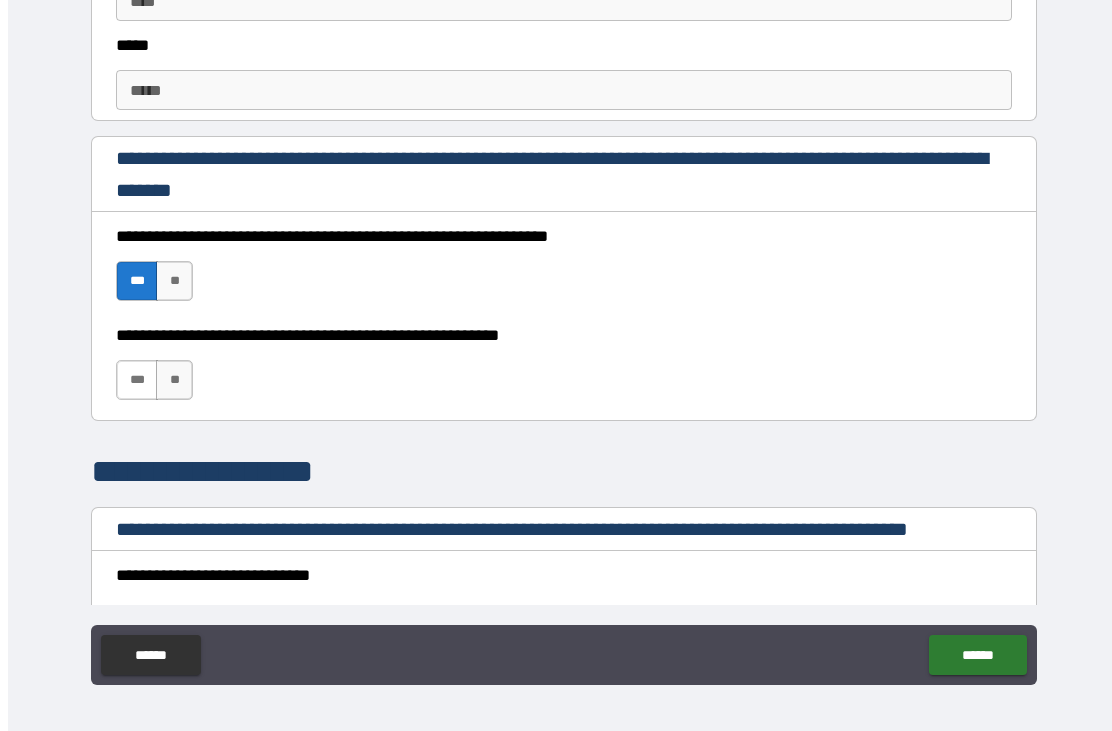 click on "***" at bounding box center (137, 380) 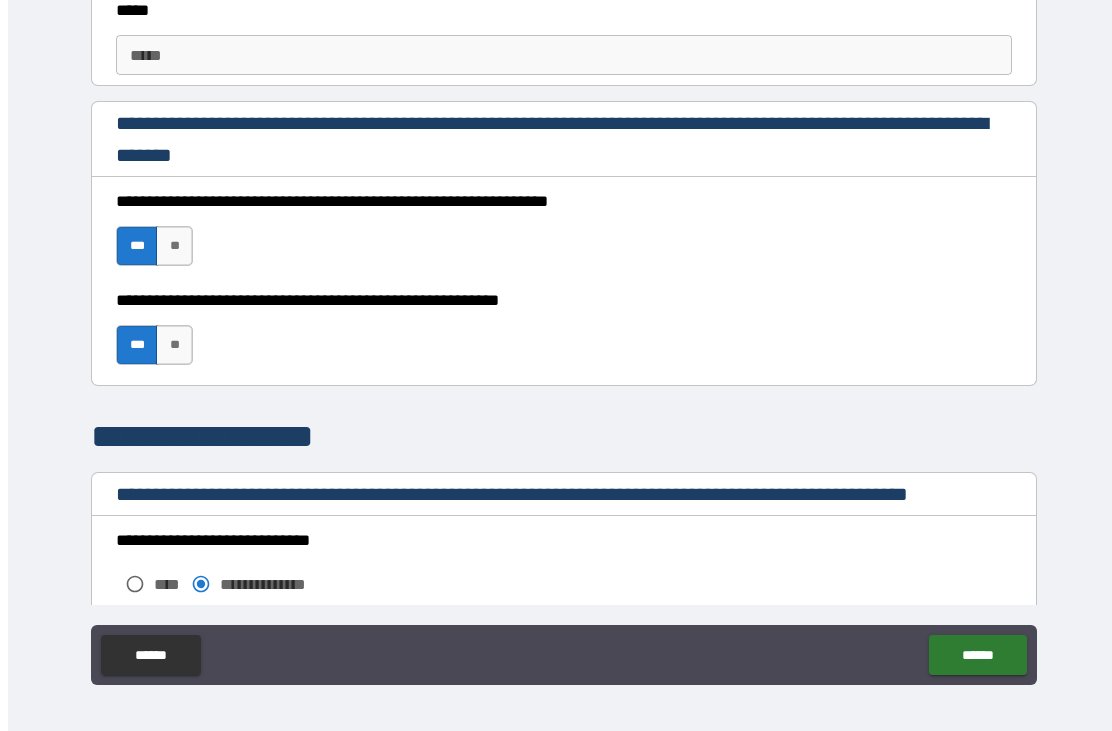 scroll, scrollTop: 1230, scrollLeft: 0, axis: vertical 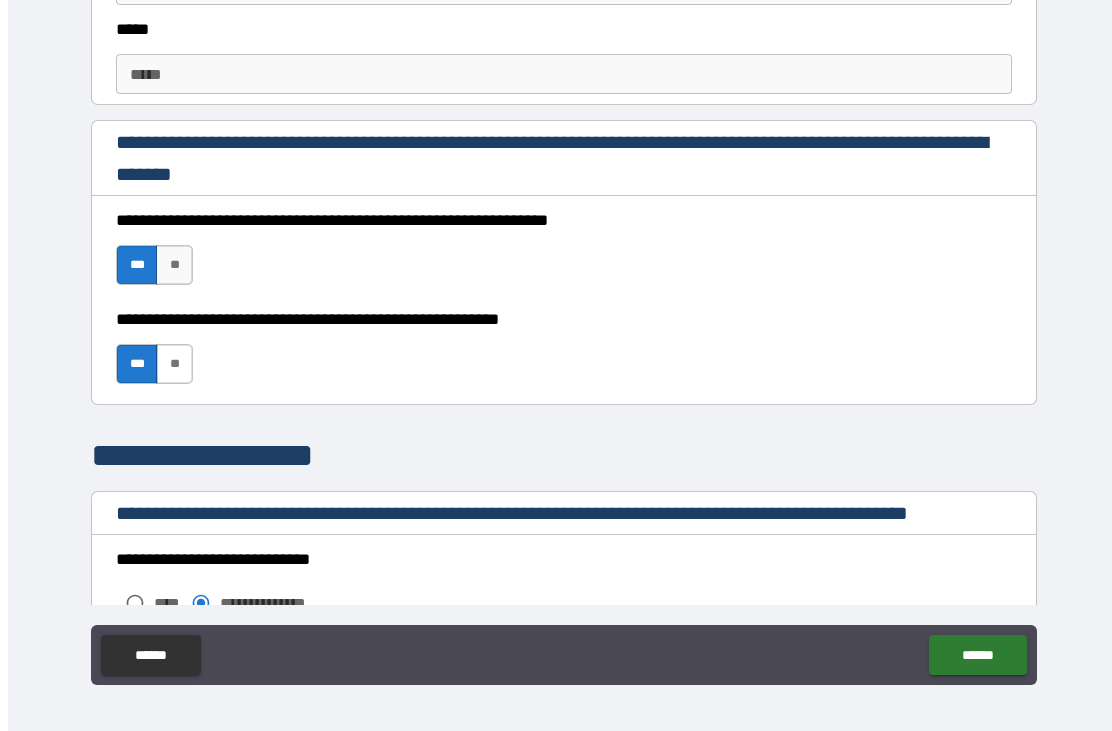 click on "**" at bounding box center (174, 364) 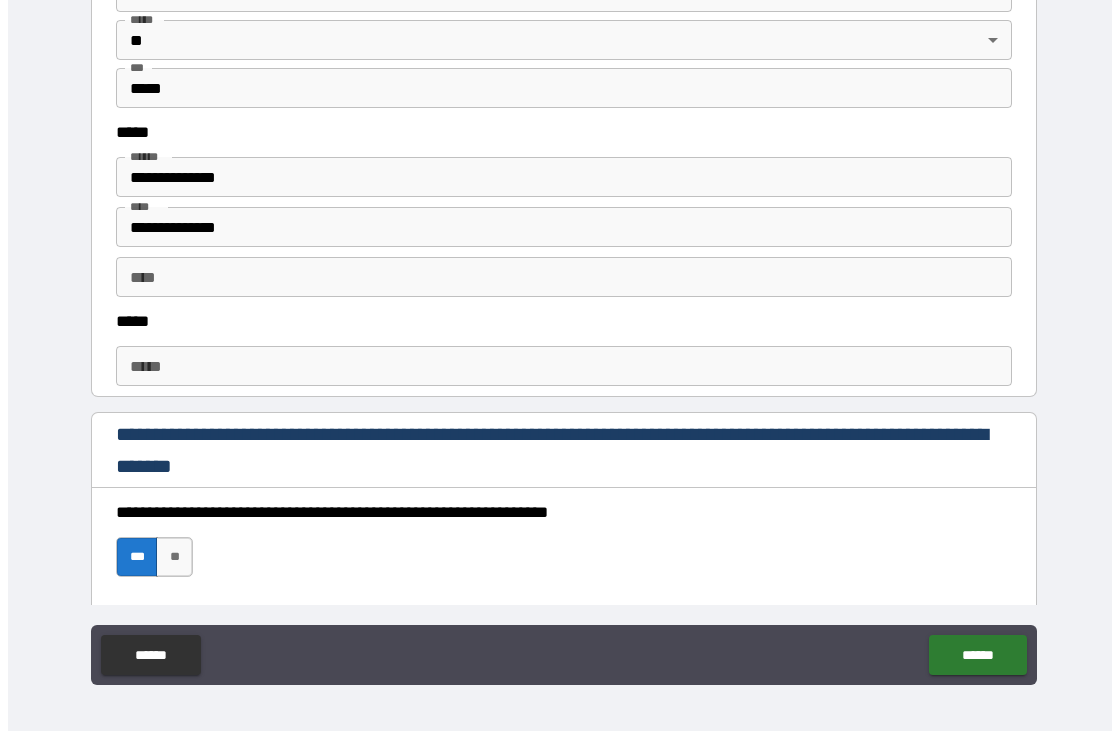 scroll, scrollTop: 942, scrollLeft: 0, axis: vertical 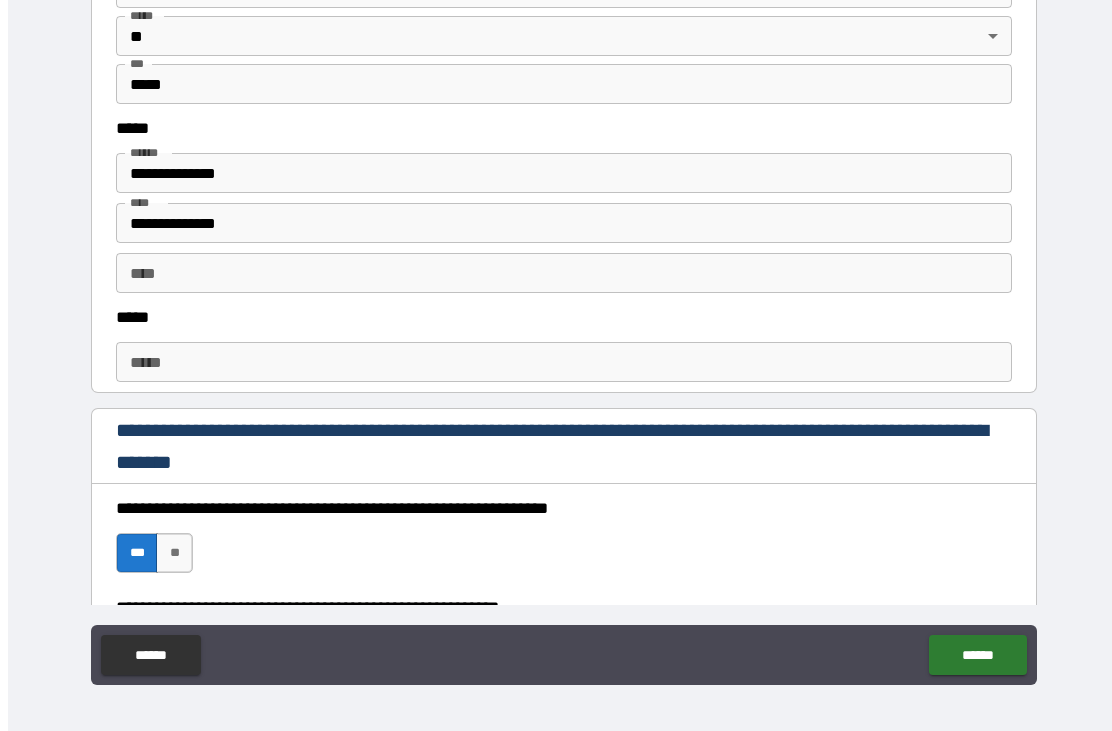 click on "*****" at bounding box center (564, 362) 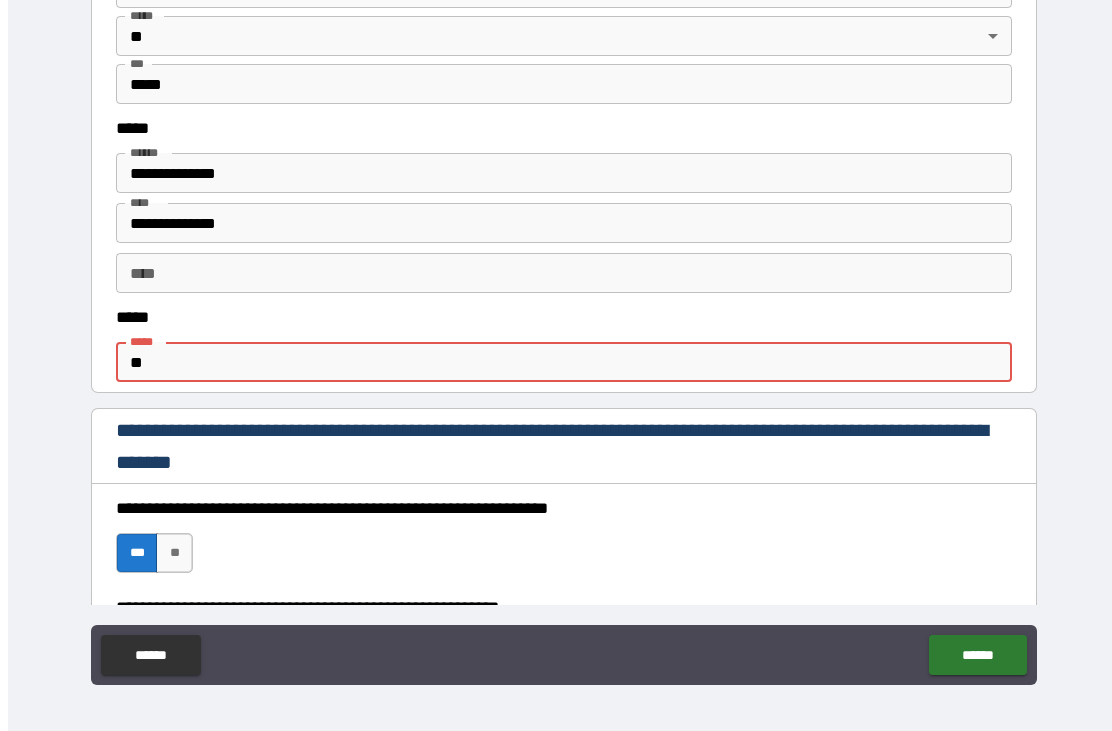 type on "*" 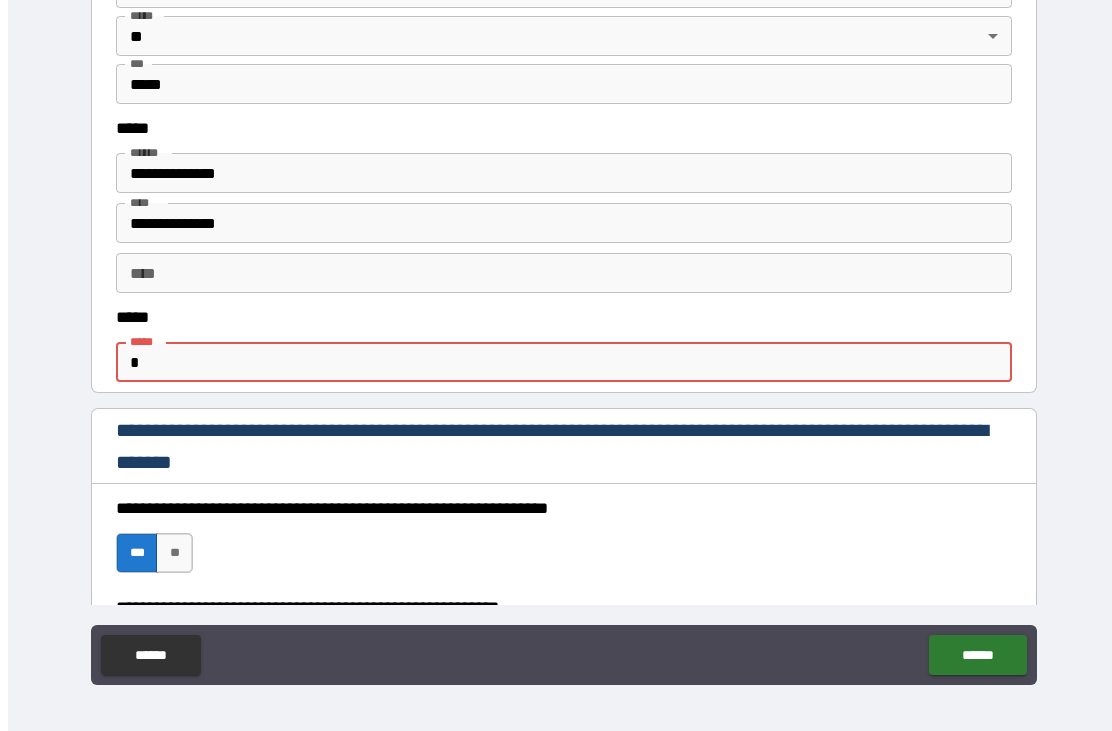 type 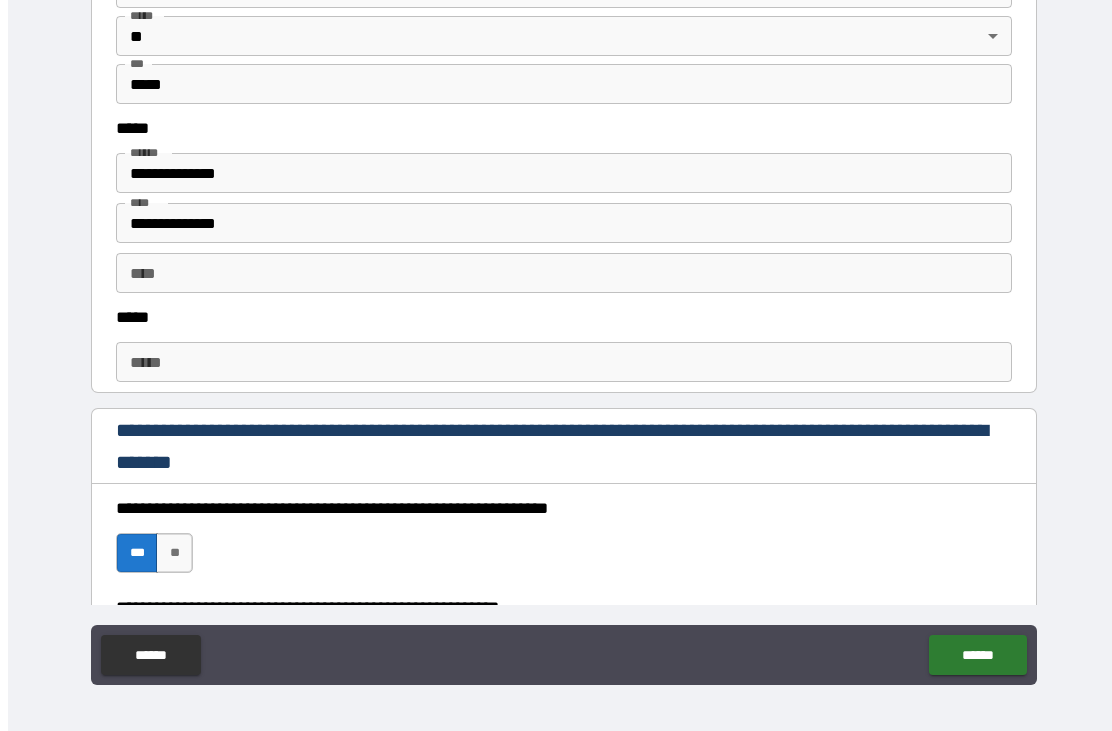 click on "**********" at bounding box center (564, 330) 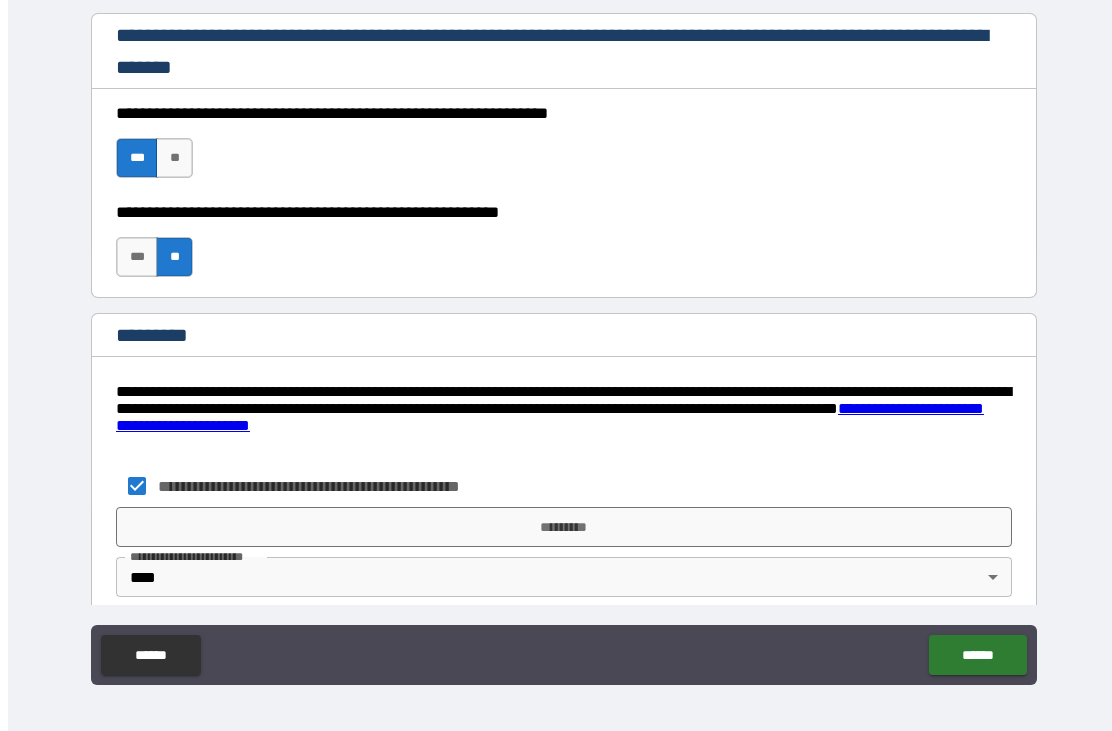 scroll, scrollTop: 2940, scrollLeft: 0, axis: vertical 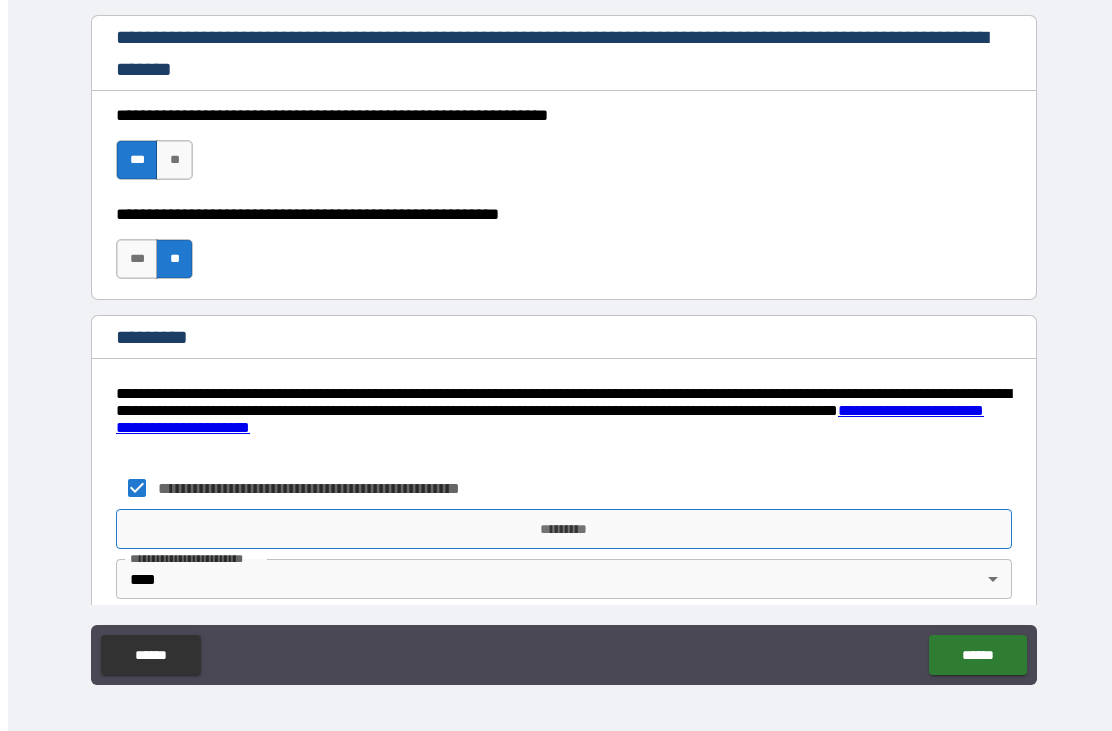 click on "*********" at bounding box center [564, 529] 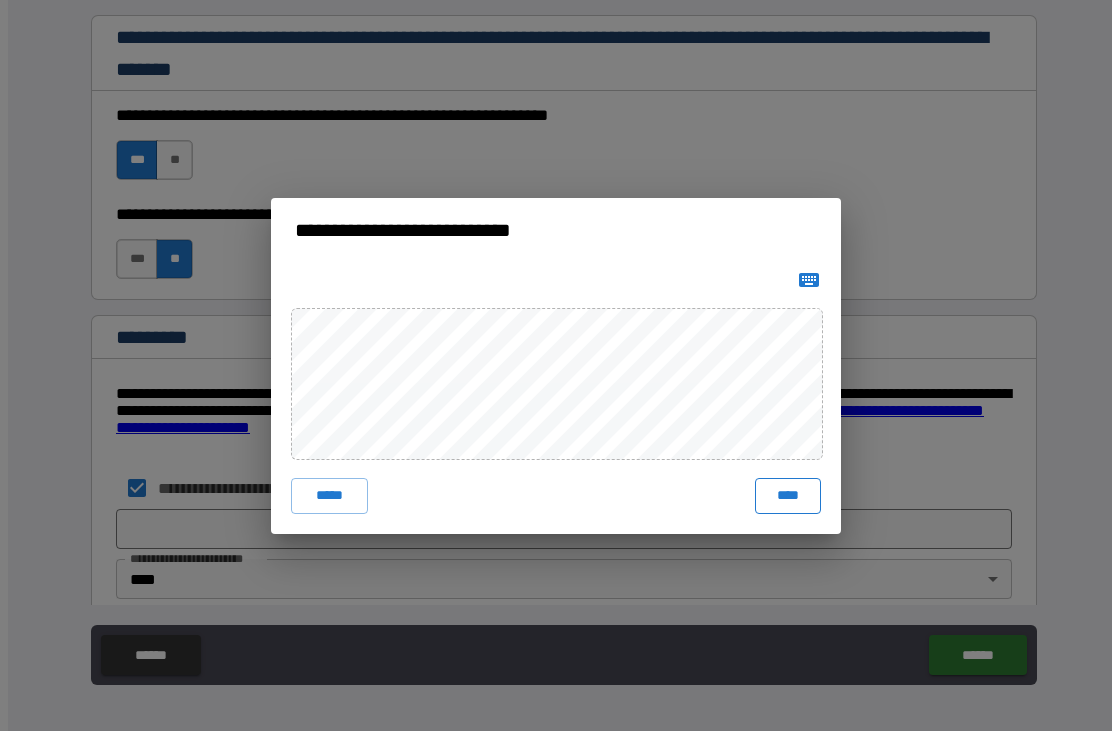 click on "****" at bounding box center [788, 496] 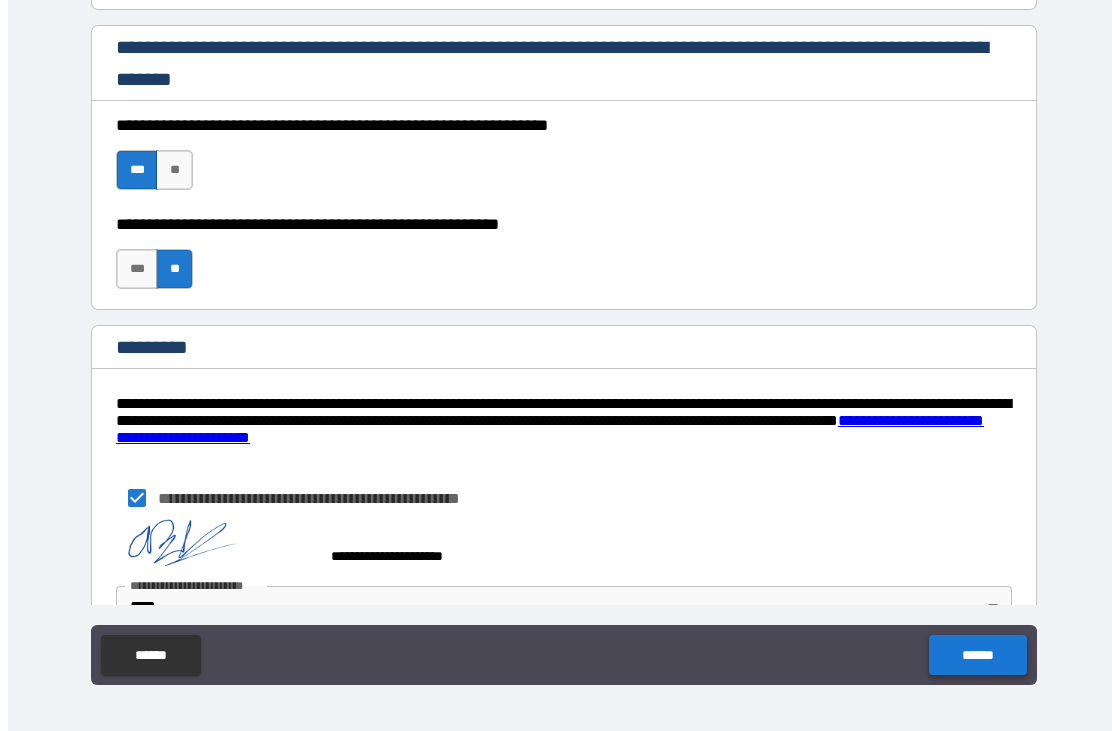 click on "******" at bounding box center (977, 655) 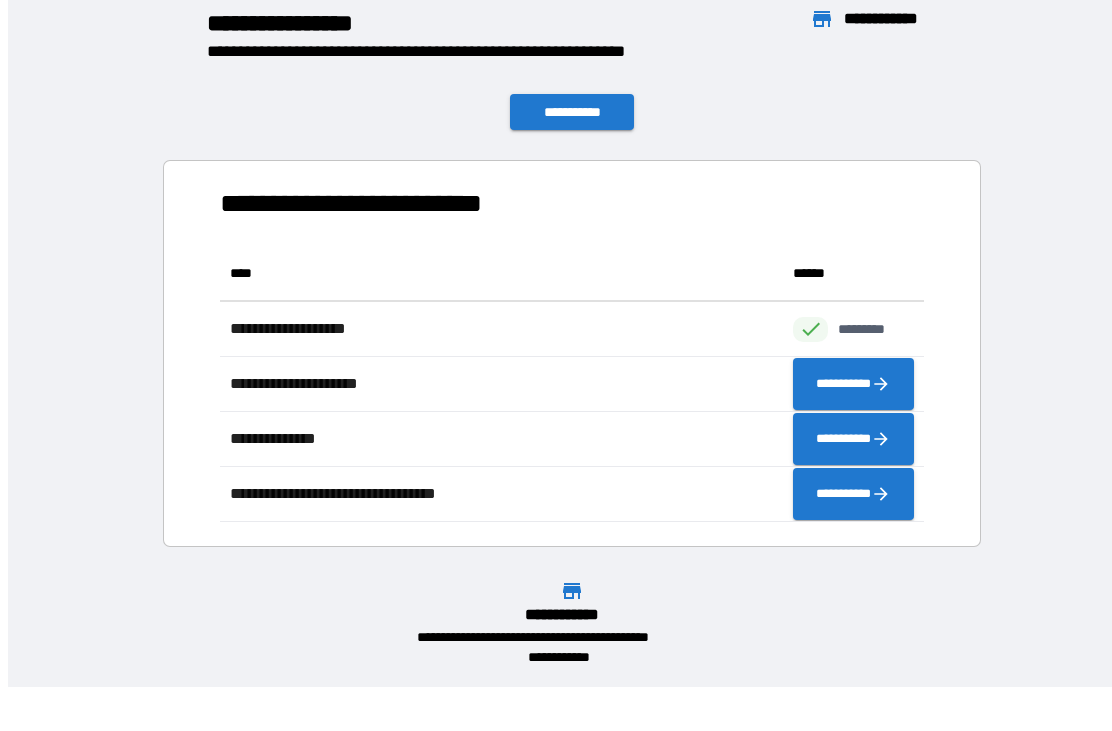scroll, scrollTop: 1, scrollLeft: 1, axis: both 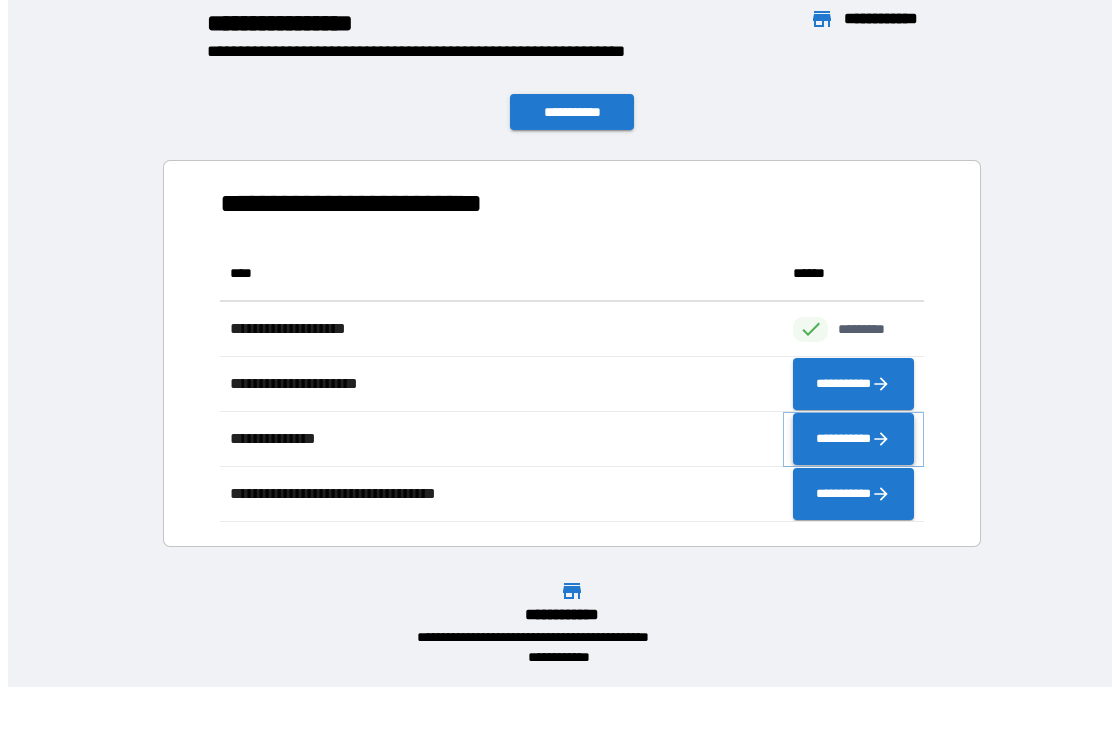 click on "**********" at bounding box center [853, 439] 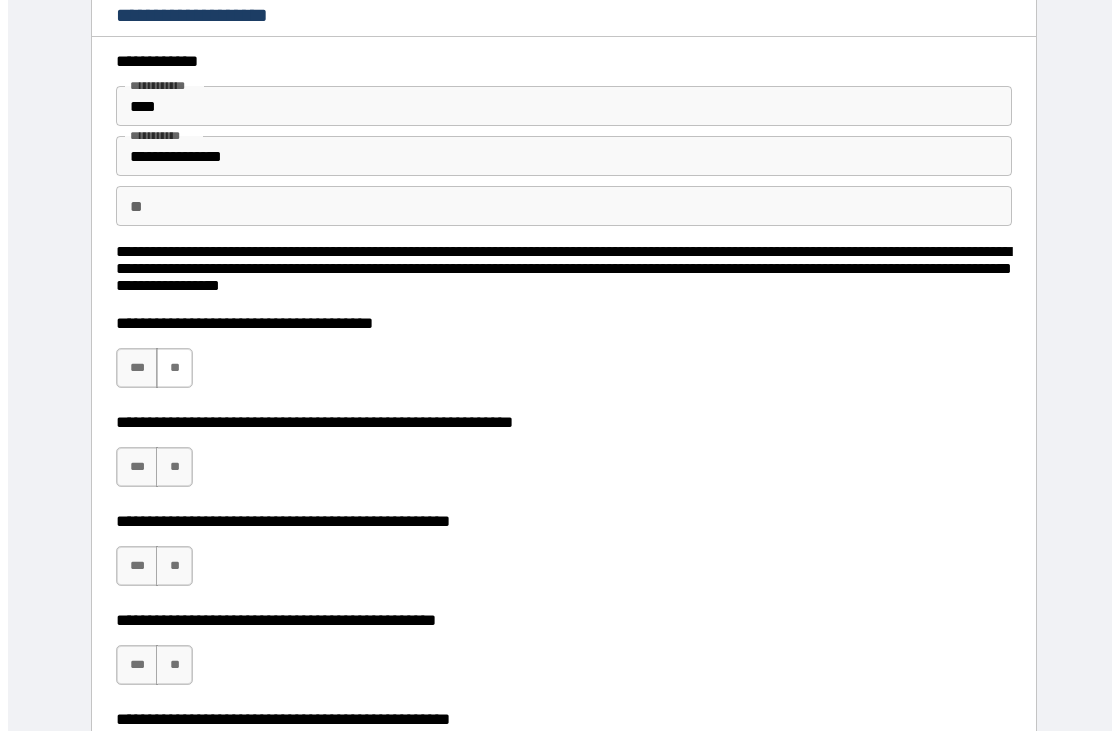 click on "**" at bounding box center [174, 368] 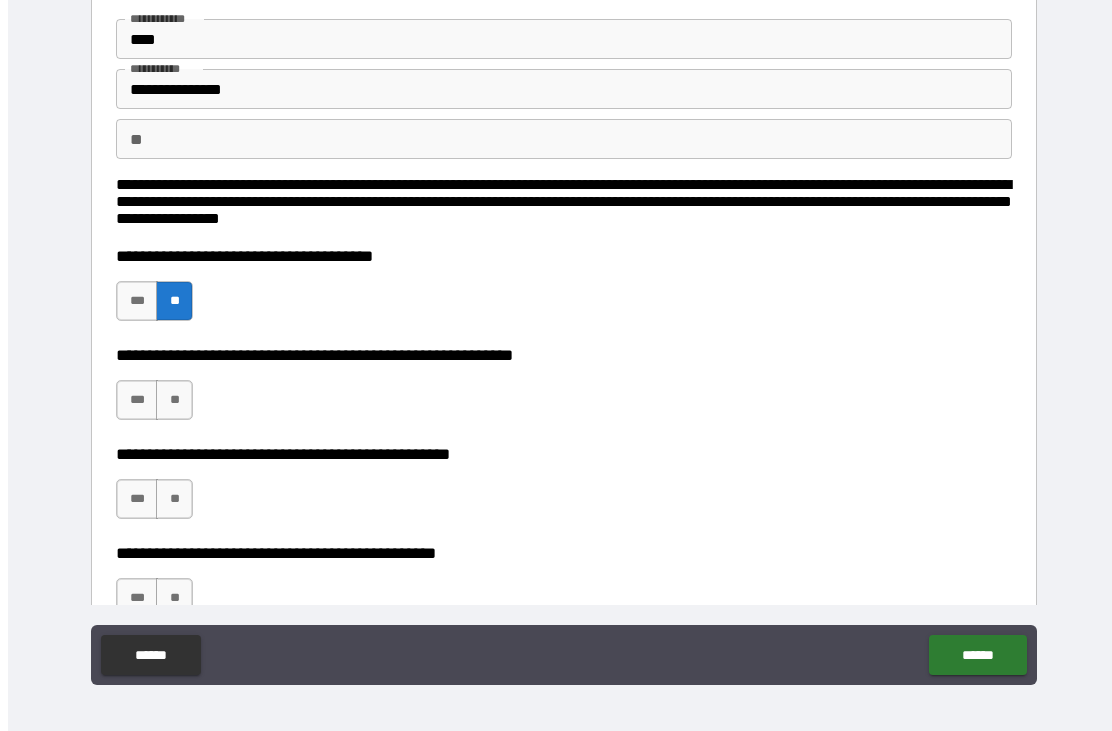 scroll, scrollTop: 77, scrollLeft: 0, axis: vertical 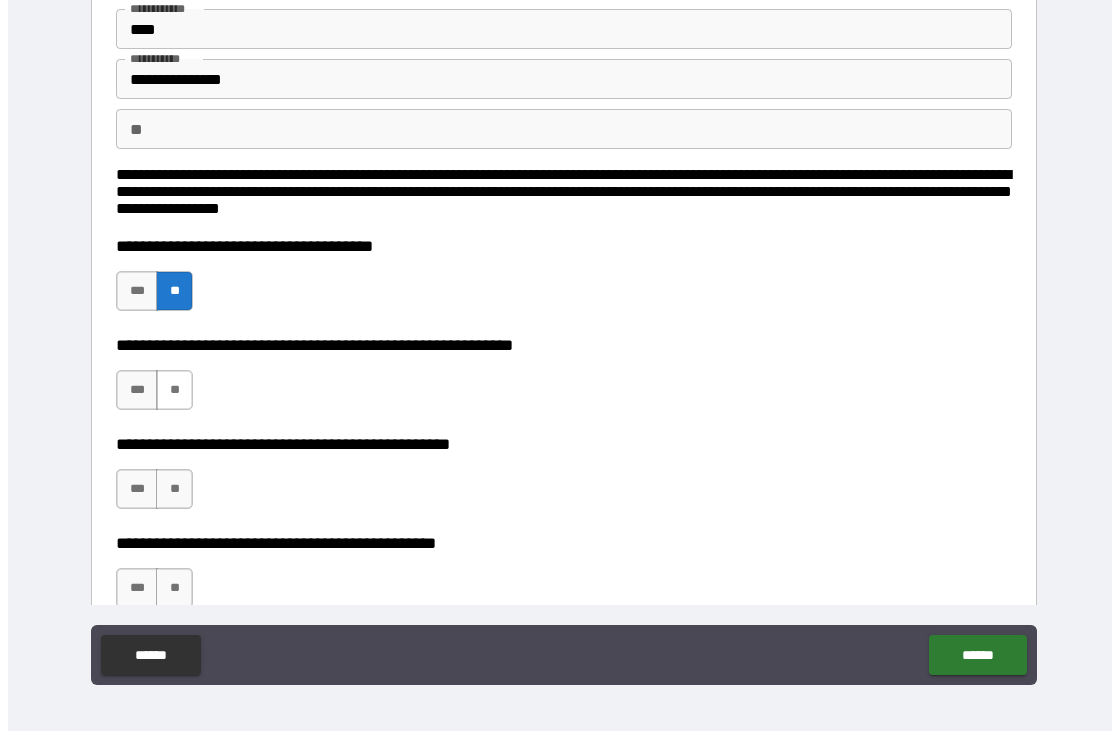 click on "**" at bounding box center [174, 390] 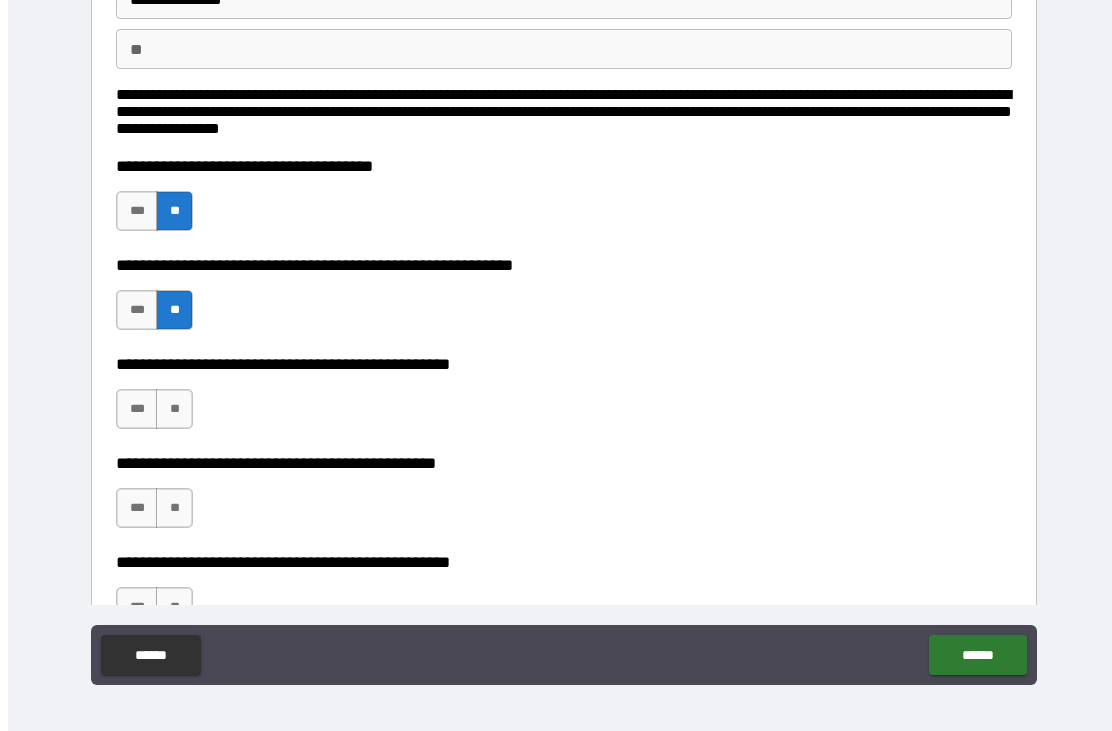 scroll, scrollTop: 158, scrollLeft: 0, axis: vertical 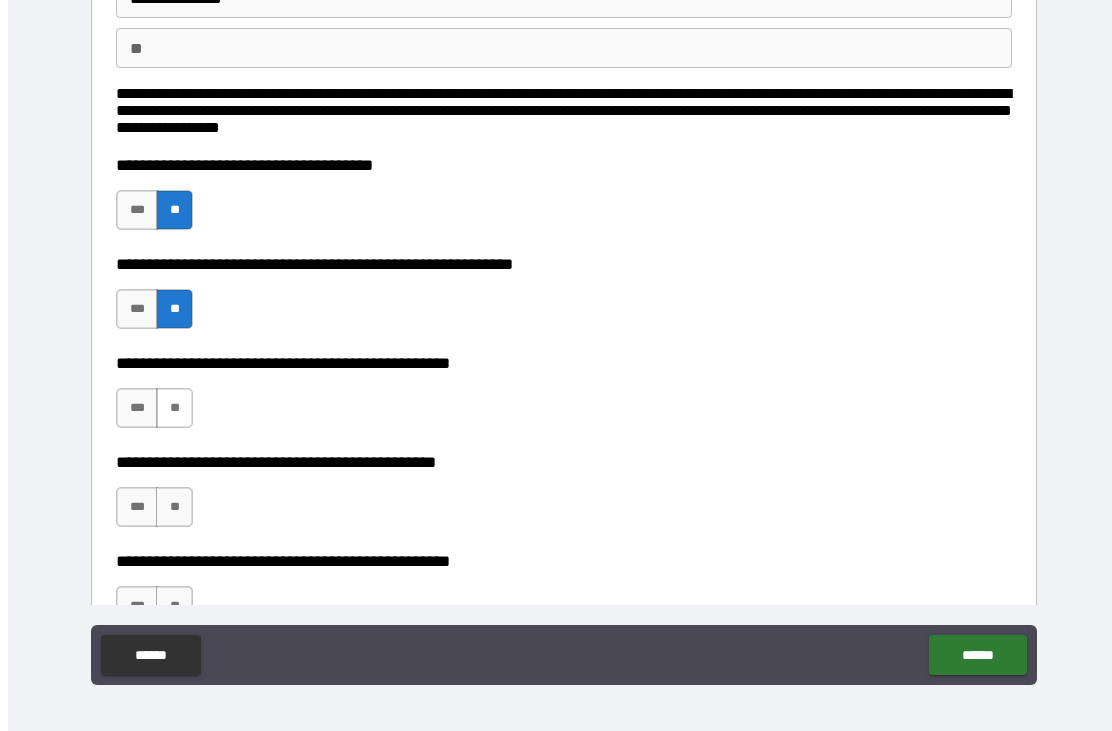 click on "**" at bounding box center [174, 408] 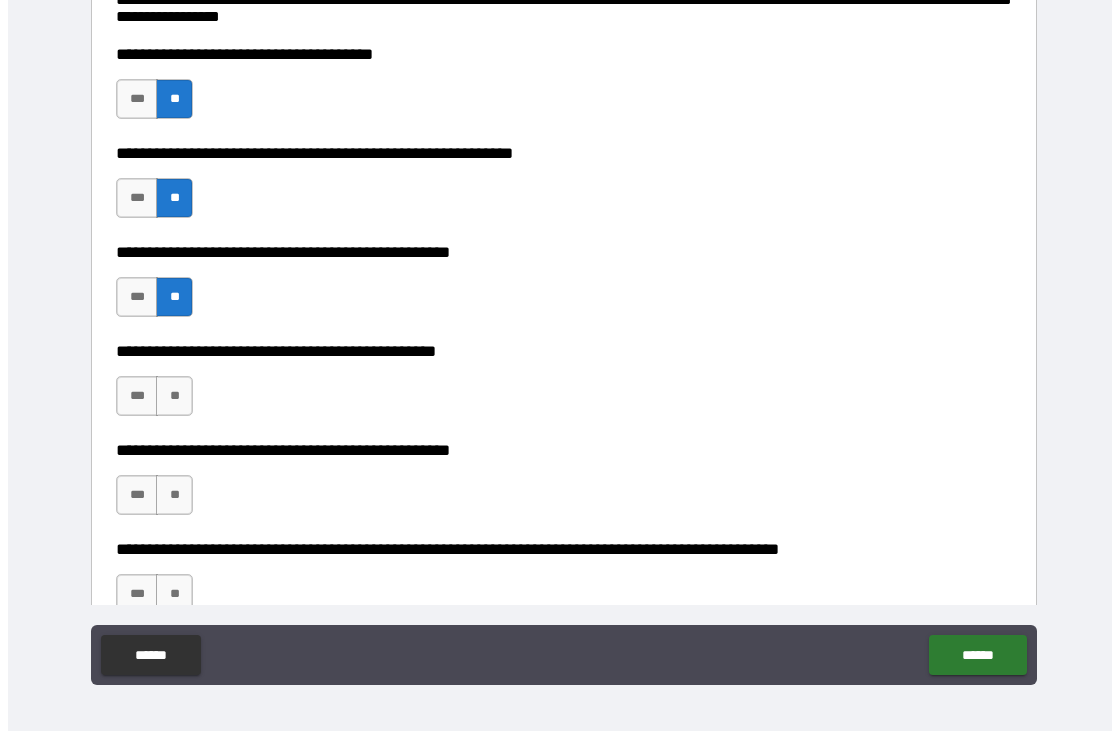 scroll, scrollTop: 275, scrollLeft: 0, axis: vertical 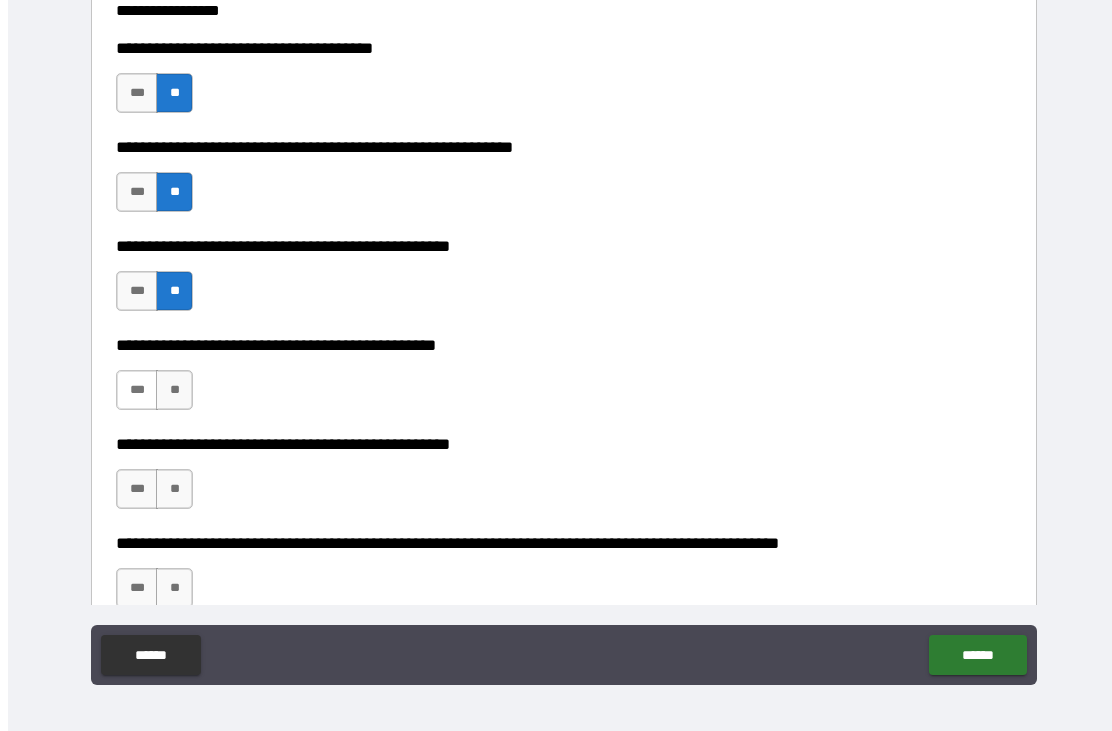click on "***" at bounding box center [137, 390] 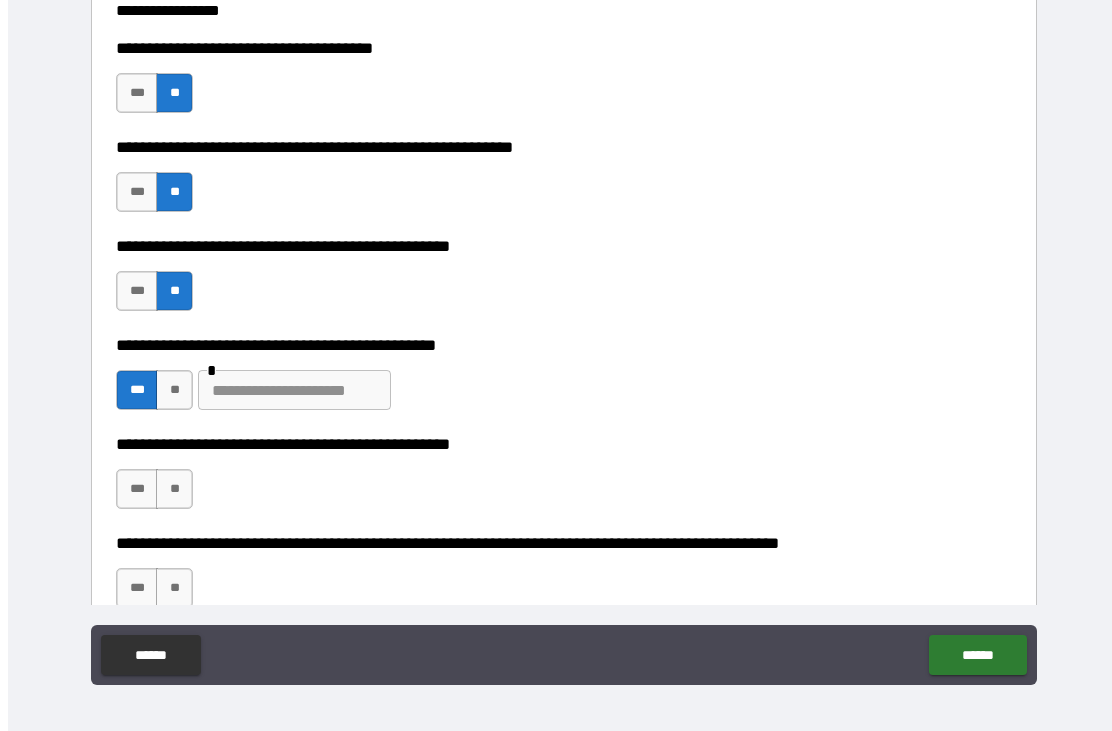 click at bounding box center [294, 390] 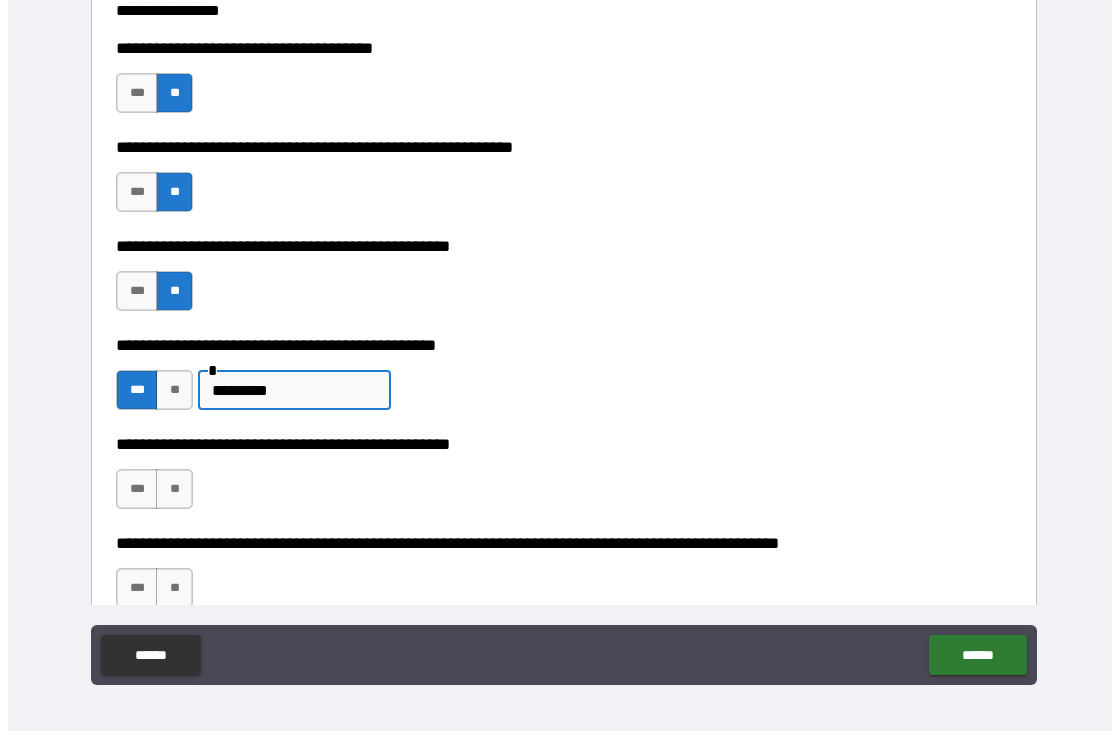 scroll, scrollTop: 315, scrollLeft: 0, axis: vertical 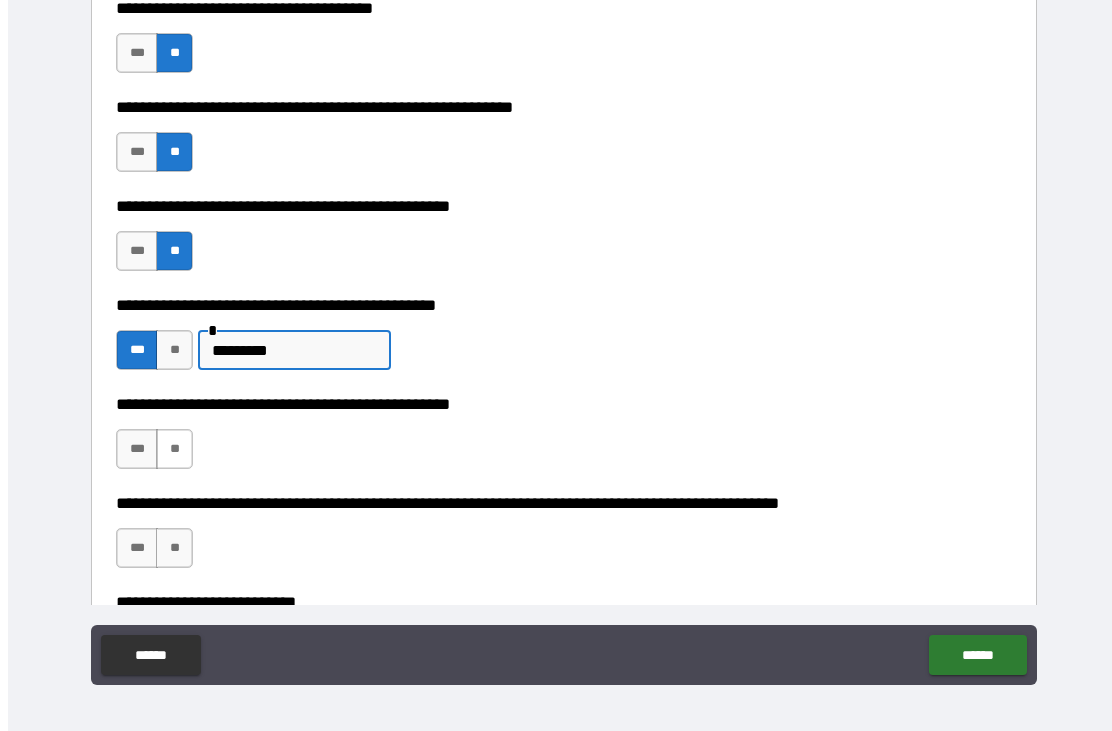 type on "*********" 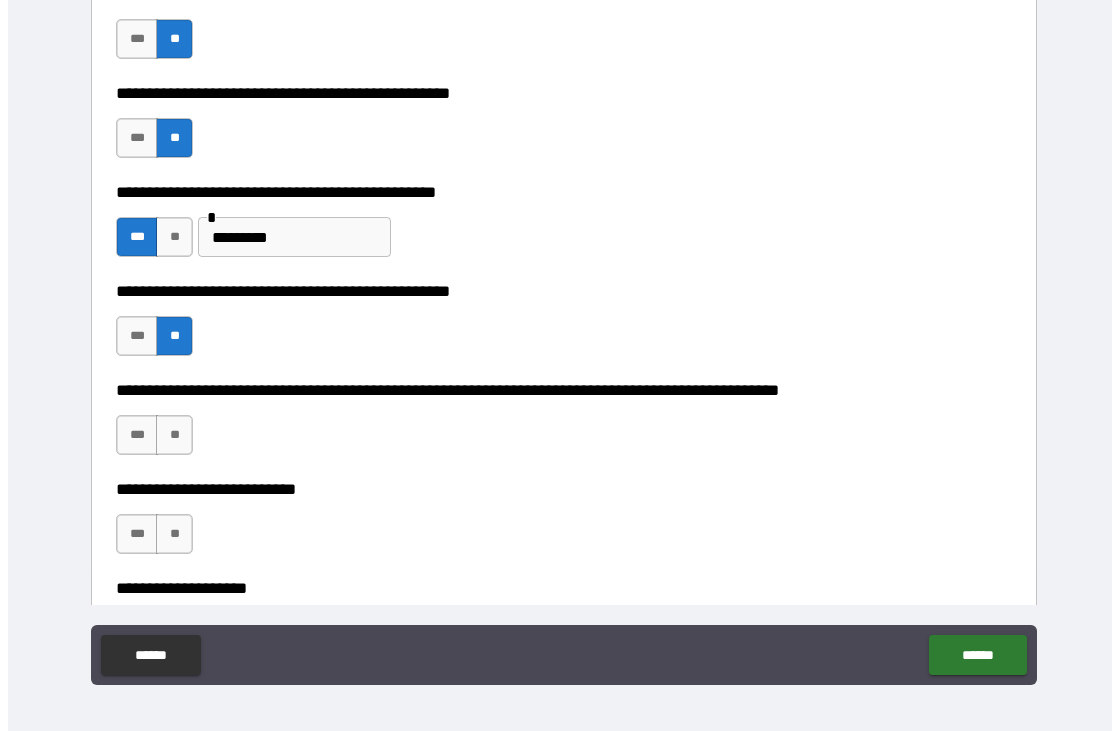 scroll, scrollTop: 430, scrollLeft: 0, axis: vertical 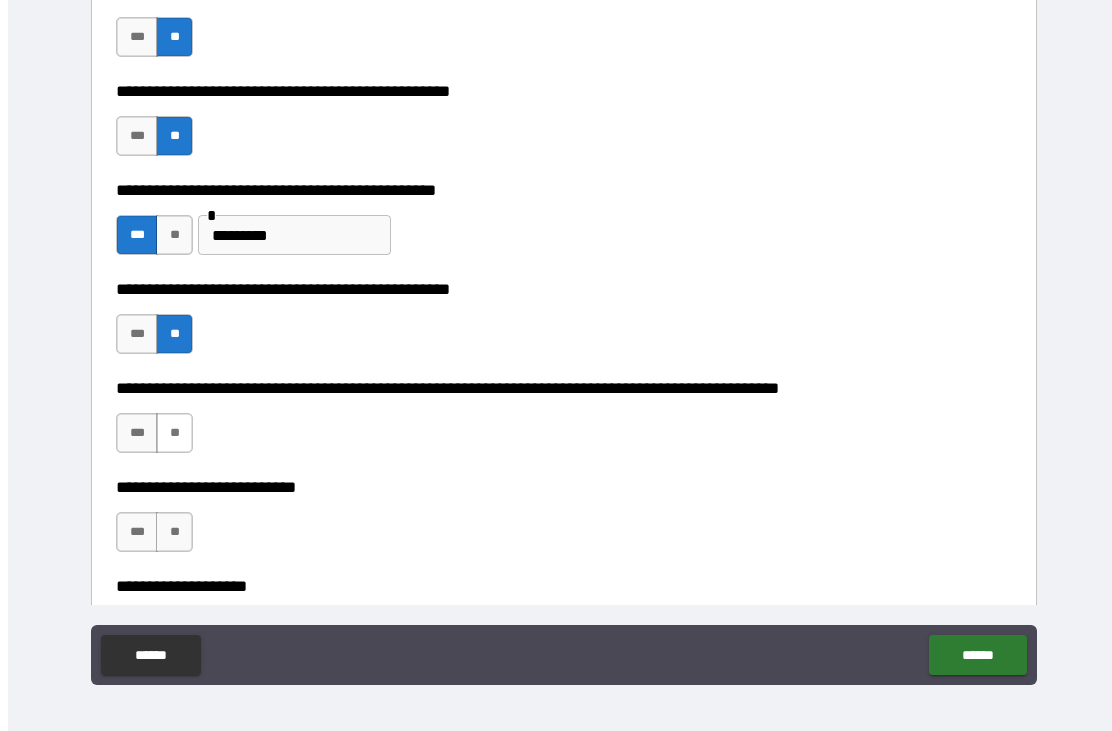 click on "**" at bounding box center (174, 433) 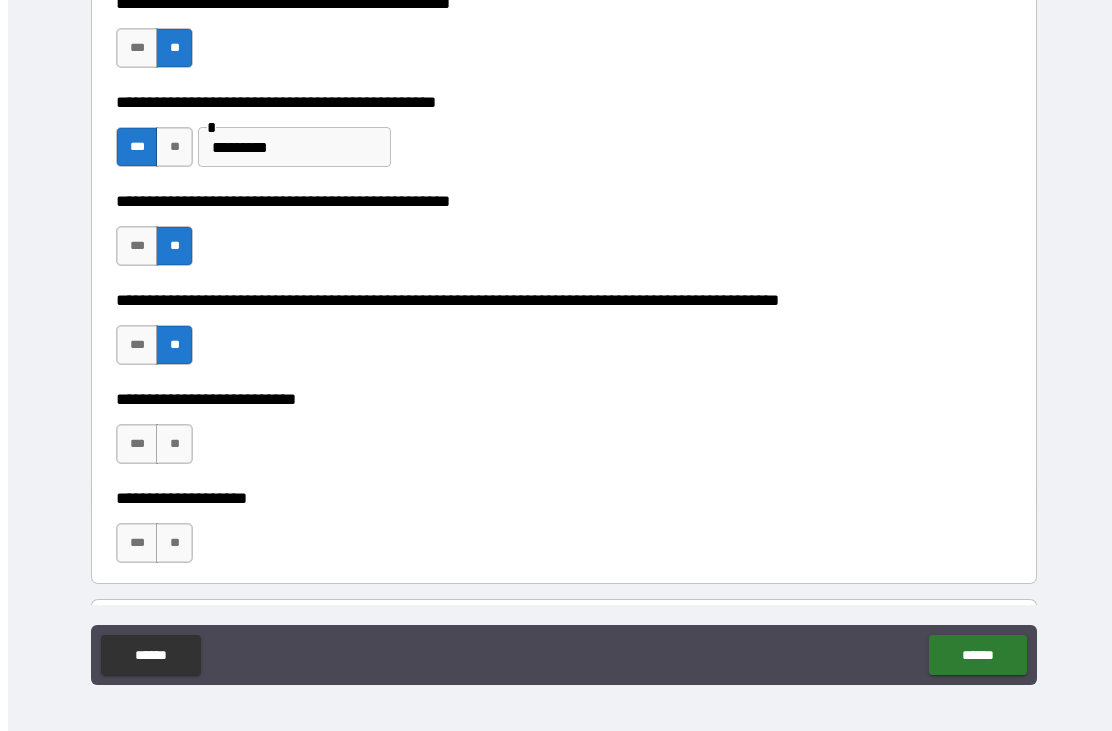 scroll, scrollTop: 522, scrollLeft: 0, axis: vertical 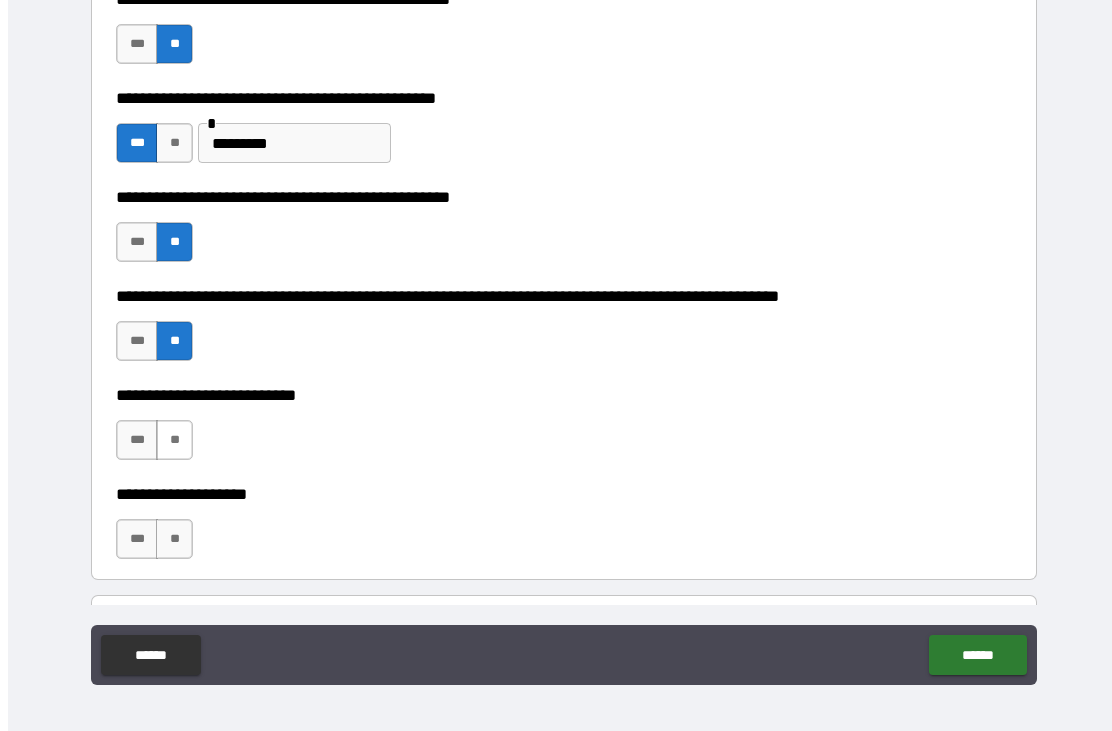 click on "**" at bounding box center [174, 440] 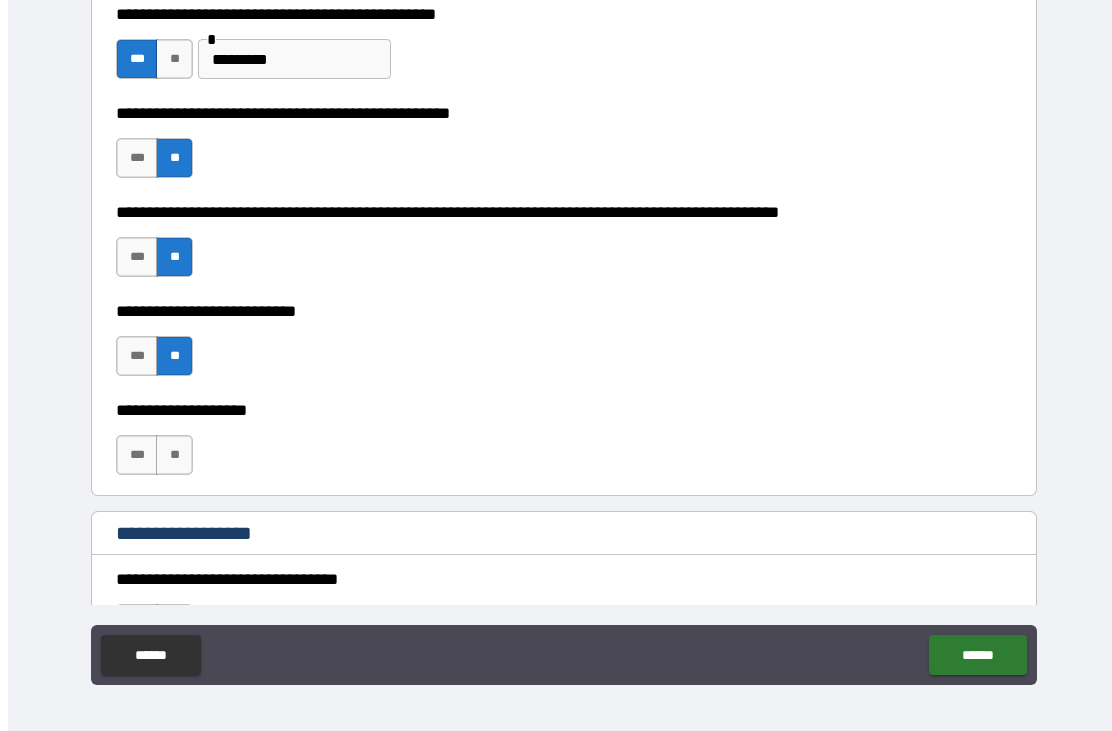 scroll, scrollTop: 650, scrollLeft: 0, axis: vertical 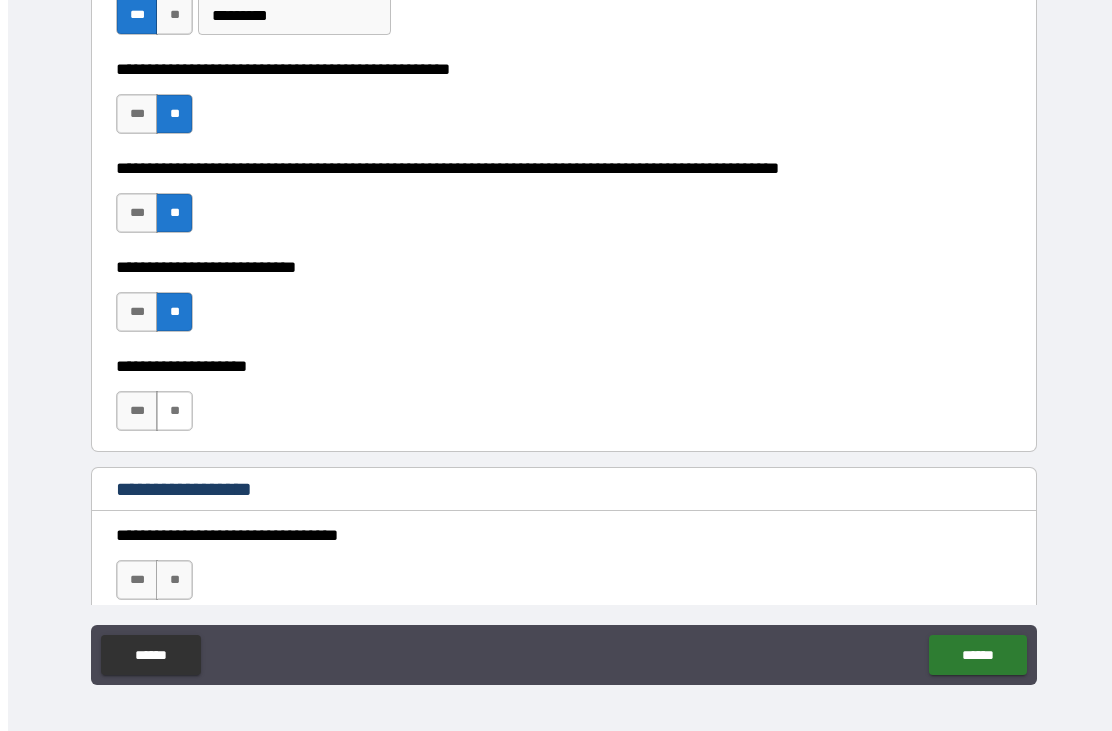 click on "**" at bounding box center (174, 411) 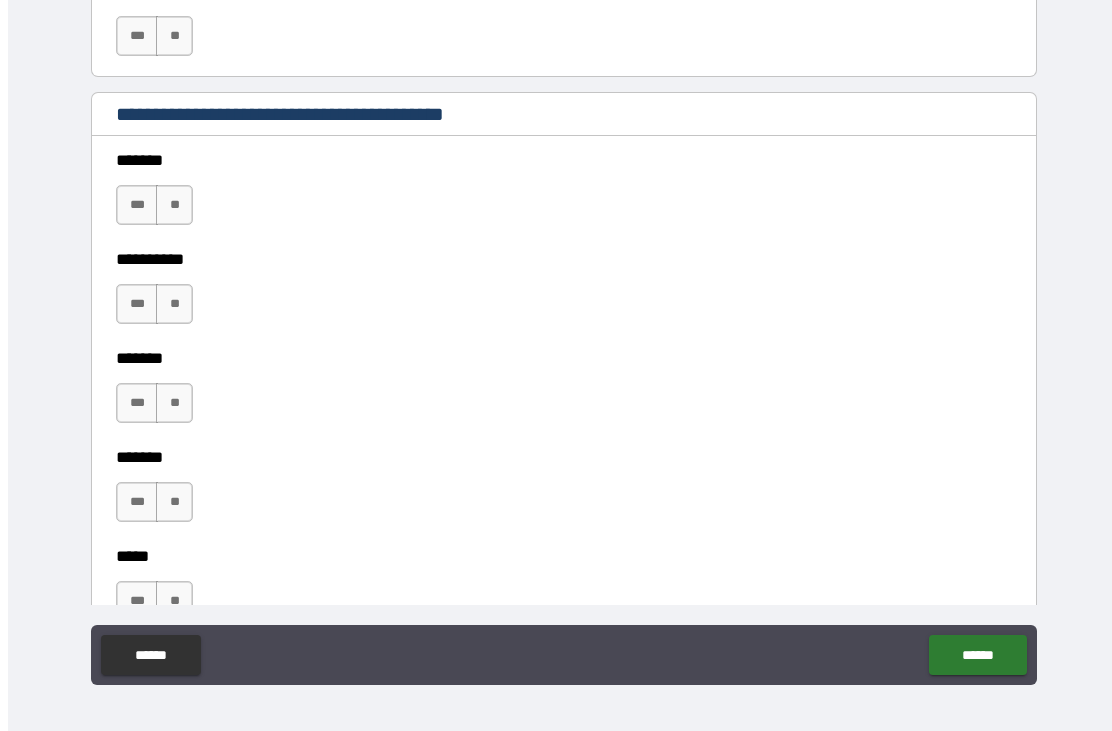 scroll, scrollTop: 1395, scrollLeft: 0, axis: vertical 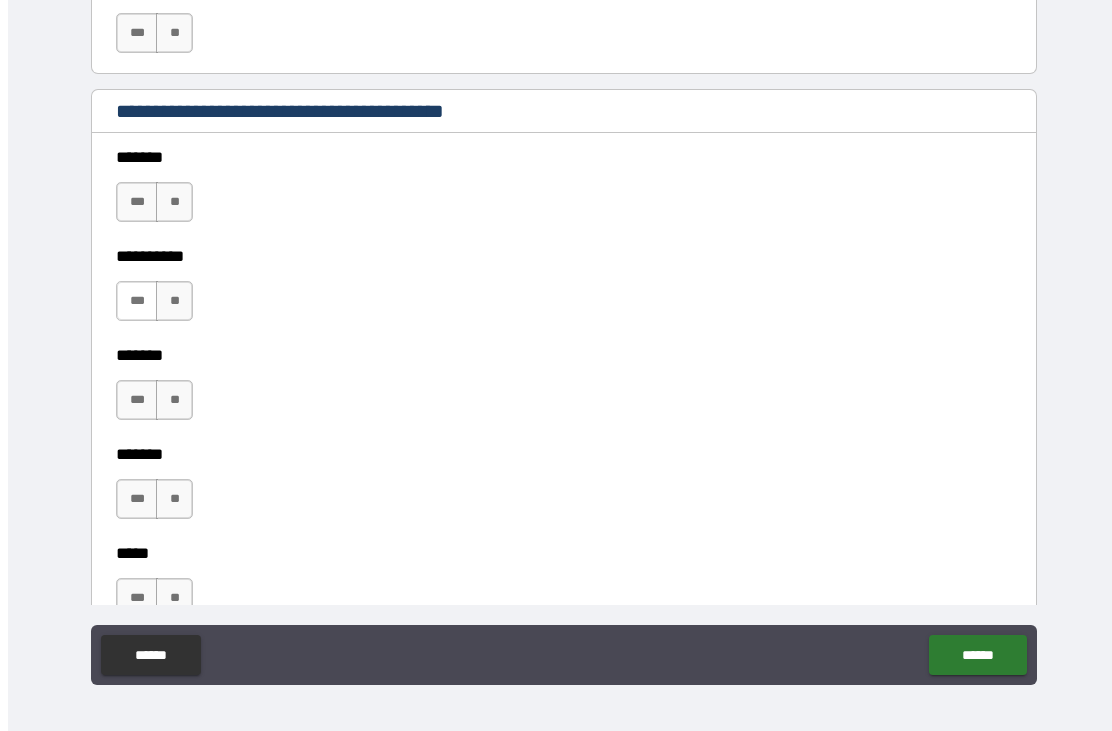 click on "***" at bounding box center (137, 301) 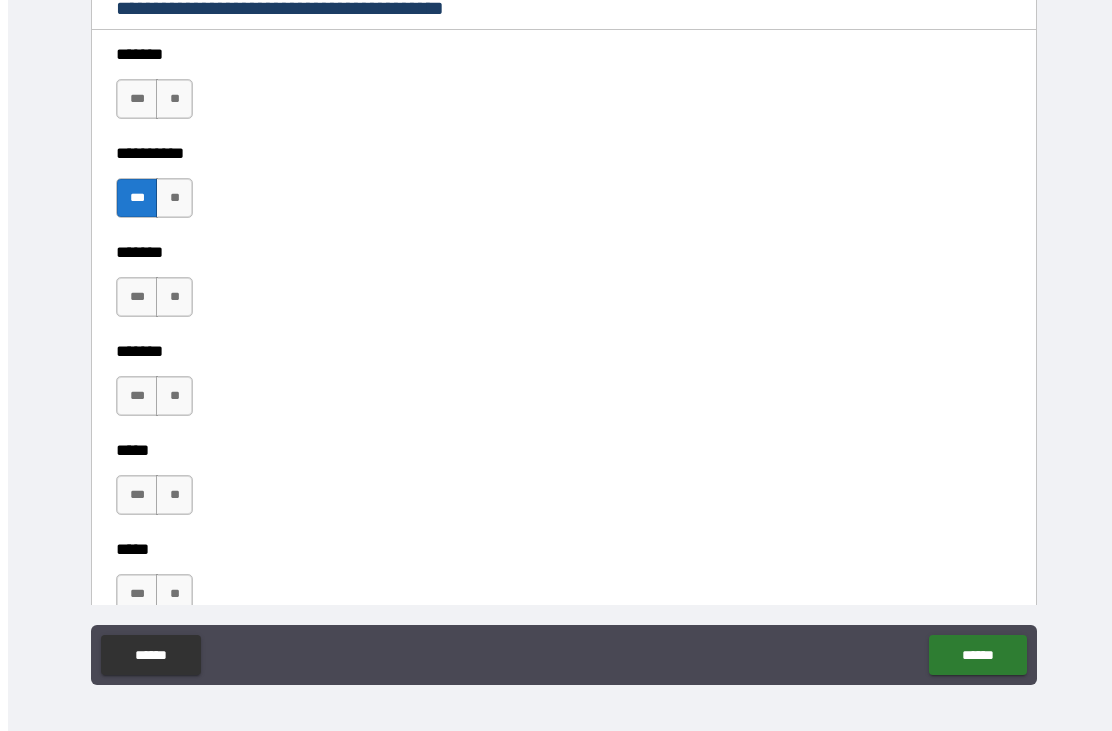 scroll, scrollTop: 1518, scrollLeft: 0, axis: vertical 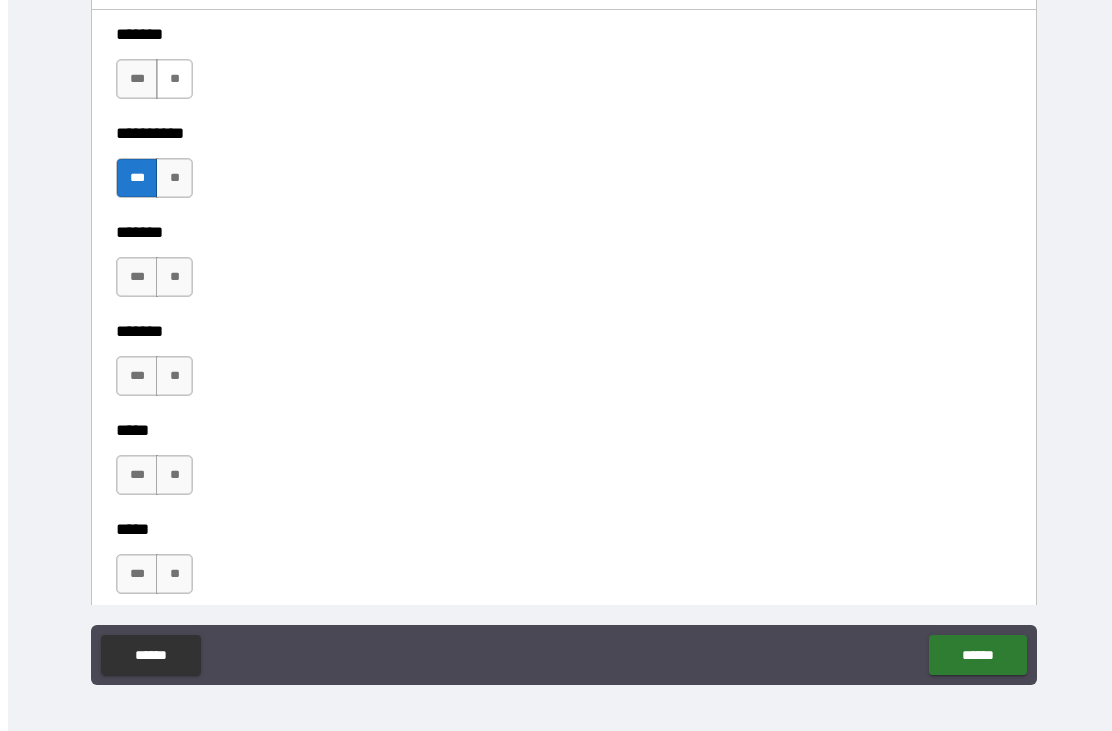 click on "**" at bounding box center (174, 79) 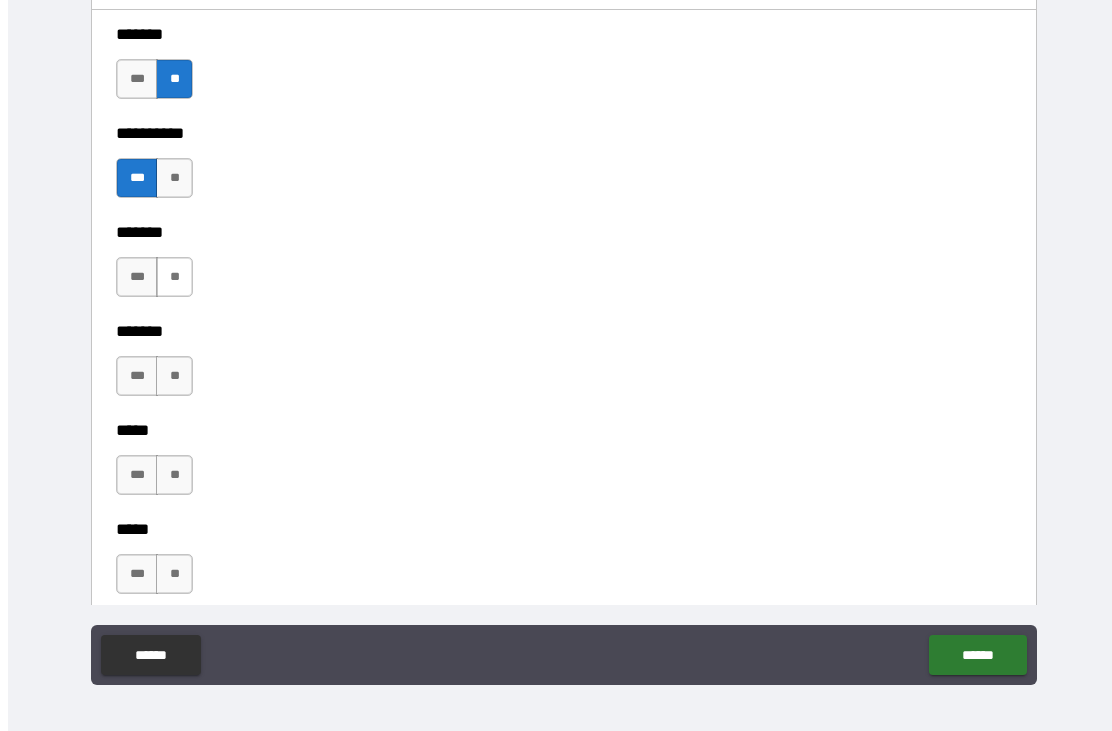 click on "**" at bounding box center [174, 277] 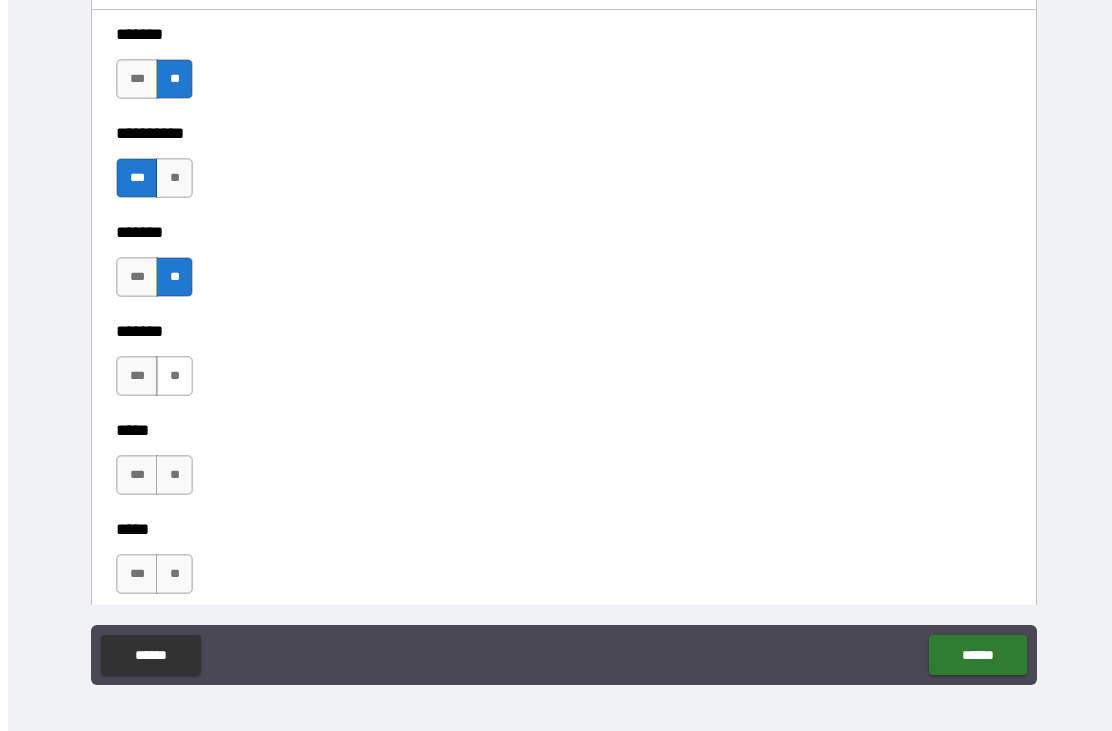 click on "**" at bounding box center (174, 376) 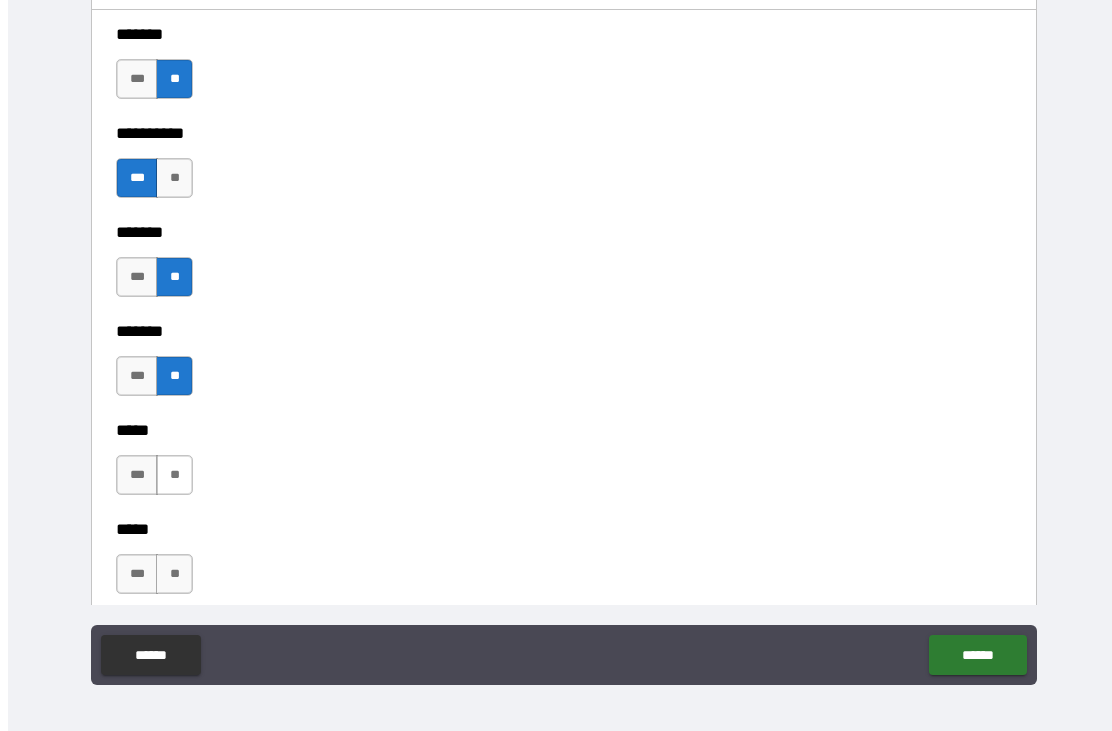 click on "**" at bounding box center [174, 475] 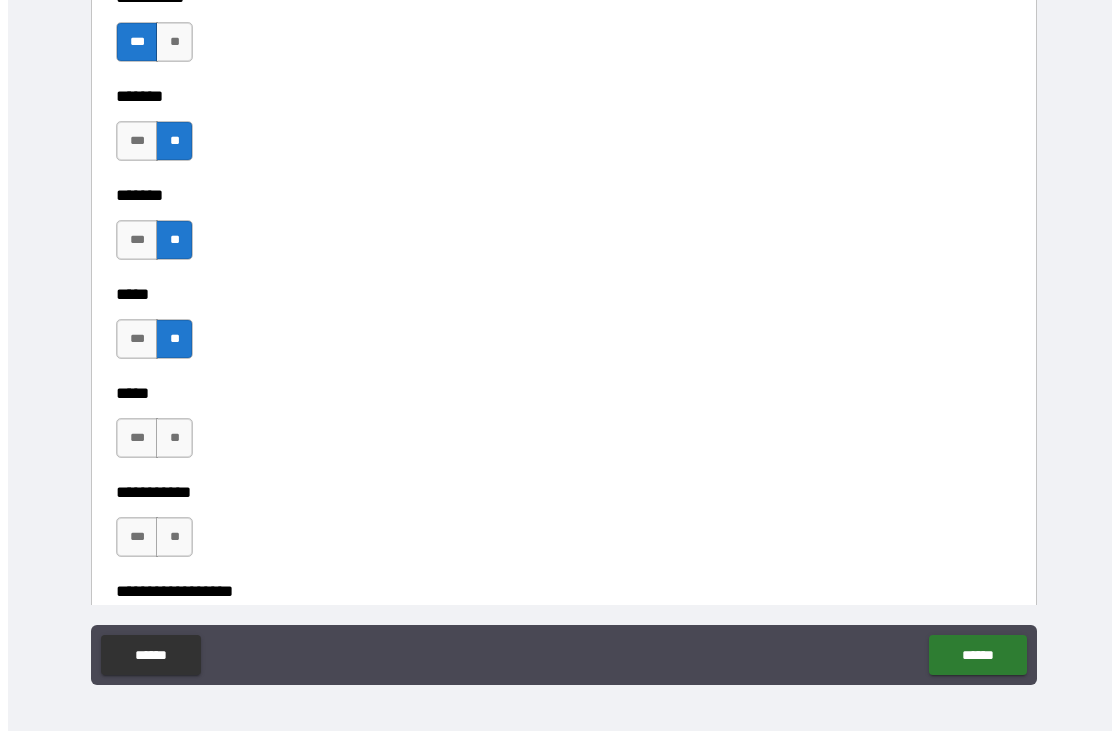scroll, scrollTop: 1672, scrollLeft: 0, axis: vertical 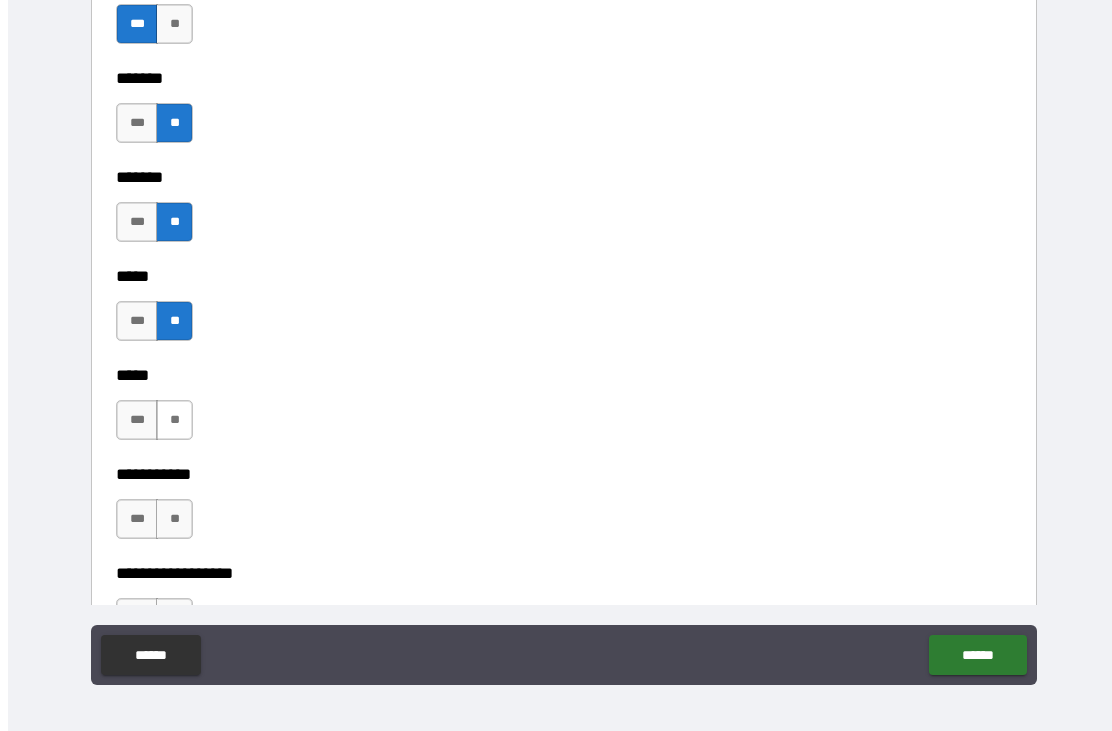 click on "**" at bounding box center (174, 420) 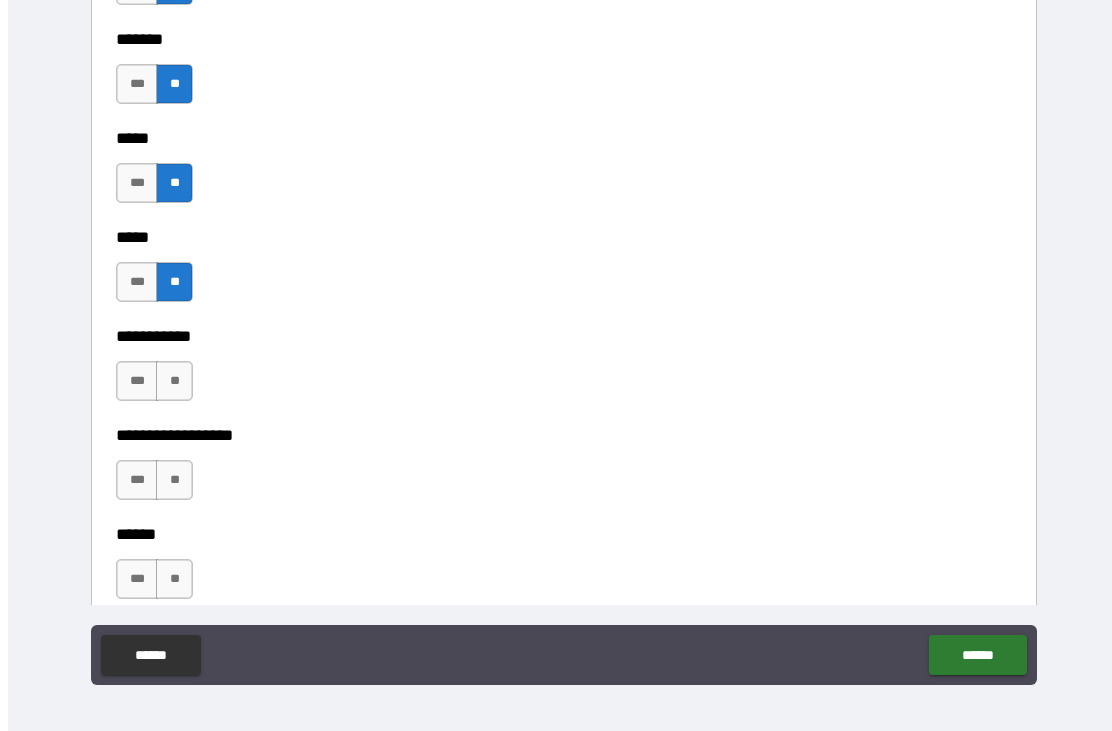 scroll, scrollTop: 1812, scrollLeft: 0, axis: vertical 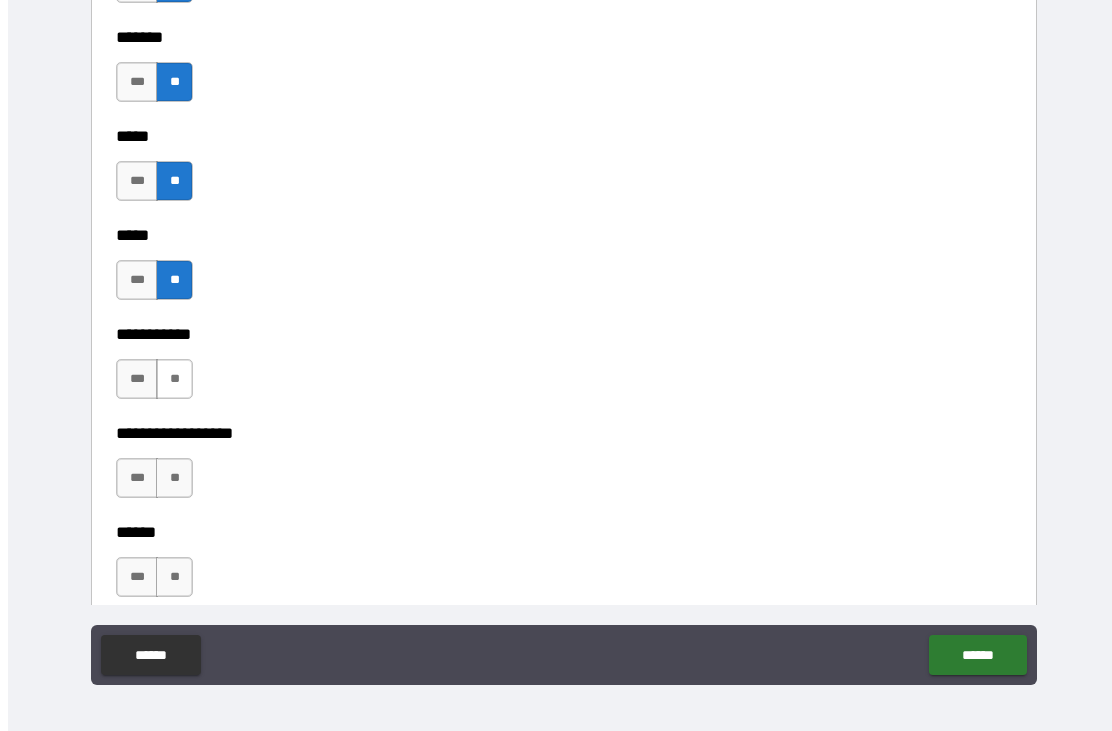 click on "**" at bounding box center [174, 379] 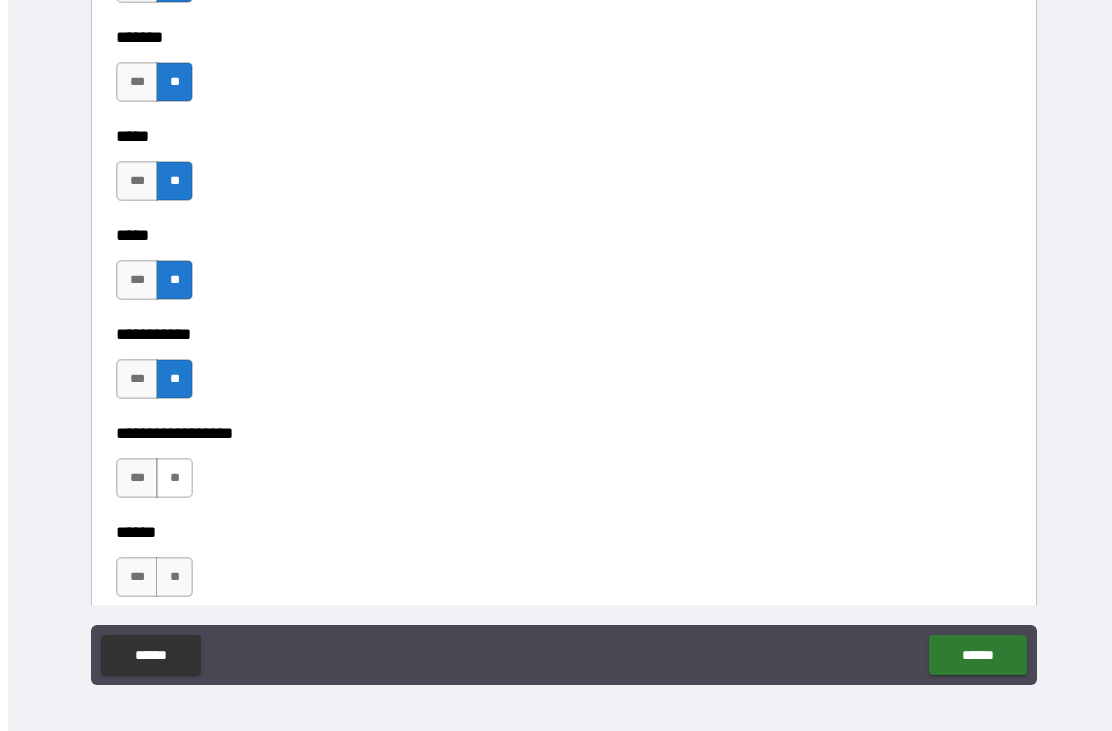 click on "**" at bounding box center [174, 478] 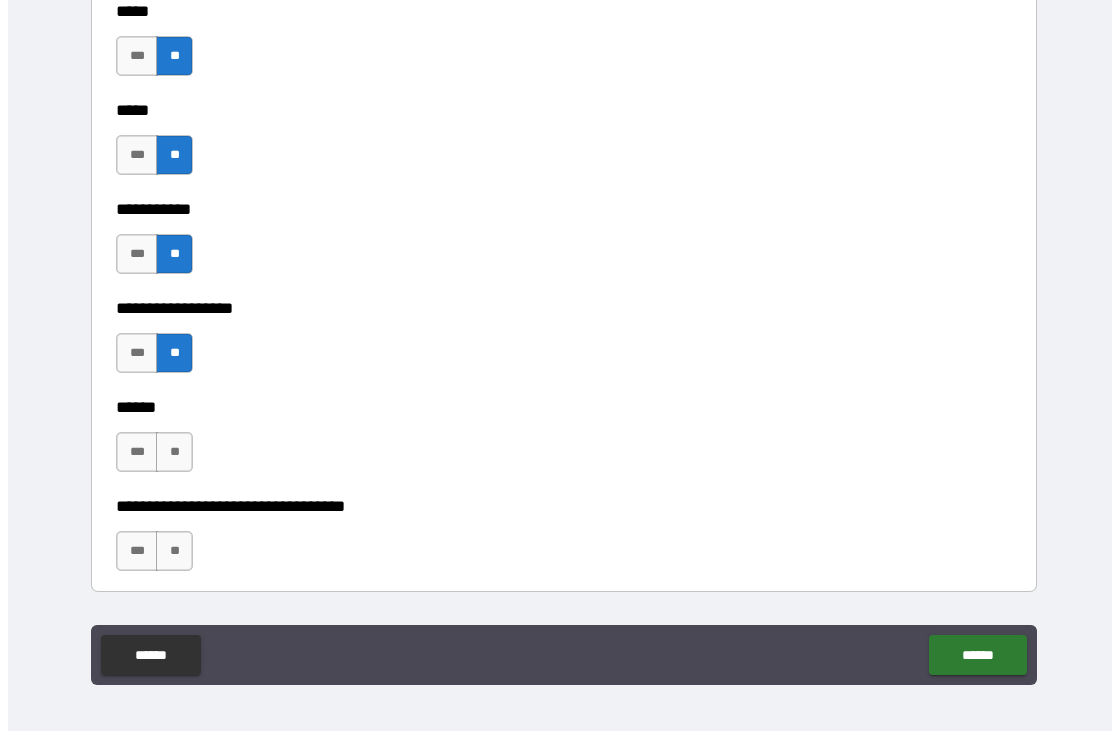 scroll, scrollTop: 1942, scrollLeft: 0, axis: vertical 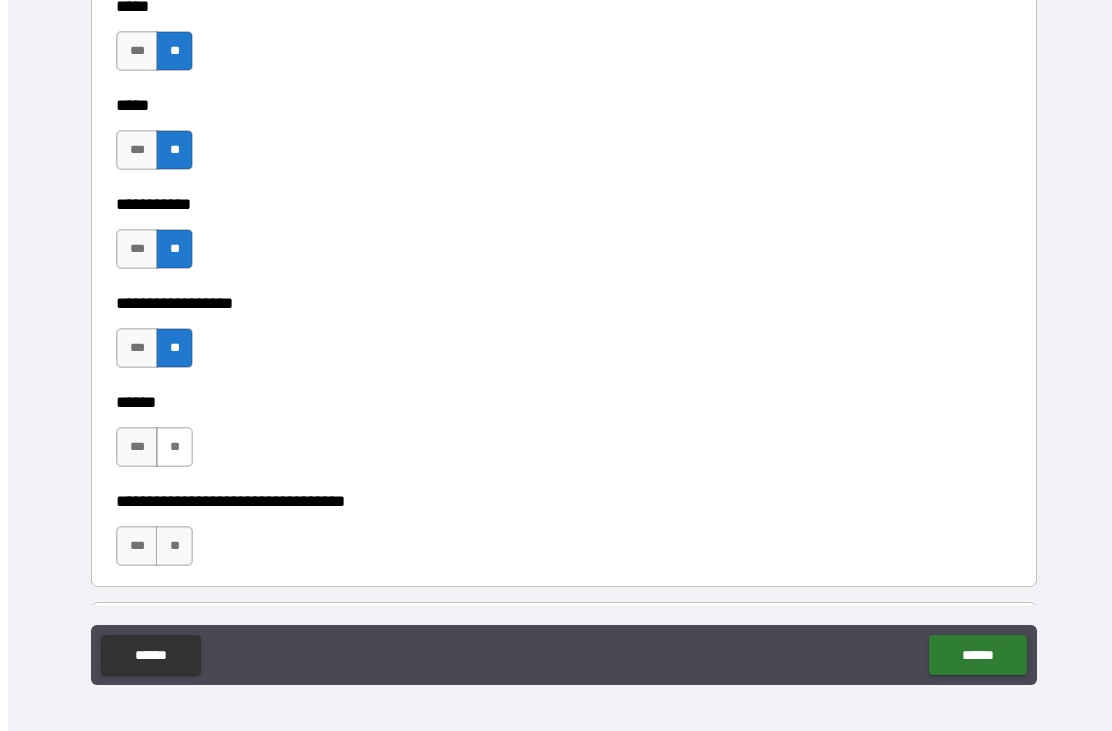 click on "**" at bounding box center (174, 447) 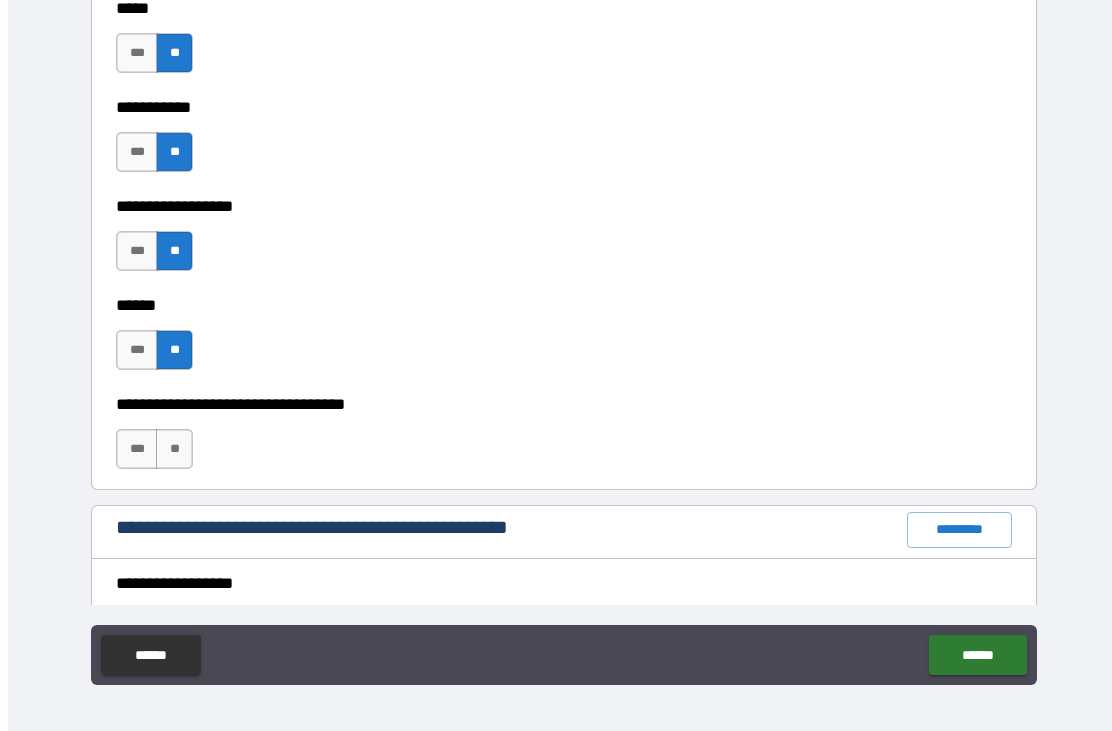scroll, scrollTop: 2041, scrollLeft: 0, axis: vertical 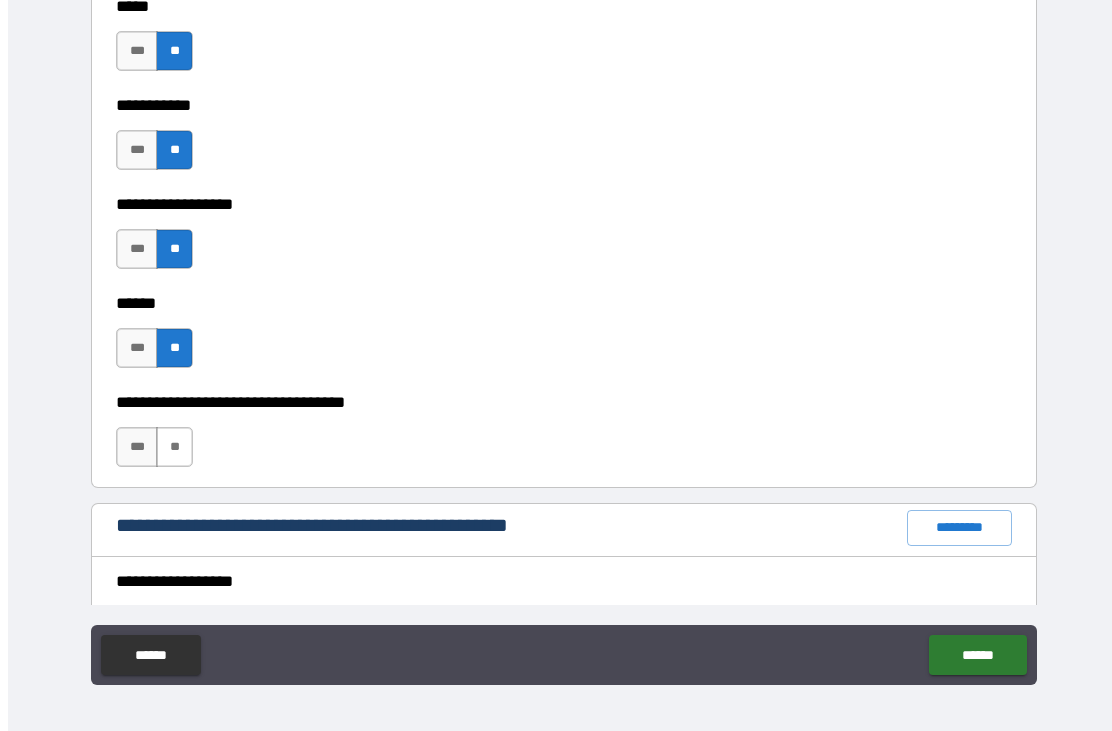 click on "**" at bounding box center (174, 447) 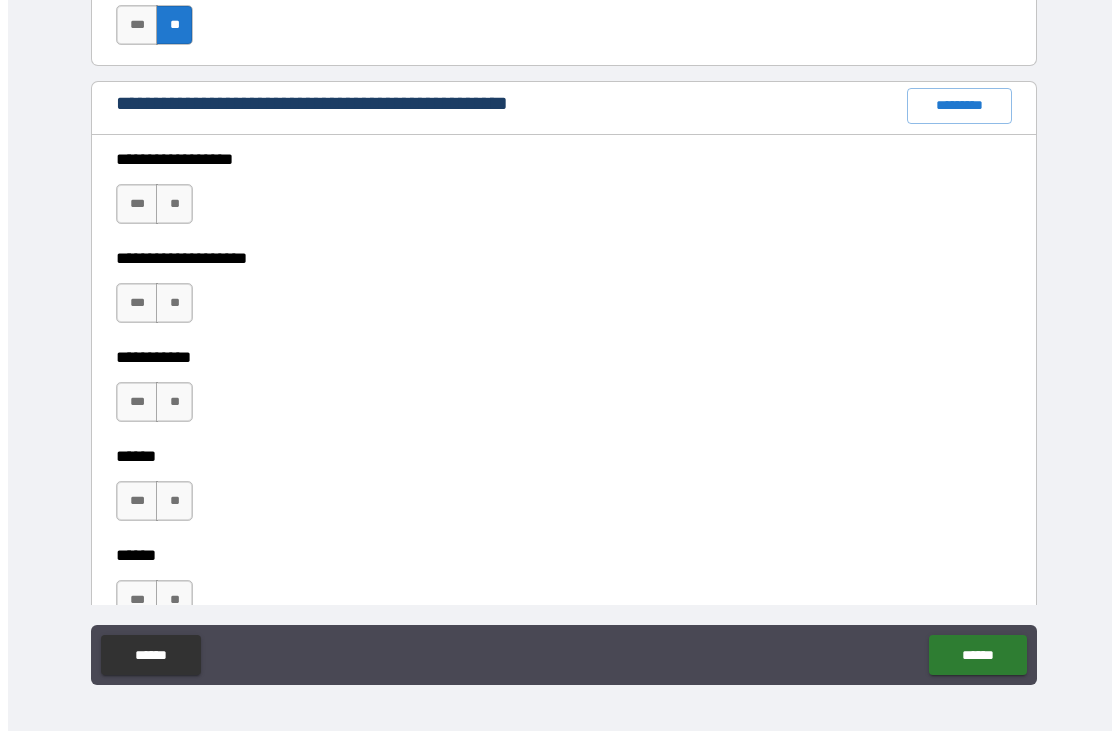 scroll, scrollTop: 2465, scrollLeft: 0, axis: vertical 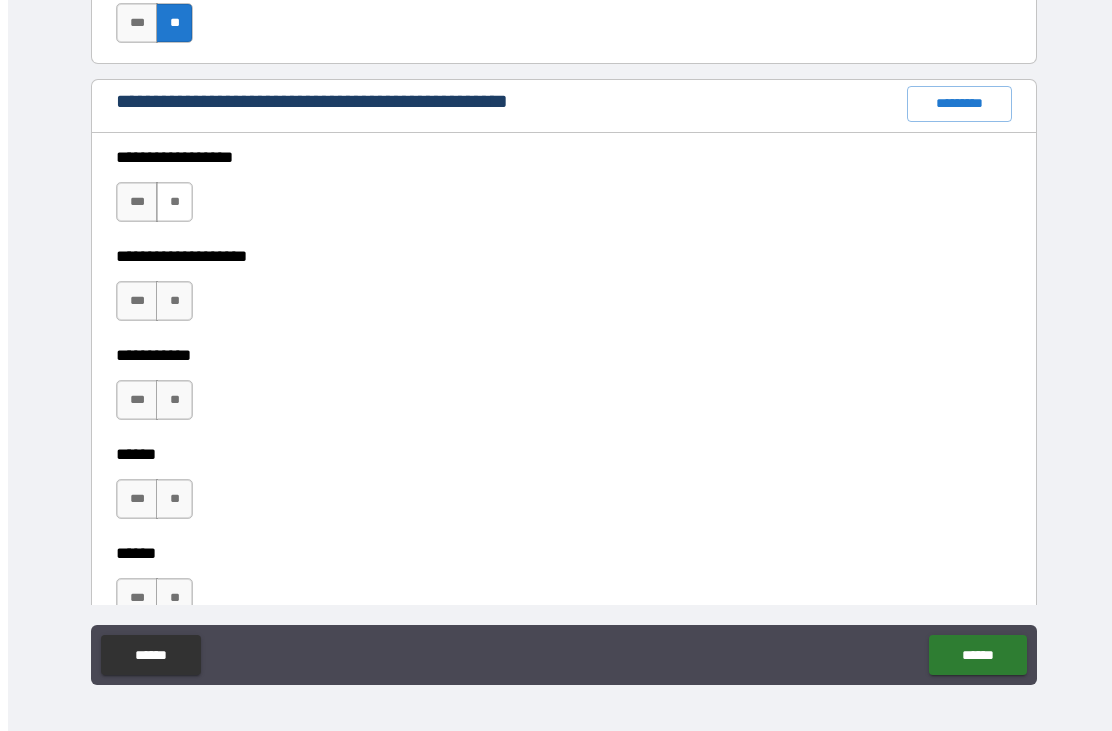 click on "**" at bounding box center (174, 202) 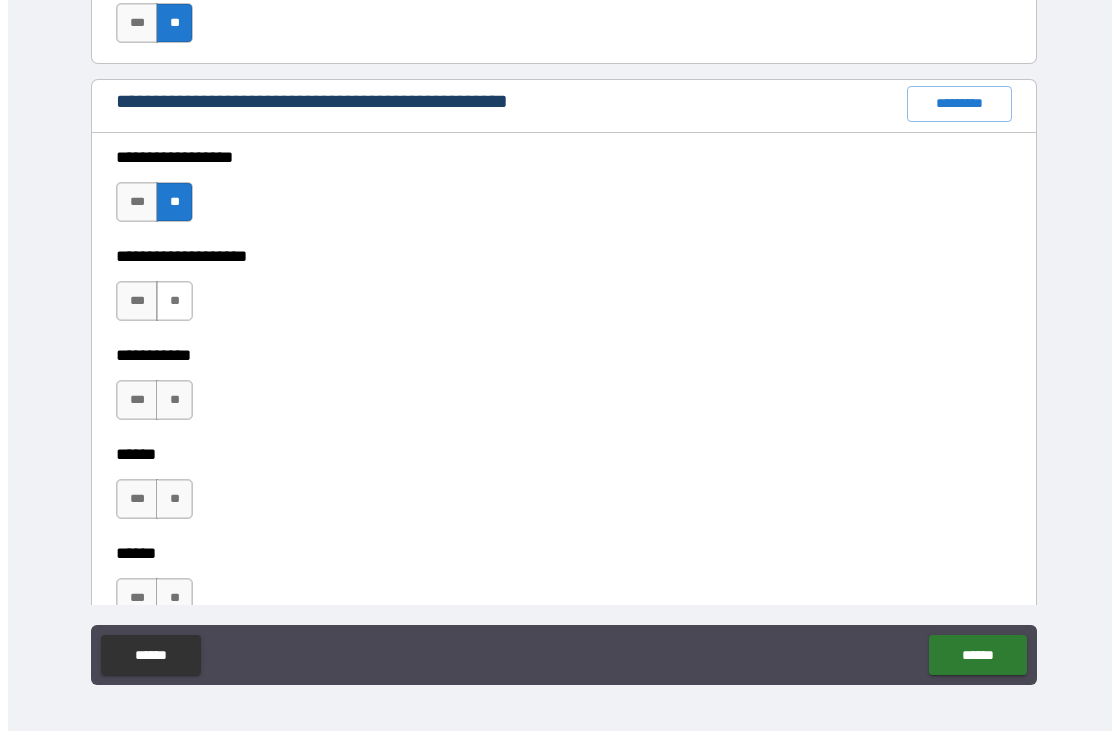 click on "**" at bounding box center [174, 301] 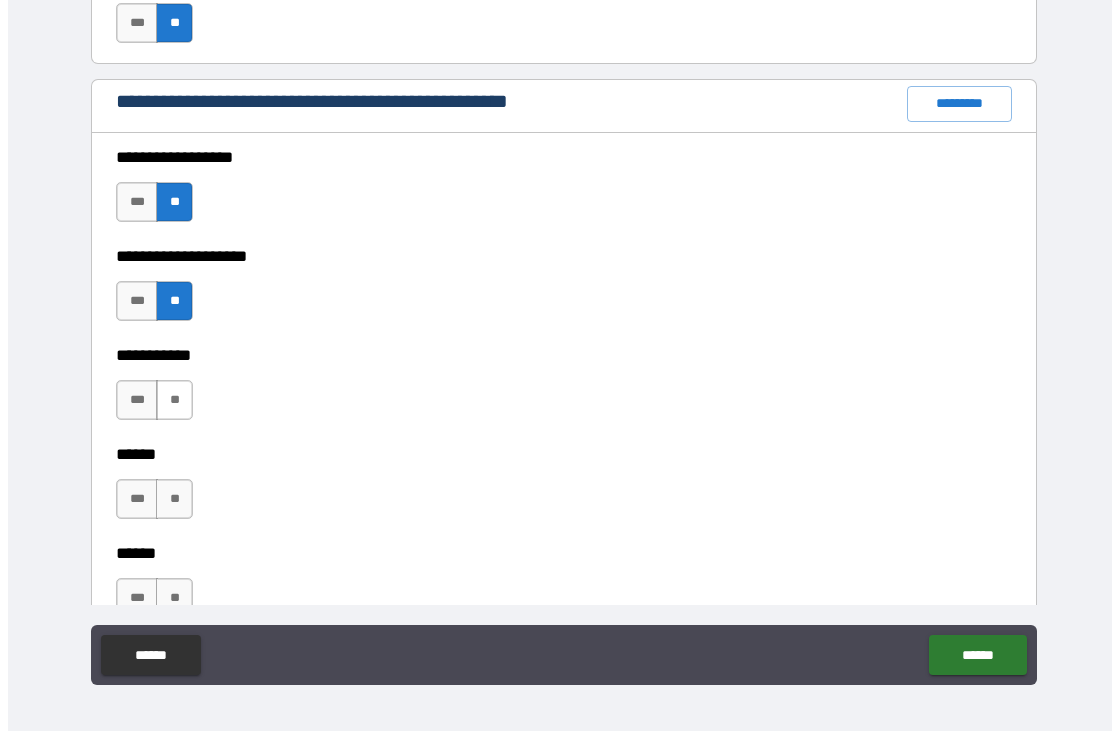 click on "**" at bounding box center [174, 400] 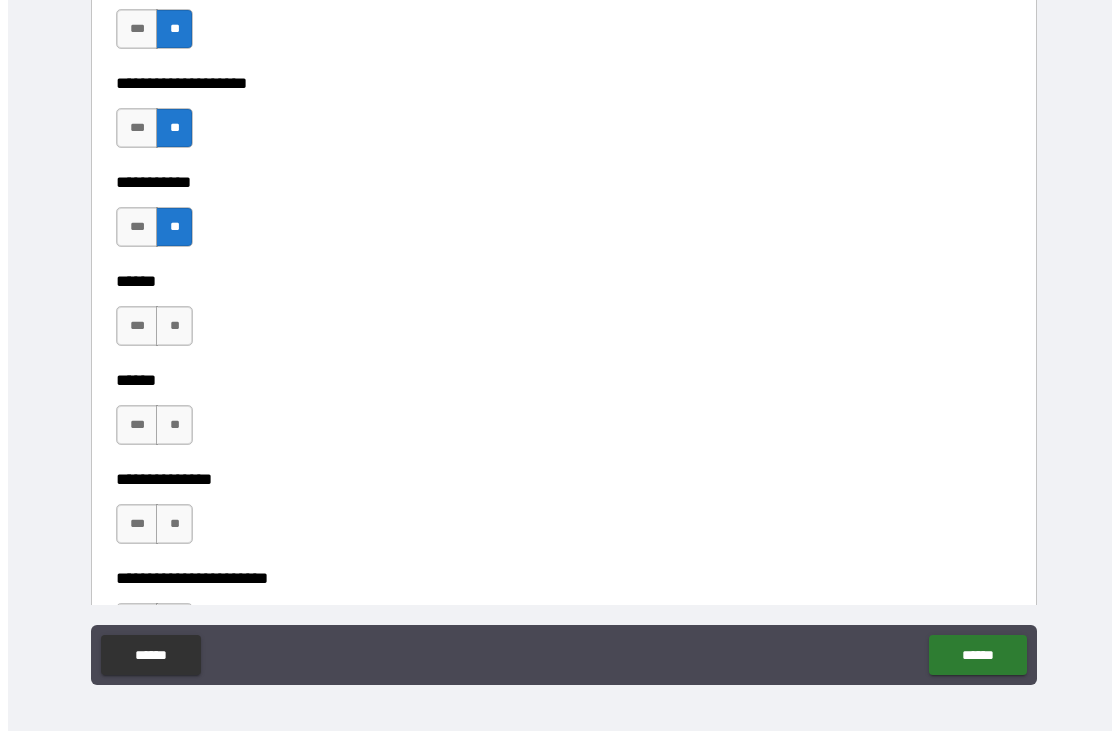 scroll, scrollTop: 2641, scrollLeft: 0, axis: vertical 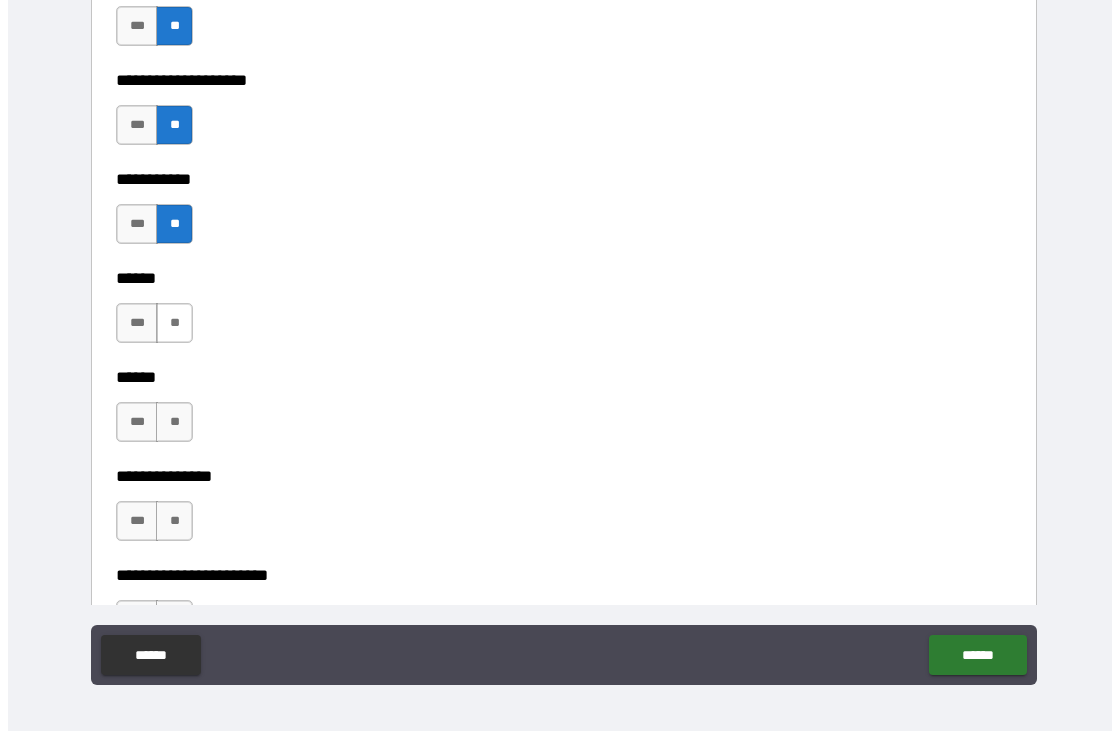 click on "**" at bounding box center (174, 323) 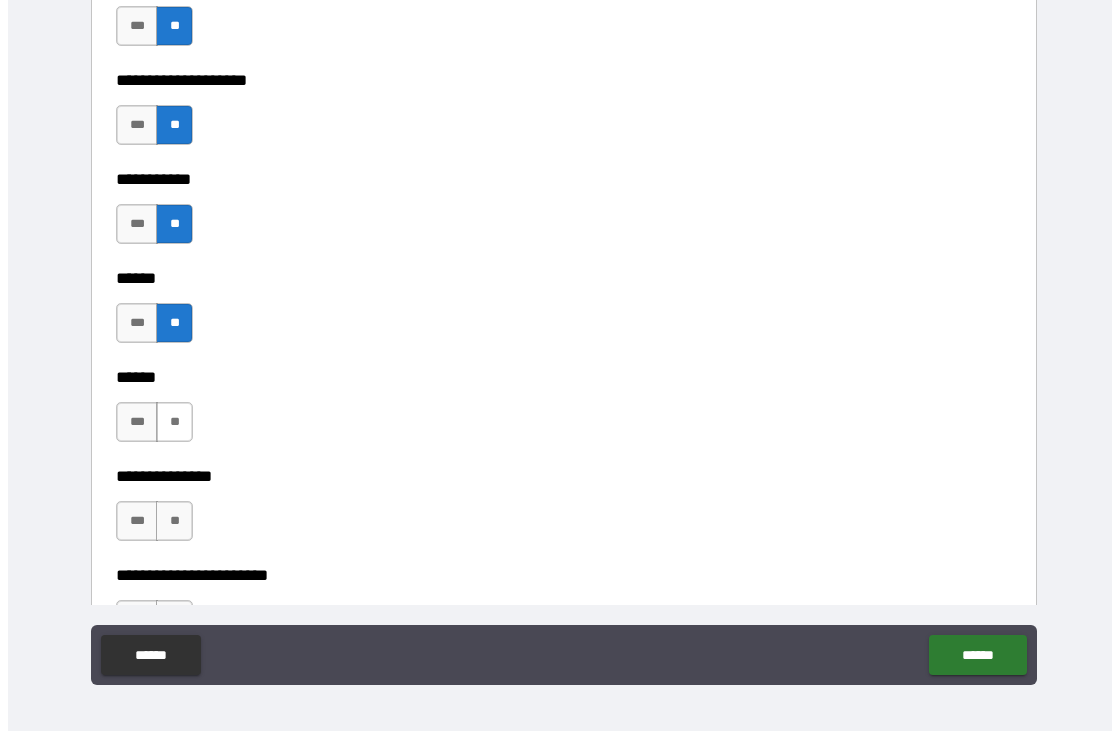 click on "**" at bounding box center (174, 422) 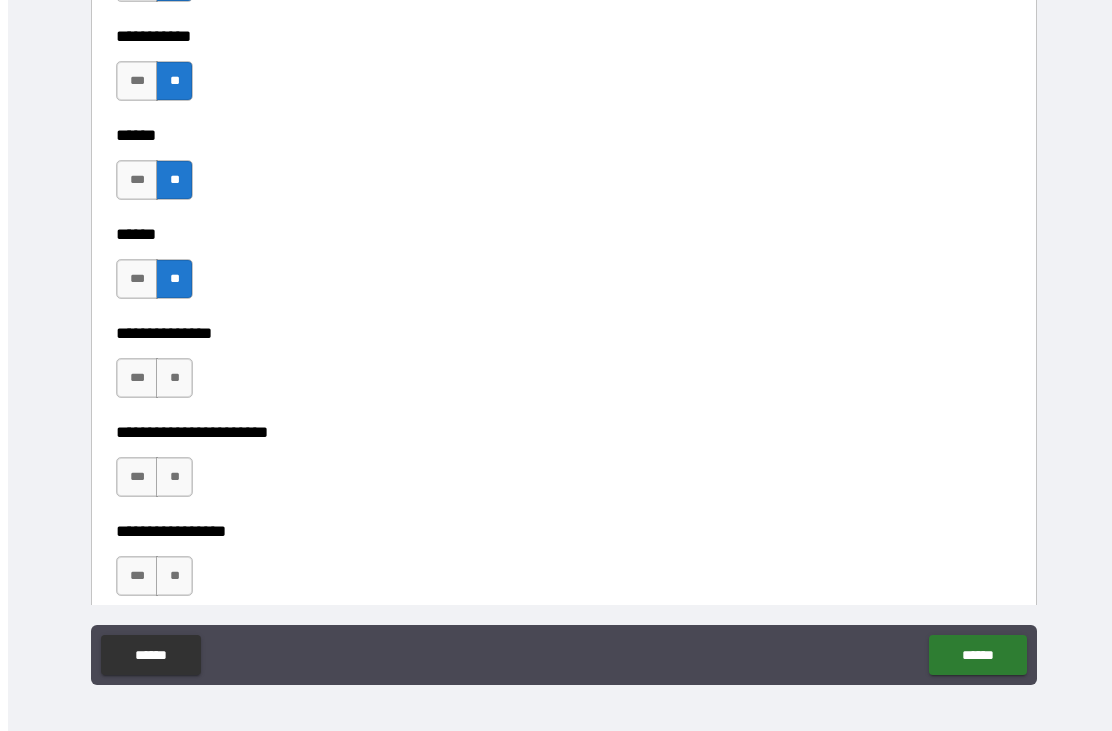 scroll, scrollTop: 2804, scrollLeft: 0, axis: vertical 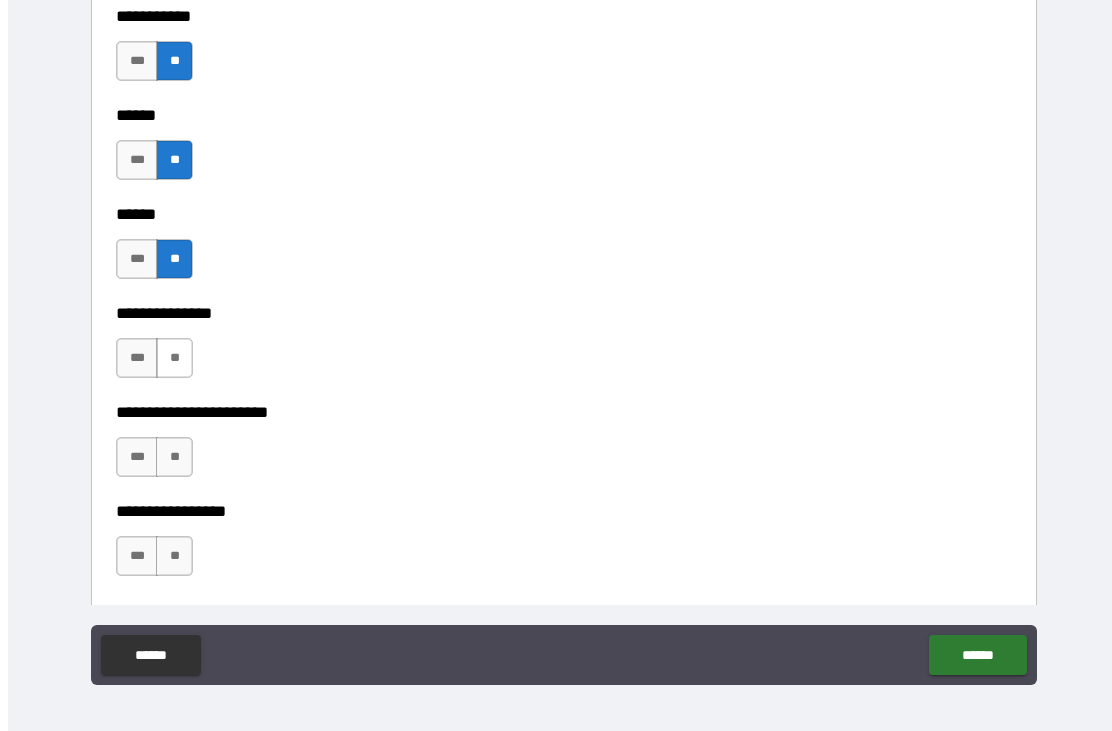 click on "**" at bounding box center (174, 358) 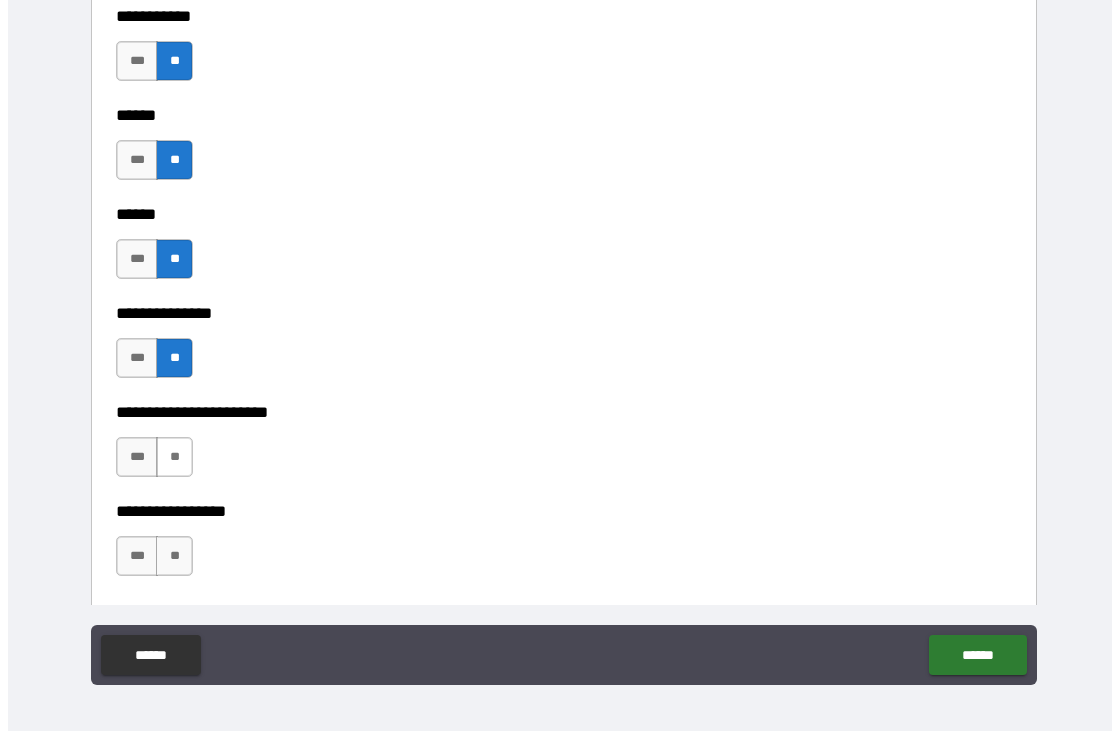 click on "**" at bounding box center (174, 457) 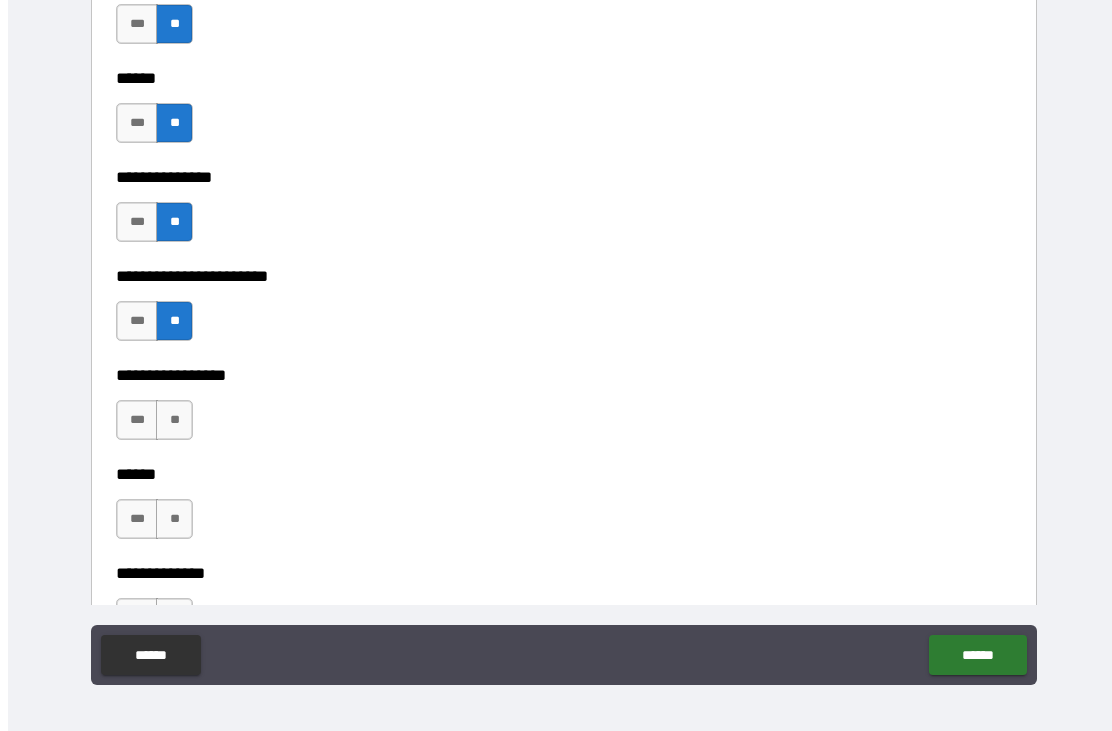 scroll, scrollTop: 2981, scrollLeft: 0, axis: vertical 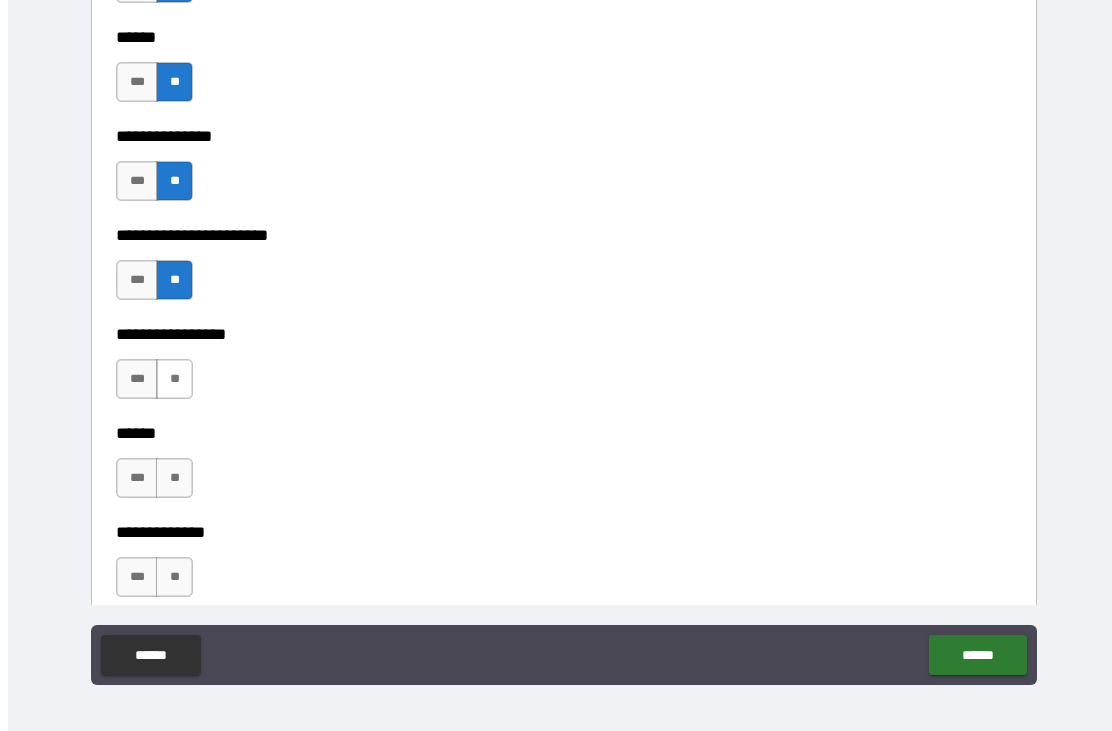 click on "**" at bounding box center (174, 379) 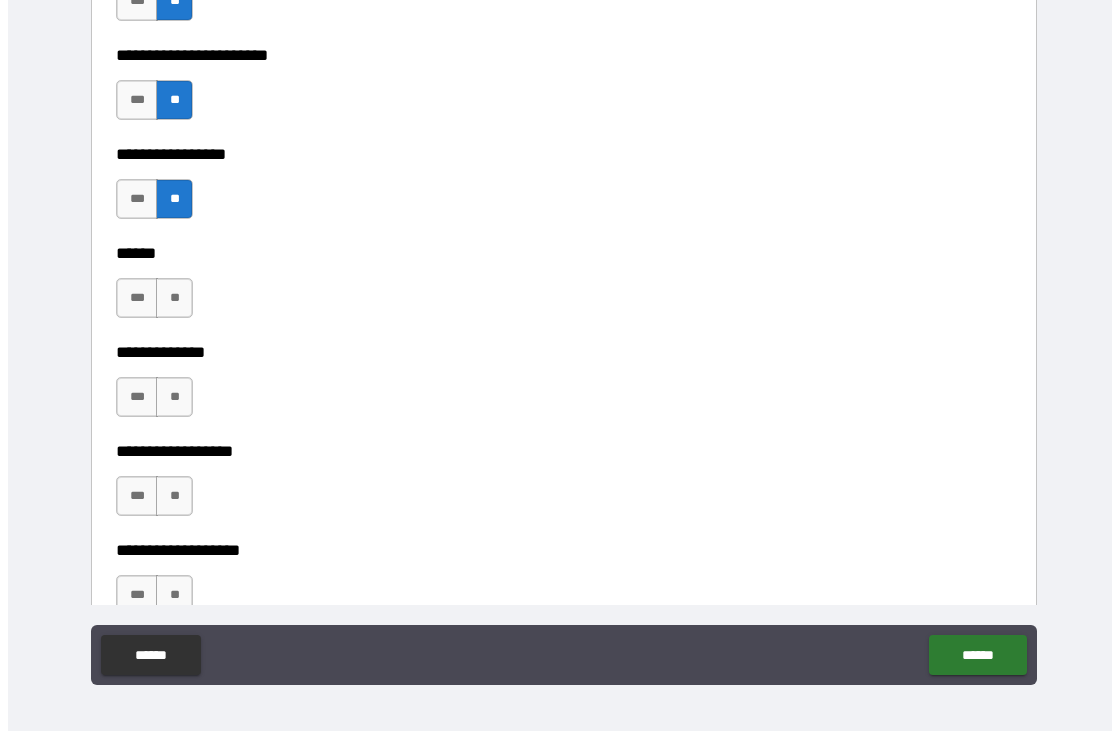 scroll, scrollTop: 3165, scrollLeft: 0, axis: vertical 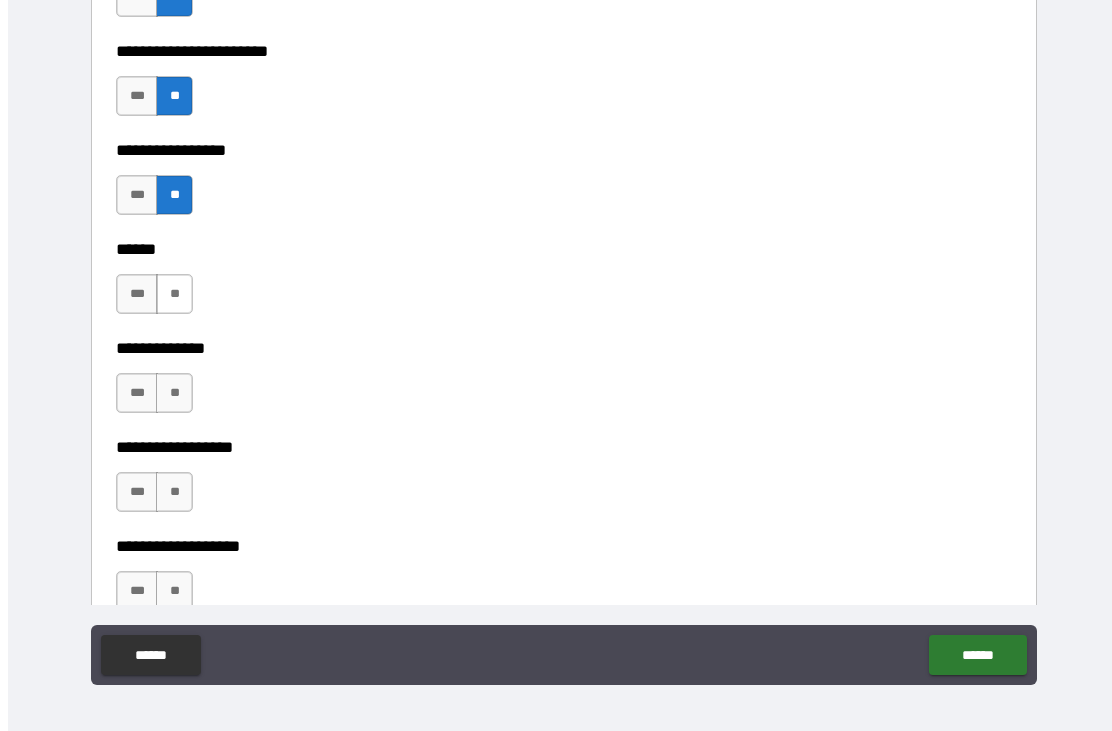 click on "**" at bounding box center (174, 294) 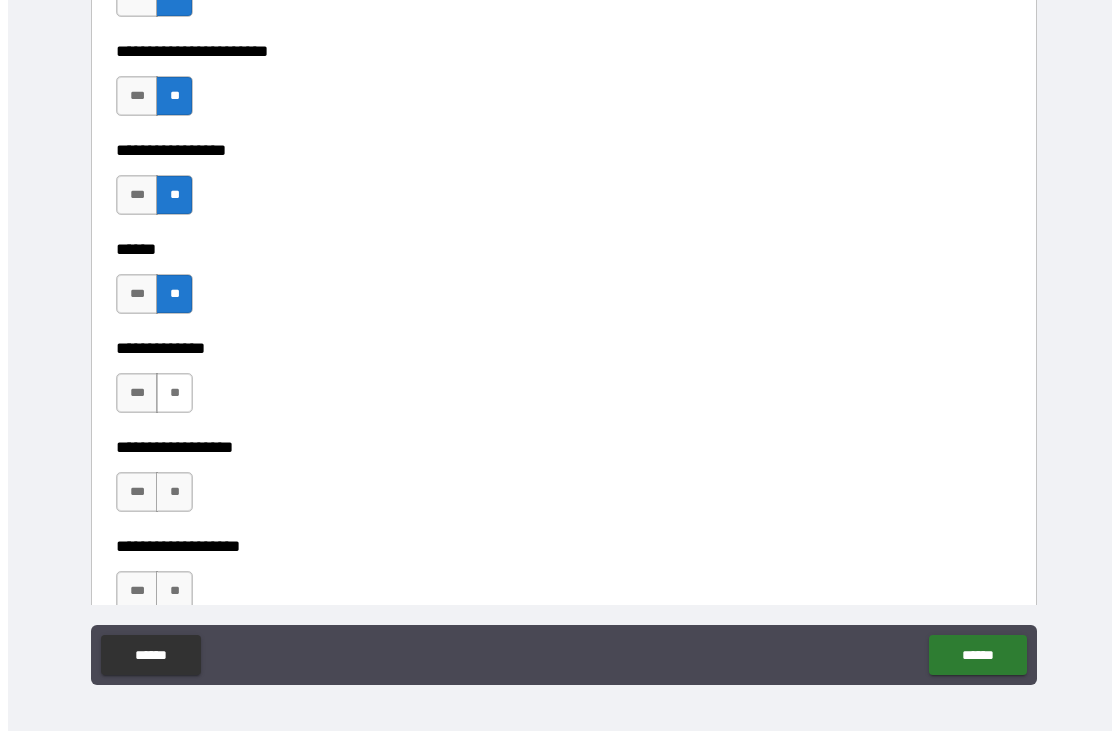 click on "**" at bounding box center [174, 393] 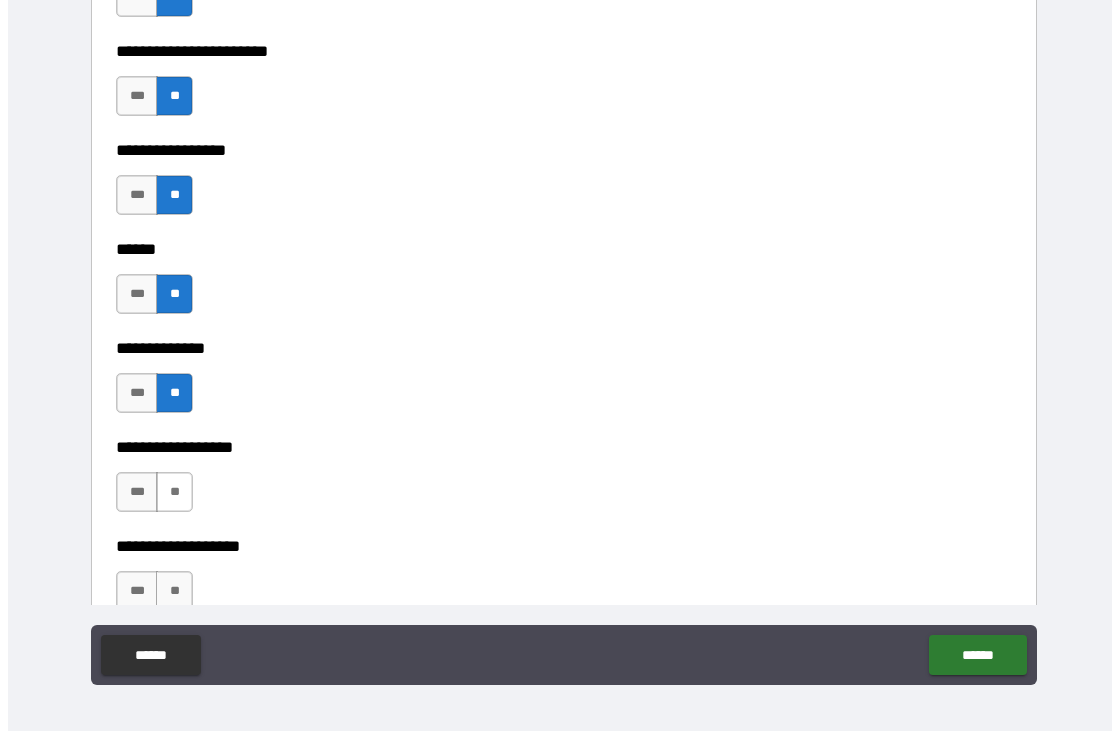 click on "**" at bounding box center (174, 492) 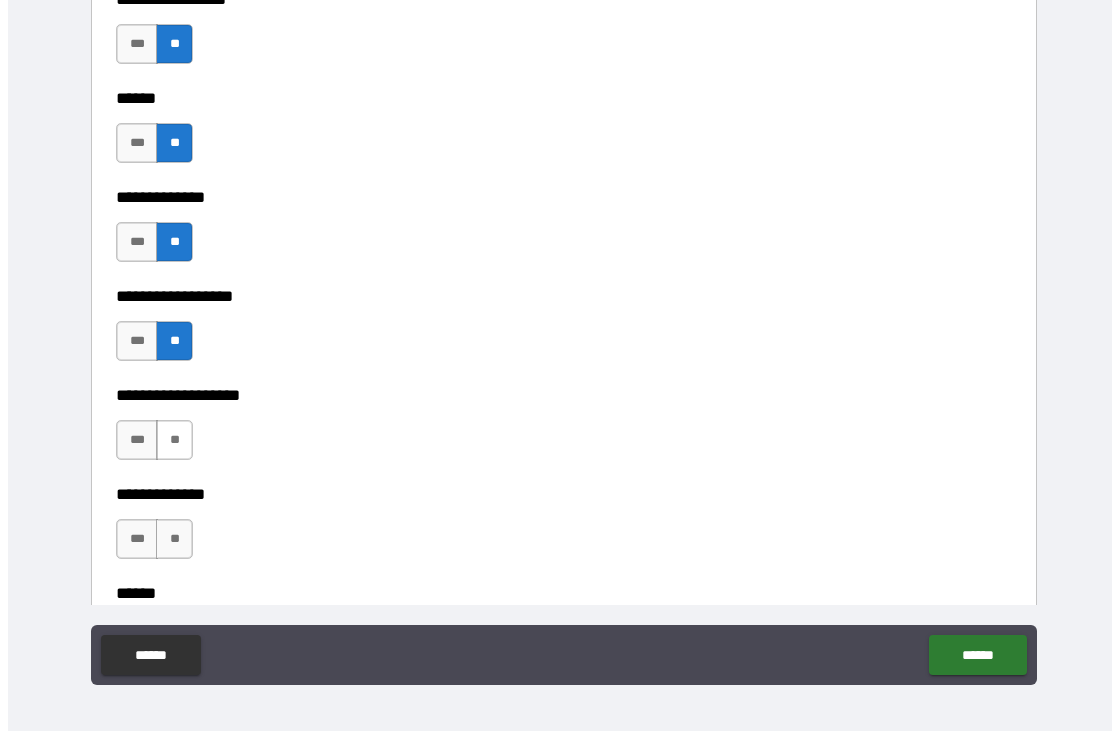 click on "**" at bounding box center [174, 440] 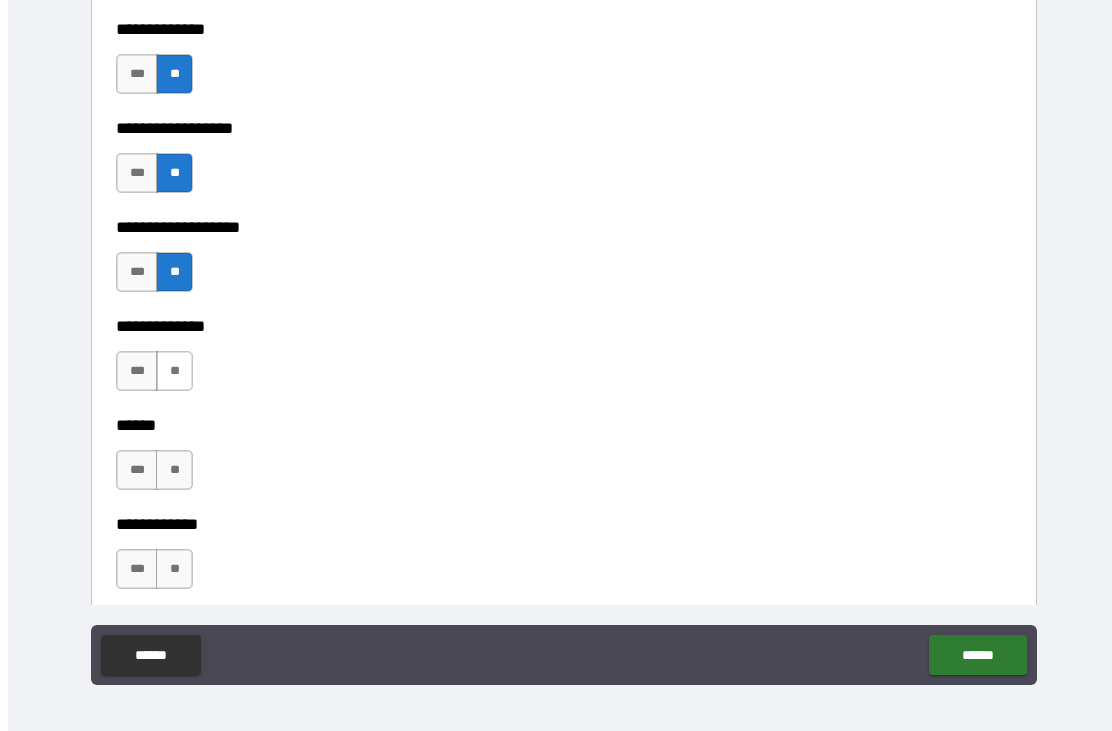 click on "**" at bounding box center [174, 371] 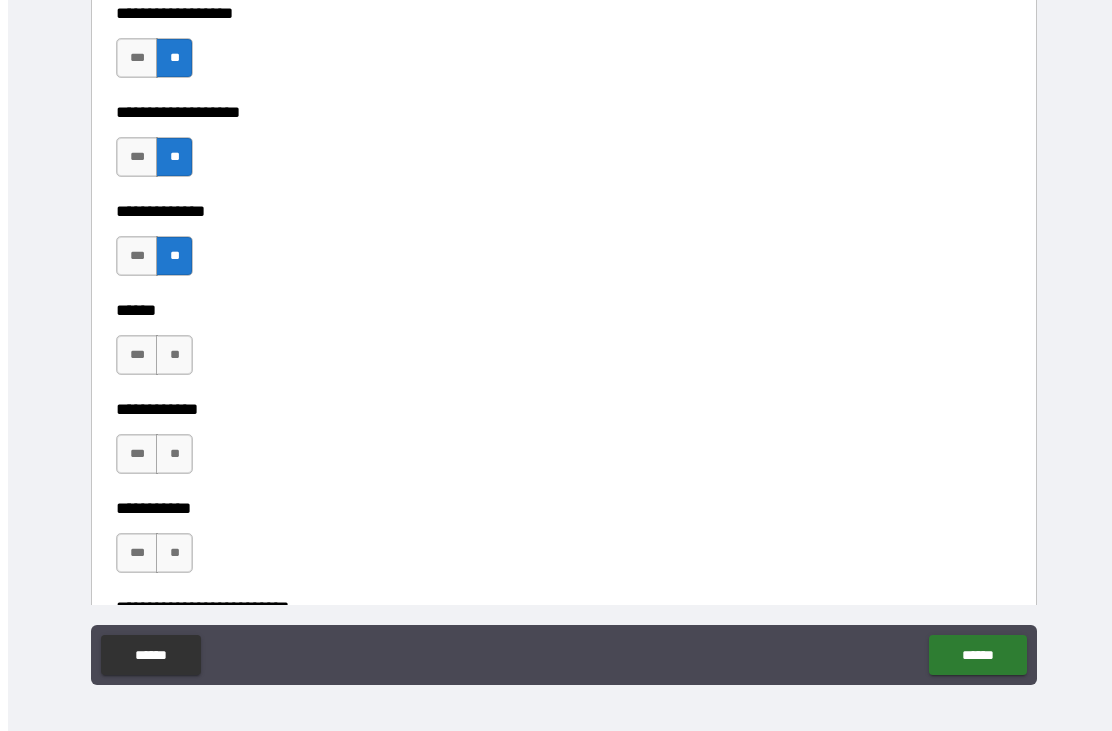 scroll, scrollTop: 3613, scrollLeft: 0, axis: vertical 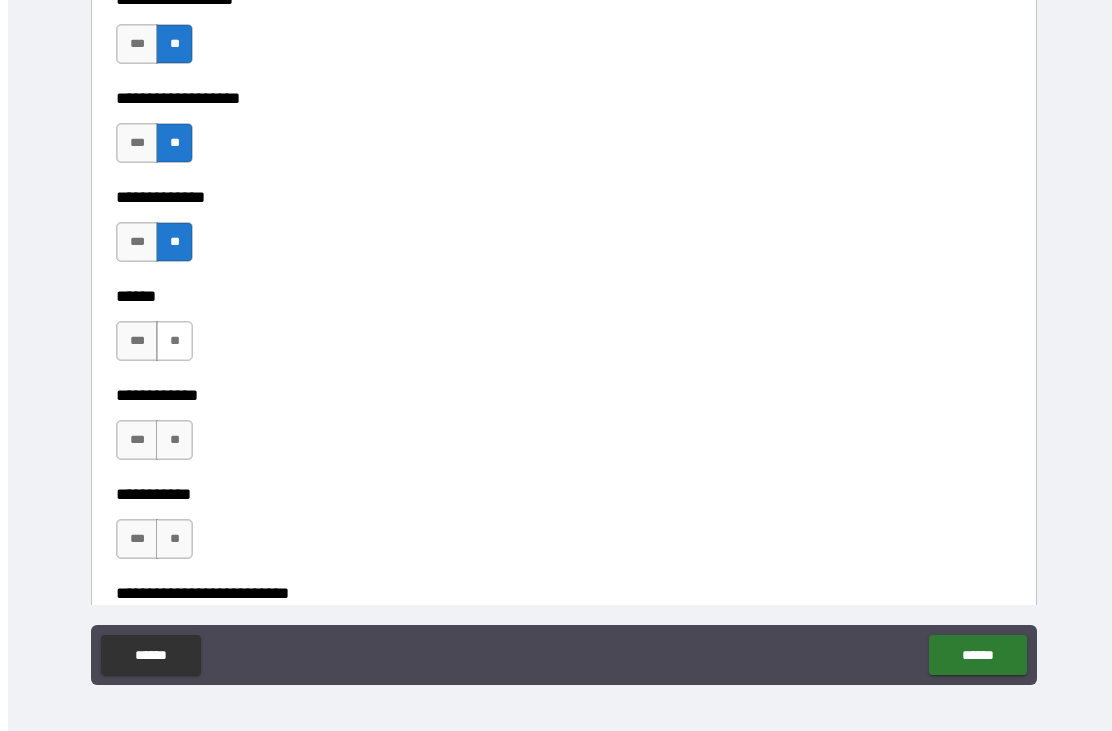 click on "**" at bounding box center (174, 341) 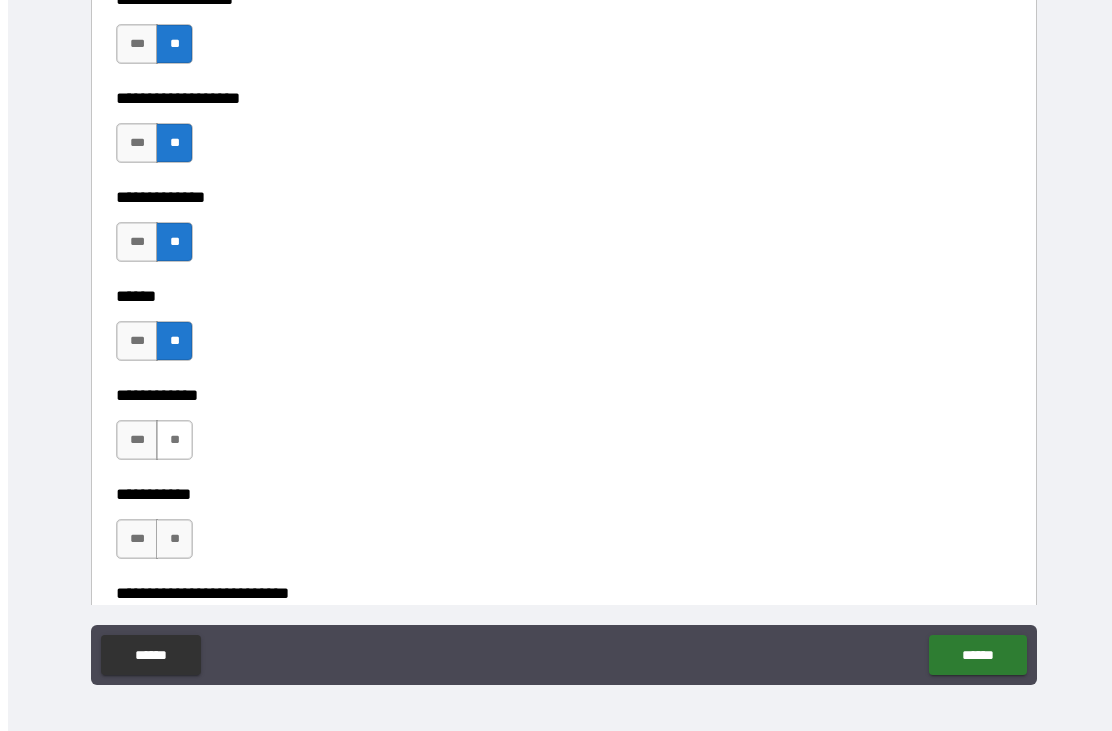 click on "**" at bounding box center [174, 440] 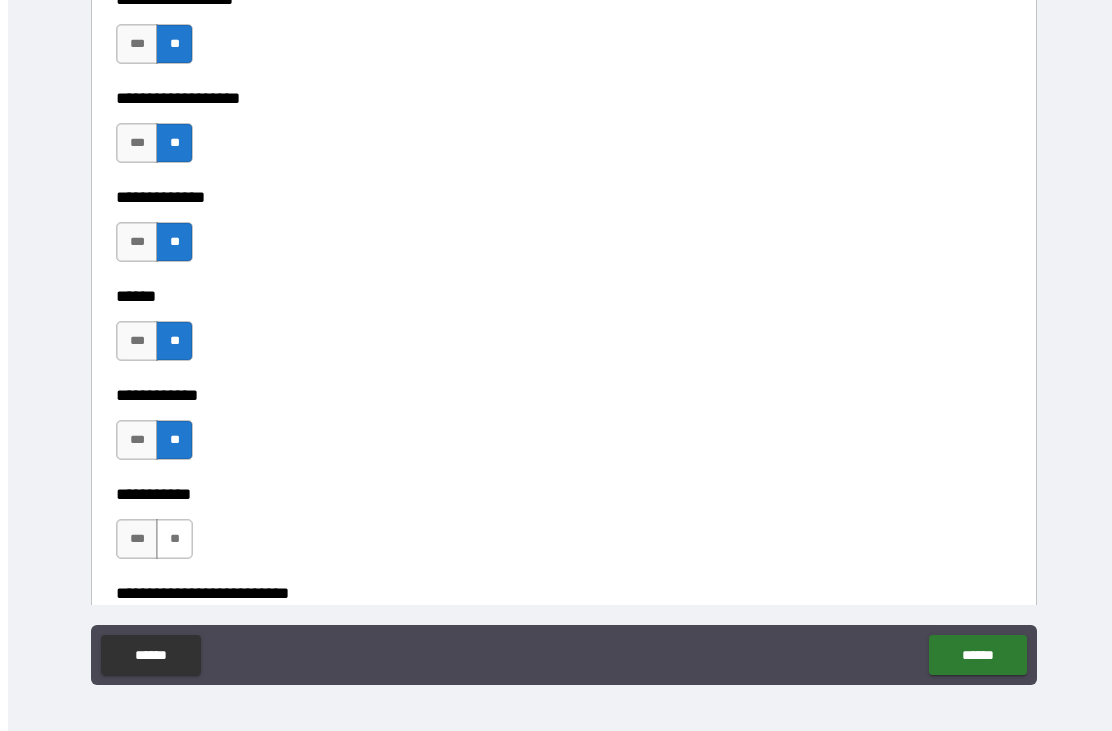 click on "**" at bounding box center [174, 539] 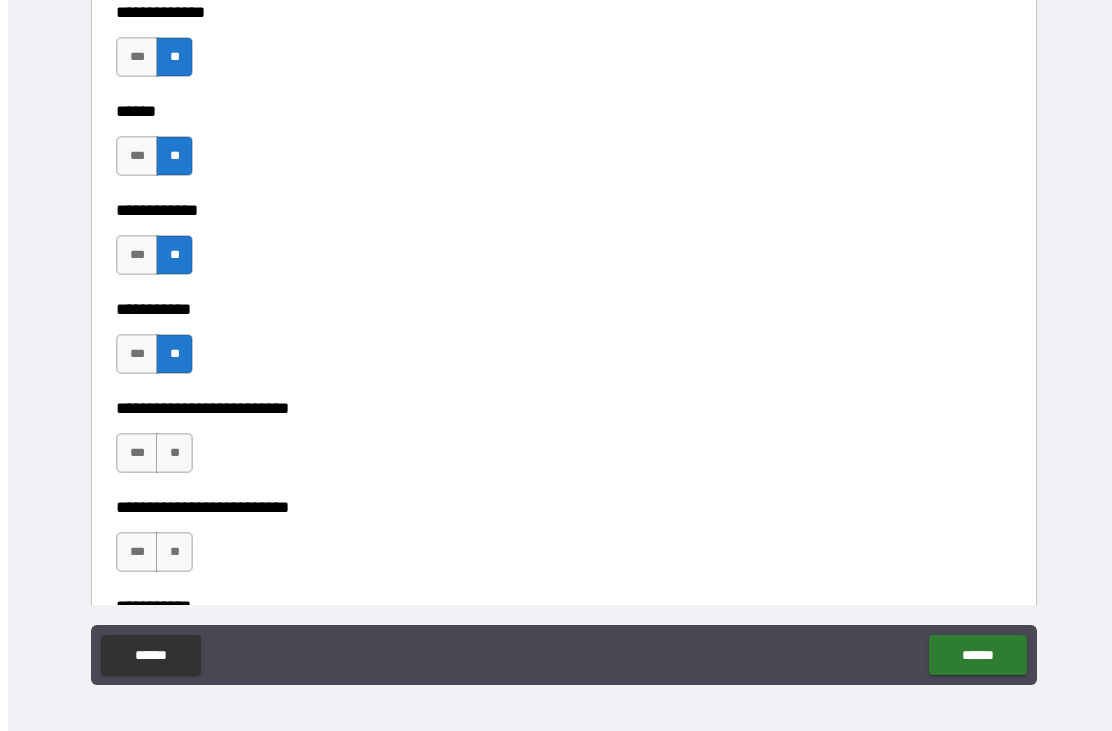 scroll, scrollTop: 3805, scrollLeft: 0, axis: vertical 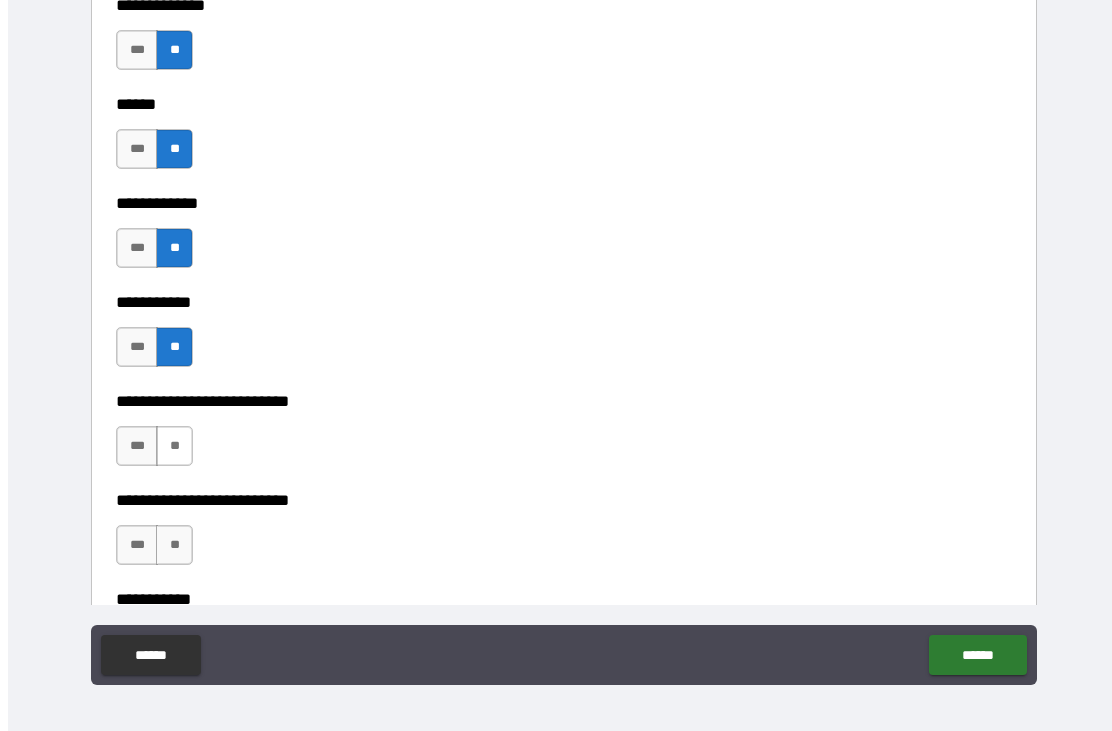 click on "**" at bounding box center [174, 446] 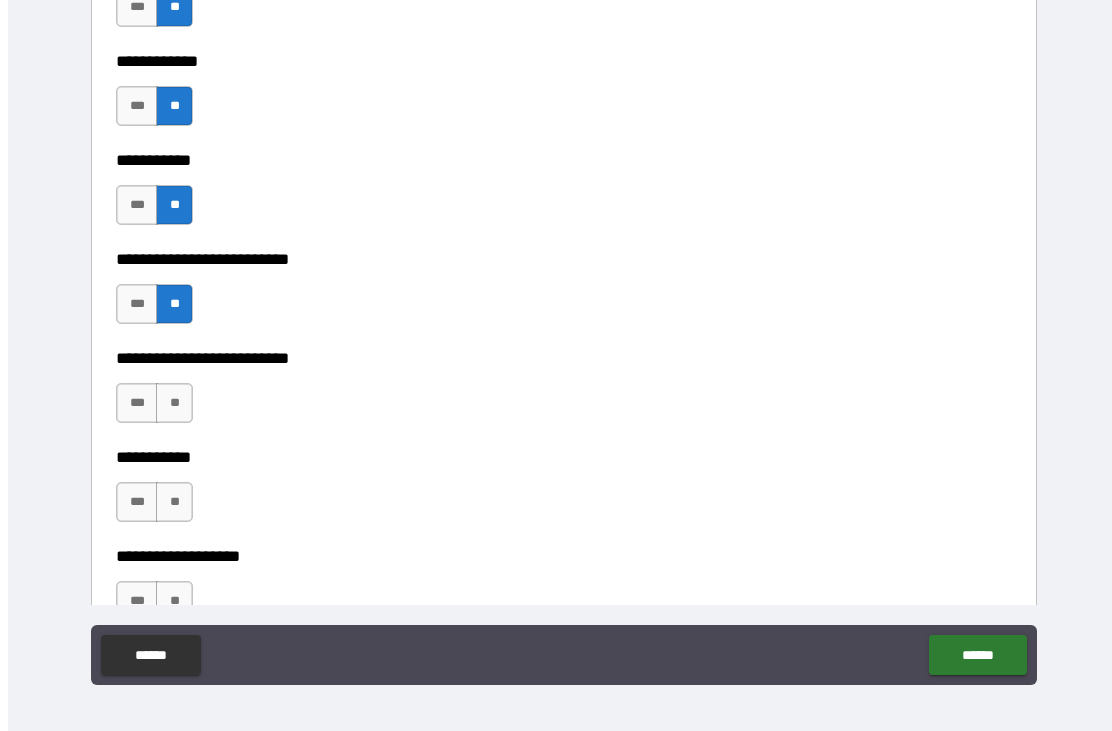 scroll, scrollTop: 3971, scrollLeft: 0, axis: vertical 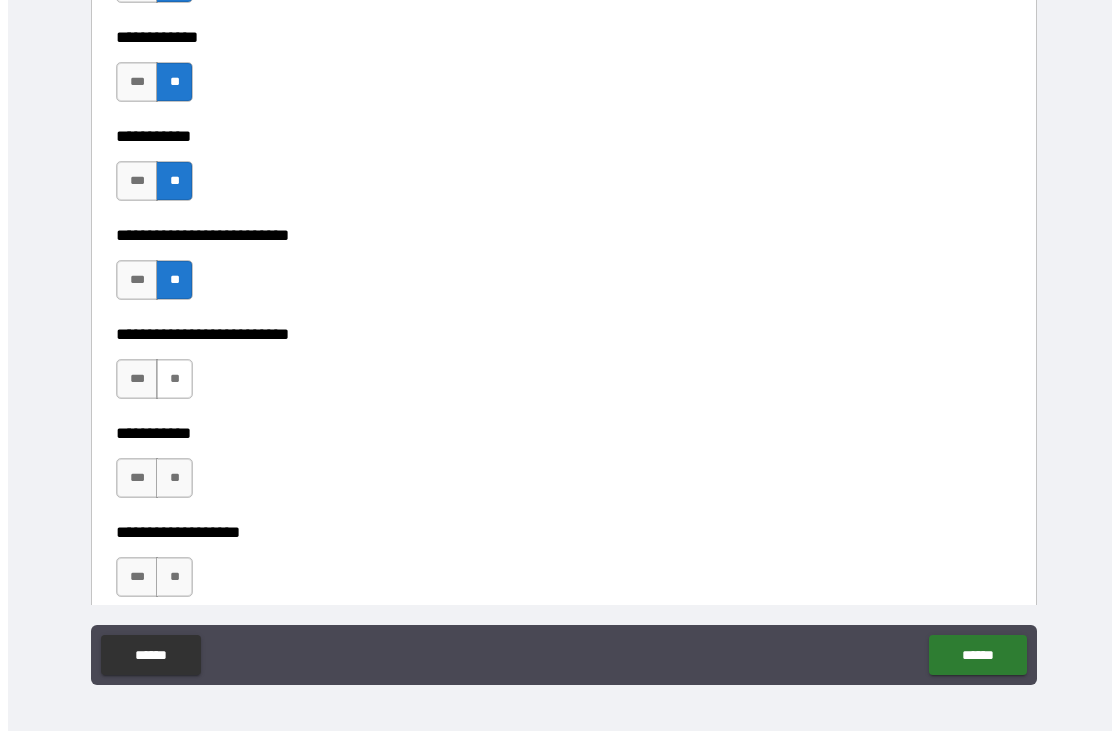 click on "**" at bounding box center [174, 379] 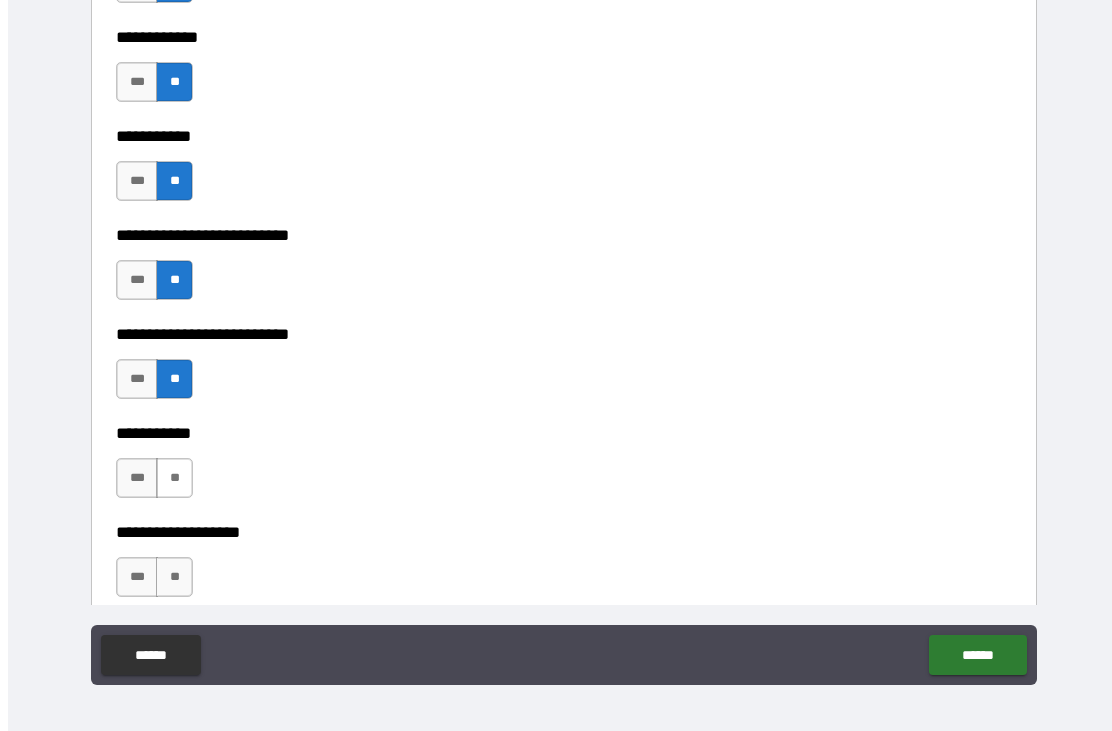 click on "**" at bounding box center (174, 478) 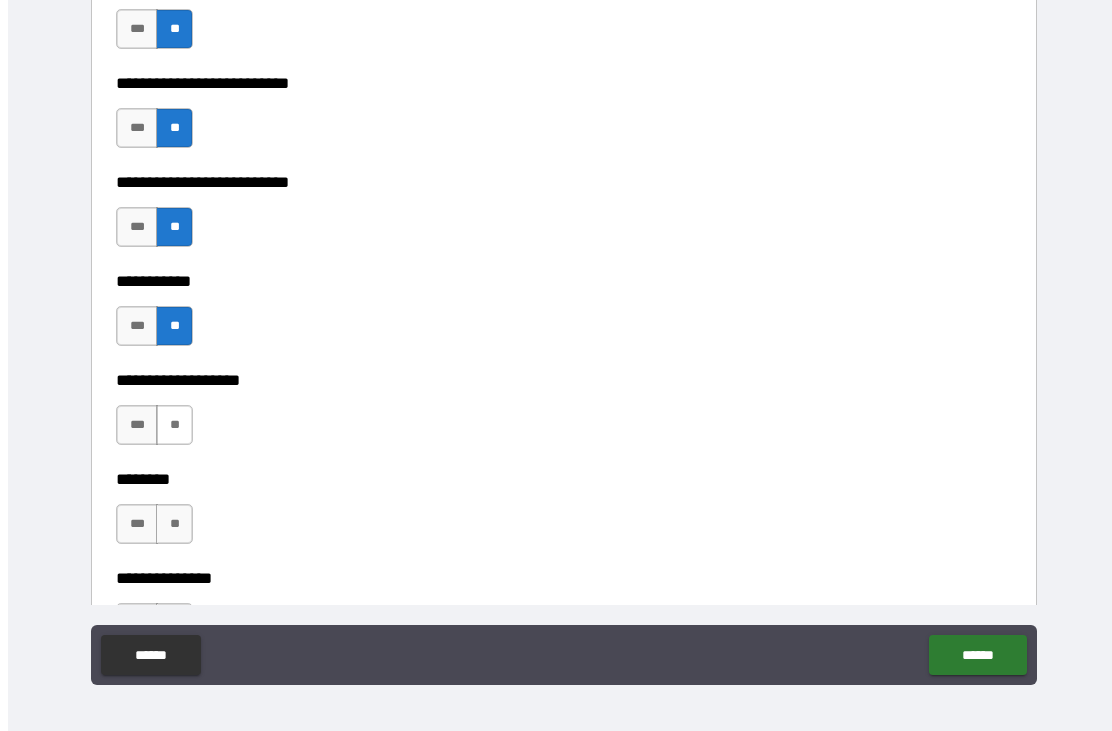 click on "**" at bounding box center [174, 425] 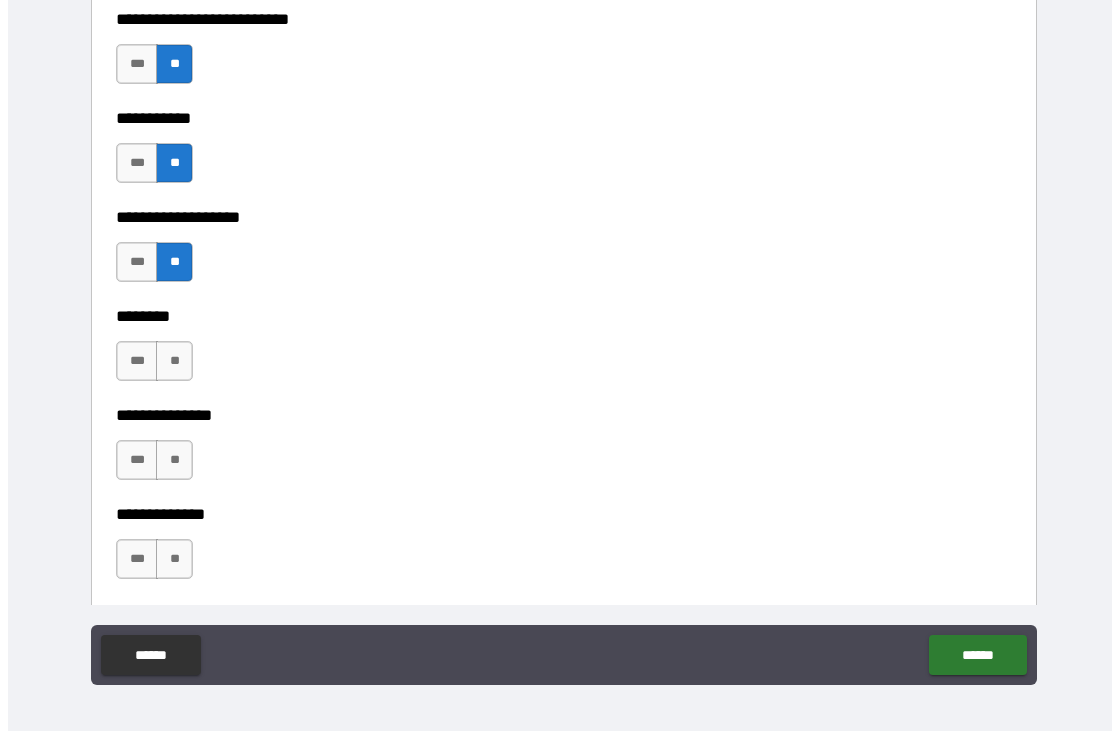 scroll, scrollTop: 4295, scrollLeft: 0, axis: vertical 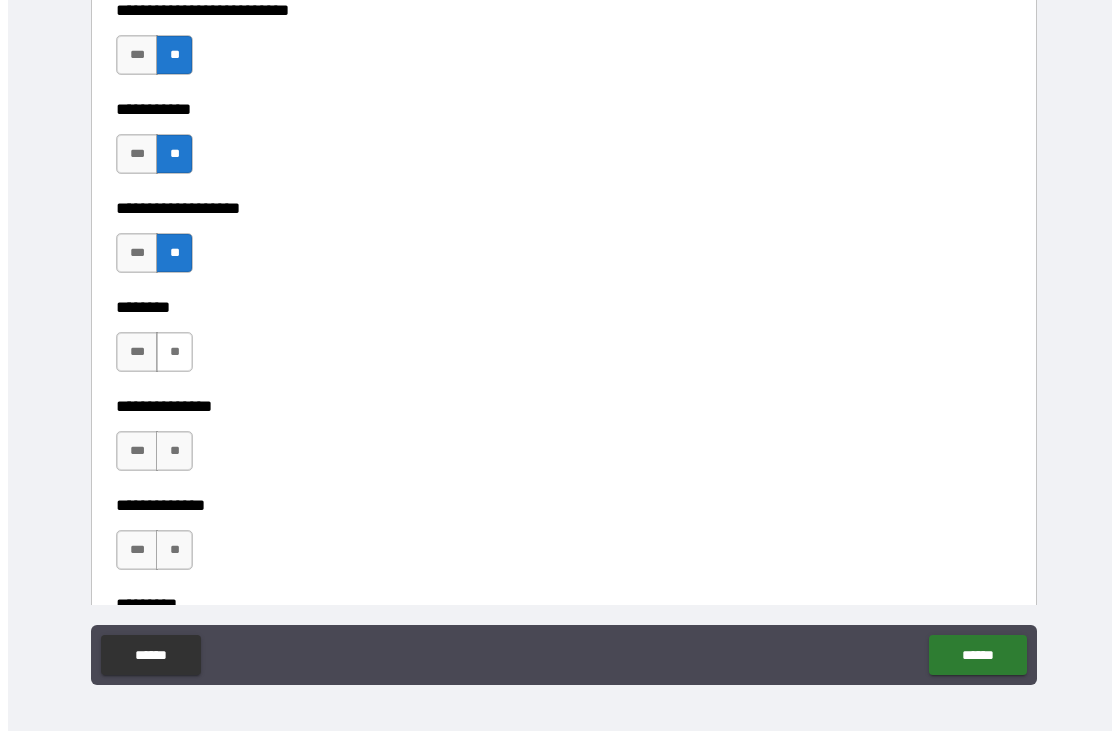 click on "**" at bounding box center (174, 352) 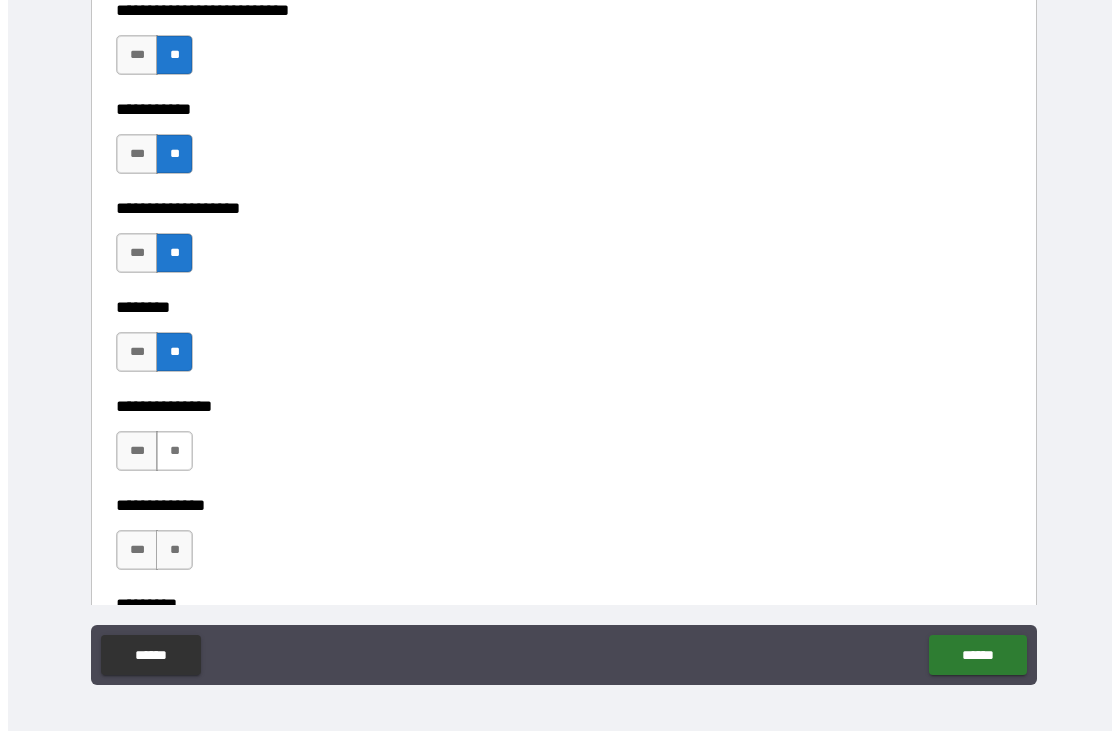 click on "**" at bounding box center [174, 451] 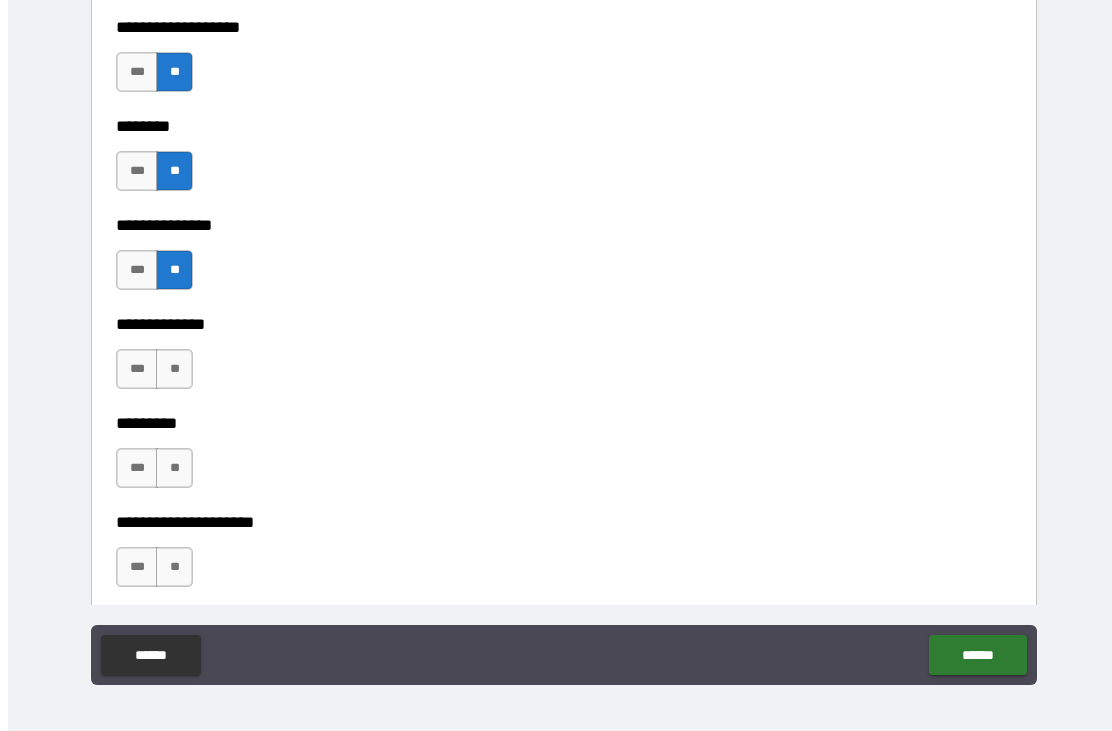 scroll, scrollTop: 4489, scrollLeft: 0, axis: vertical 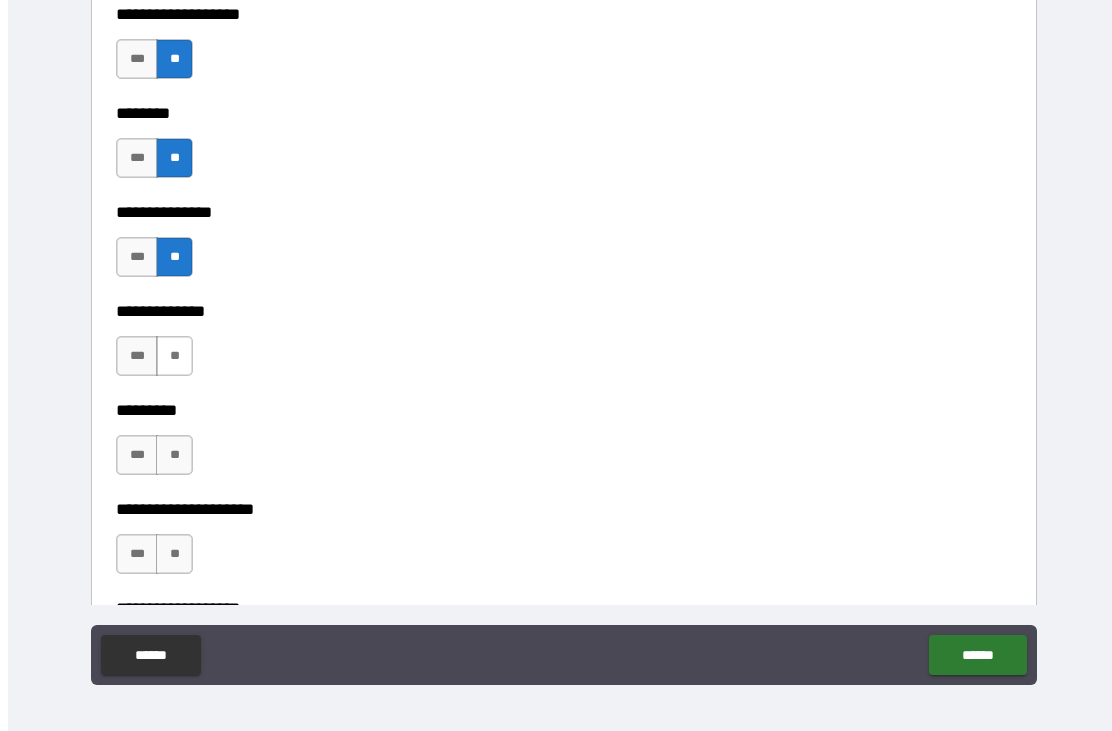 click on "**" at bounding box center [174, 356] 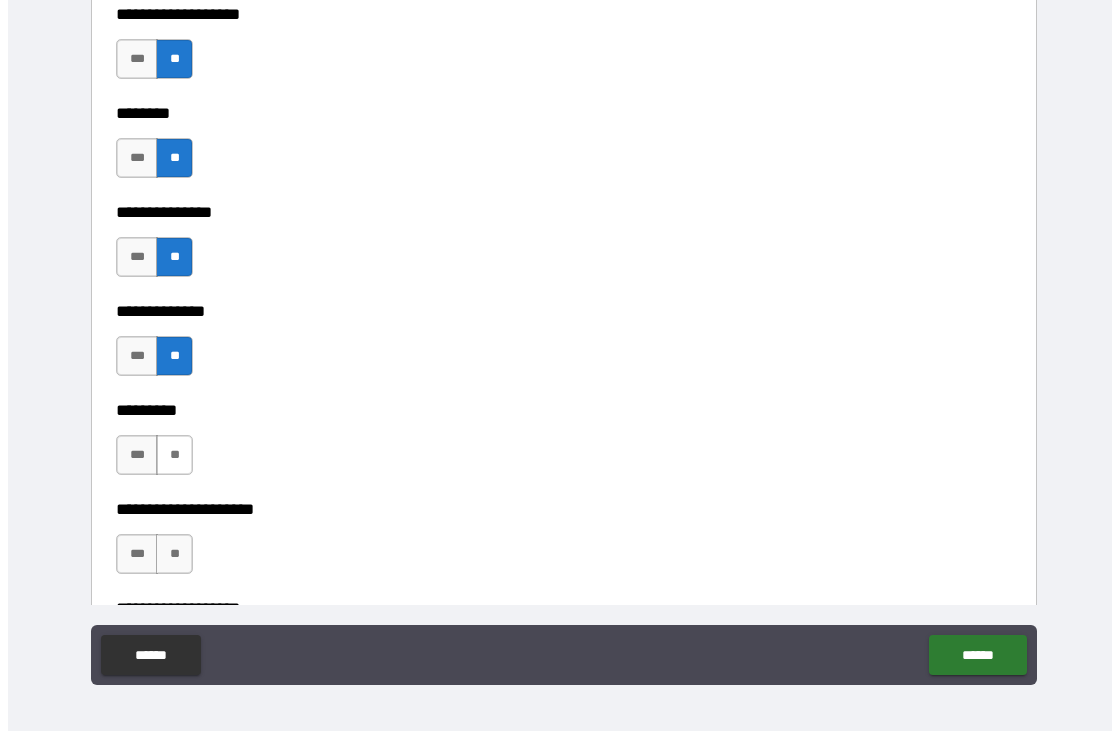 click on "**" at bounding box center [174, 455] 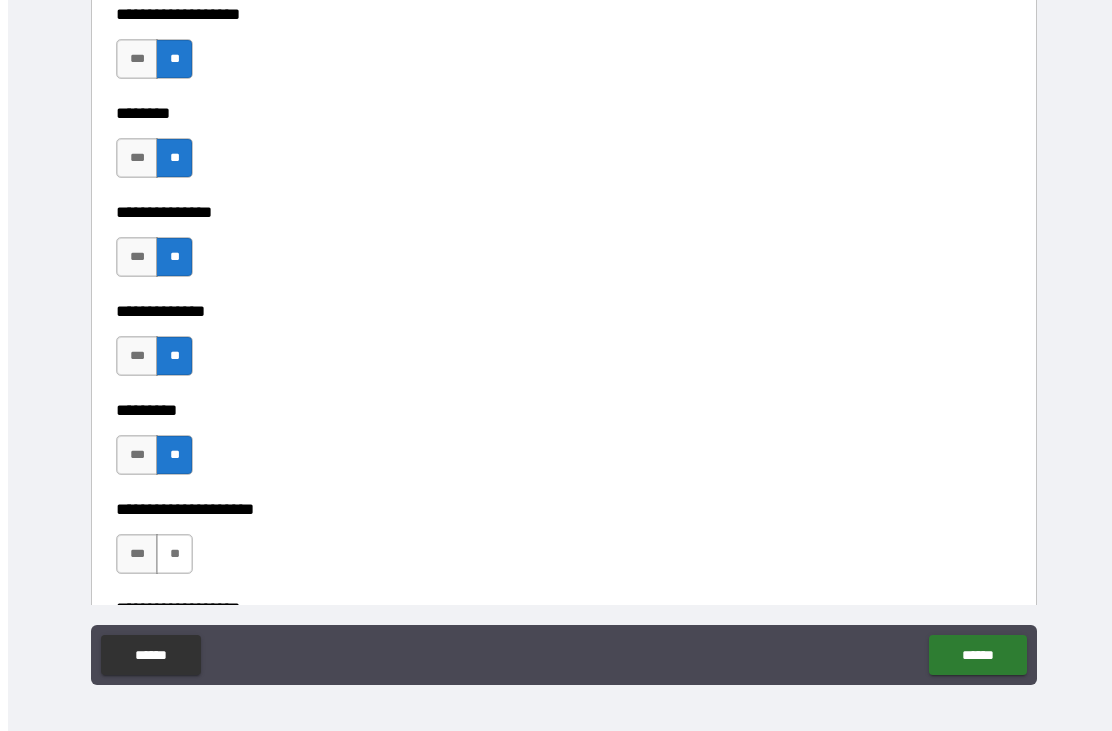 click on "**" at bounding box center (174, 554) 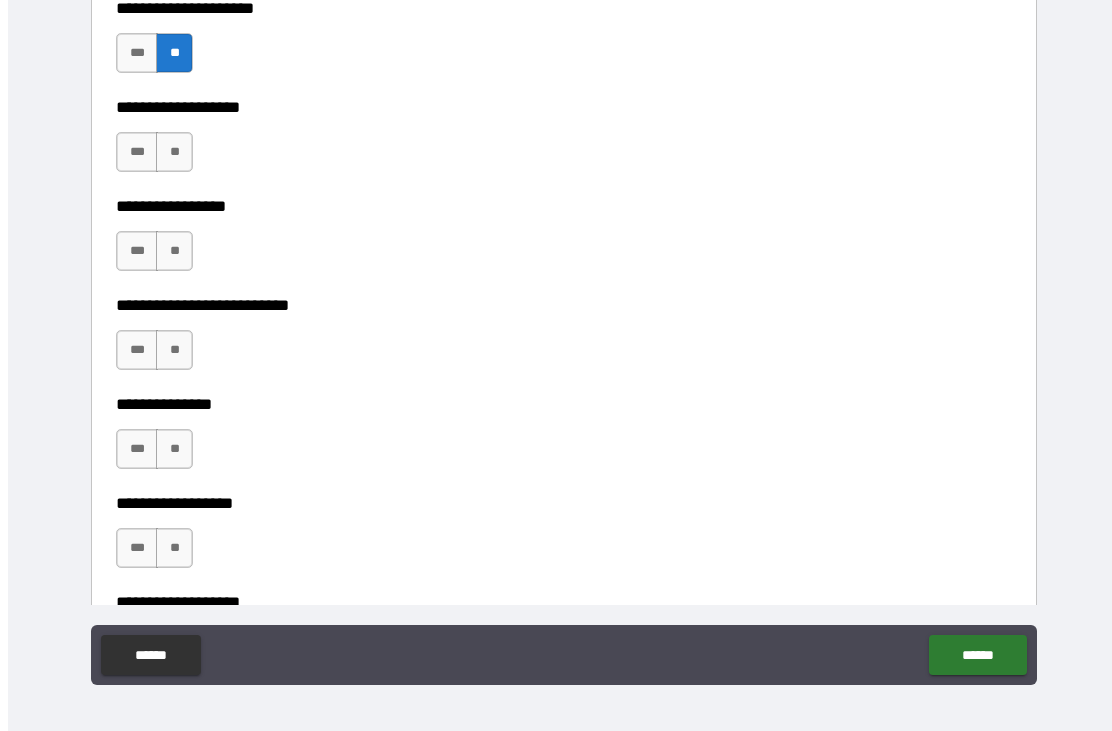 scroll, scrollTop: 4985, scrollLeft: 0, axis: vertical 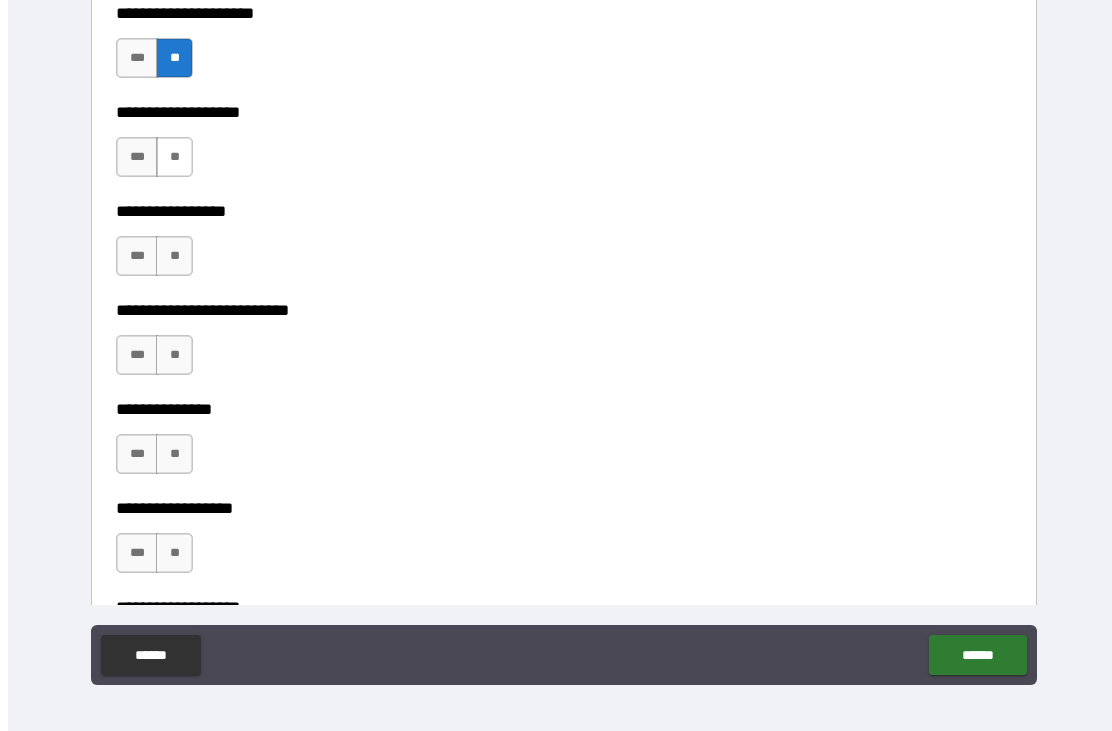 click on "**" at bounding box center [174, 157] 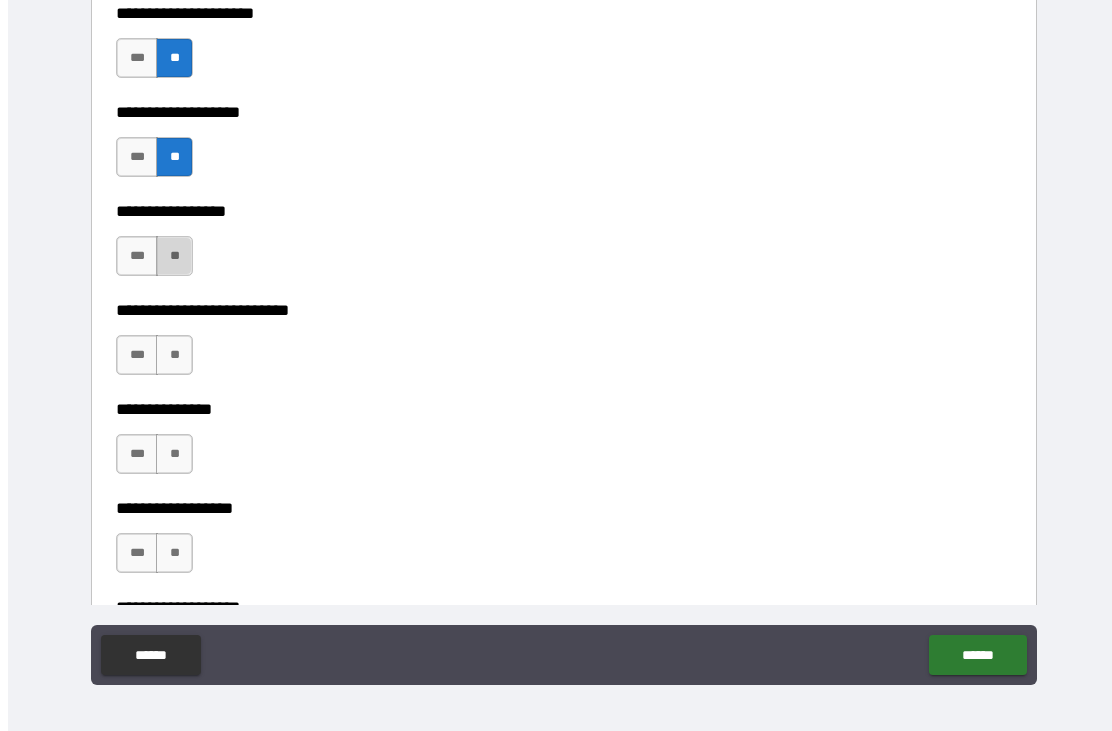 click on "**" at bounding box center (174, 256) 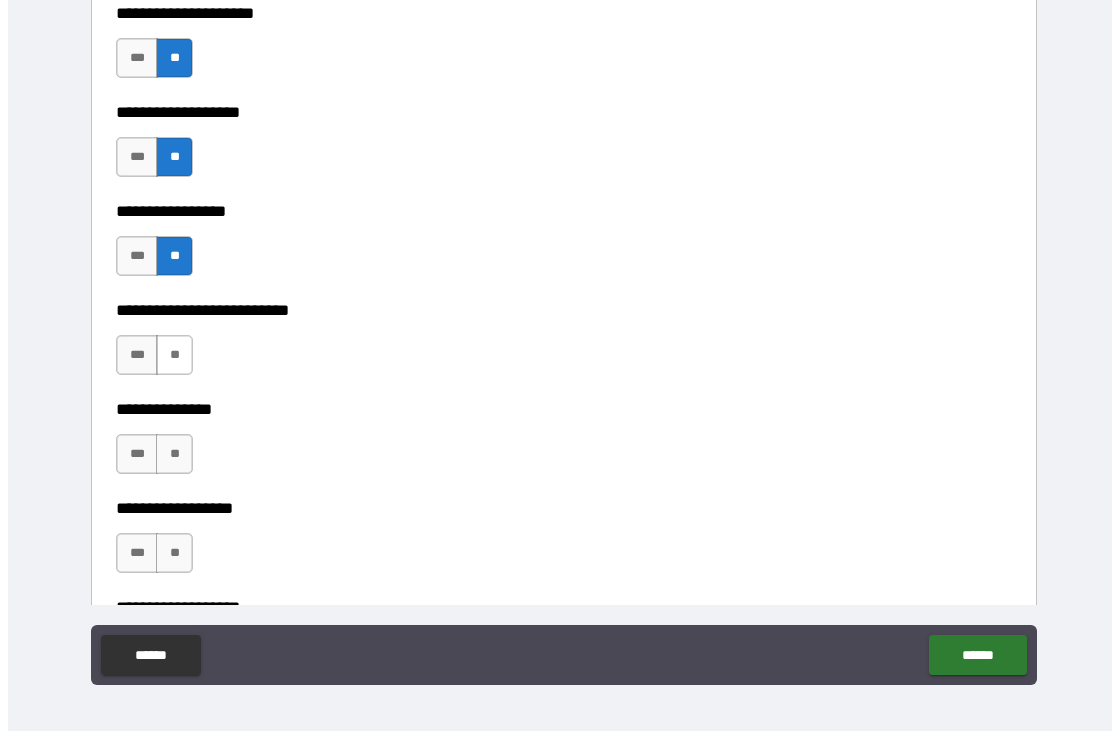 click on "**" at bounding box center (174, 355) 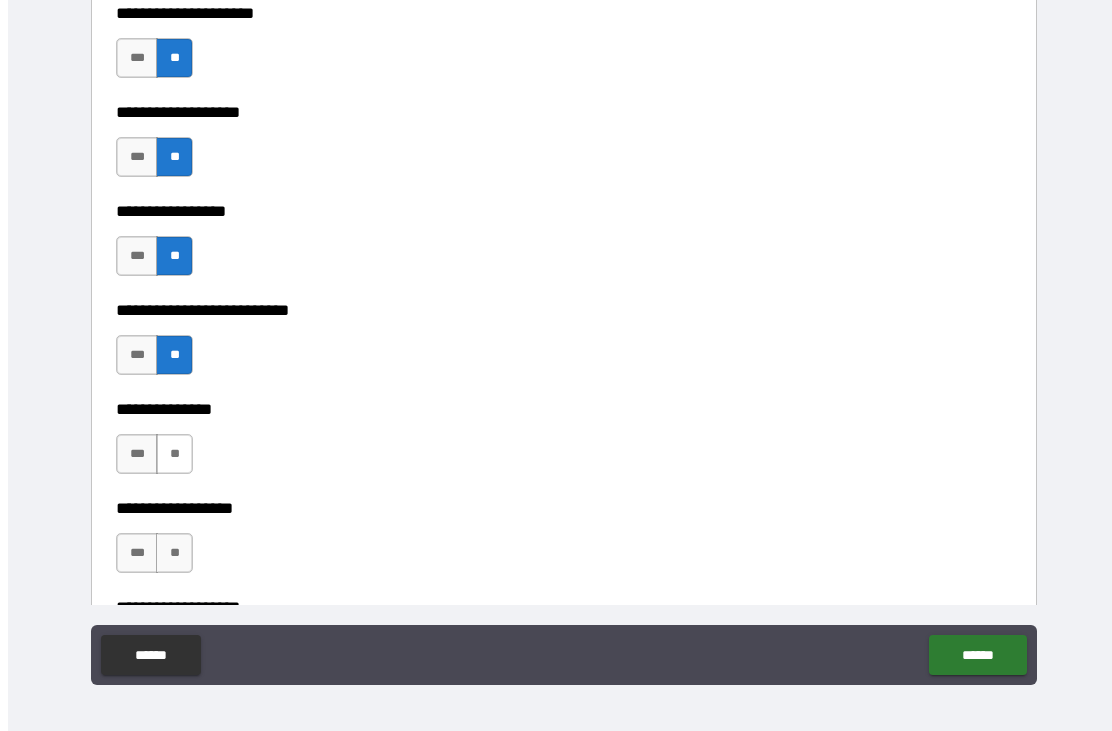click on "**" at bounding box center (174, 454) 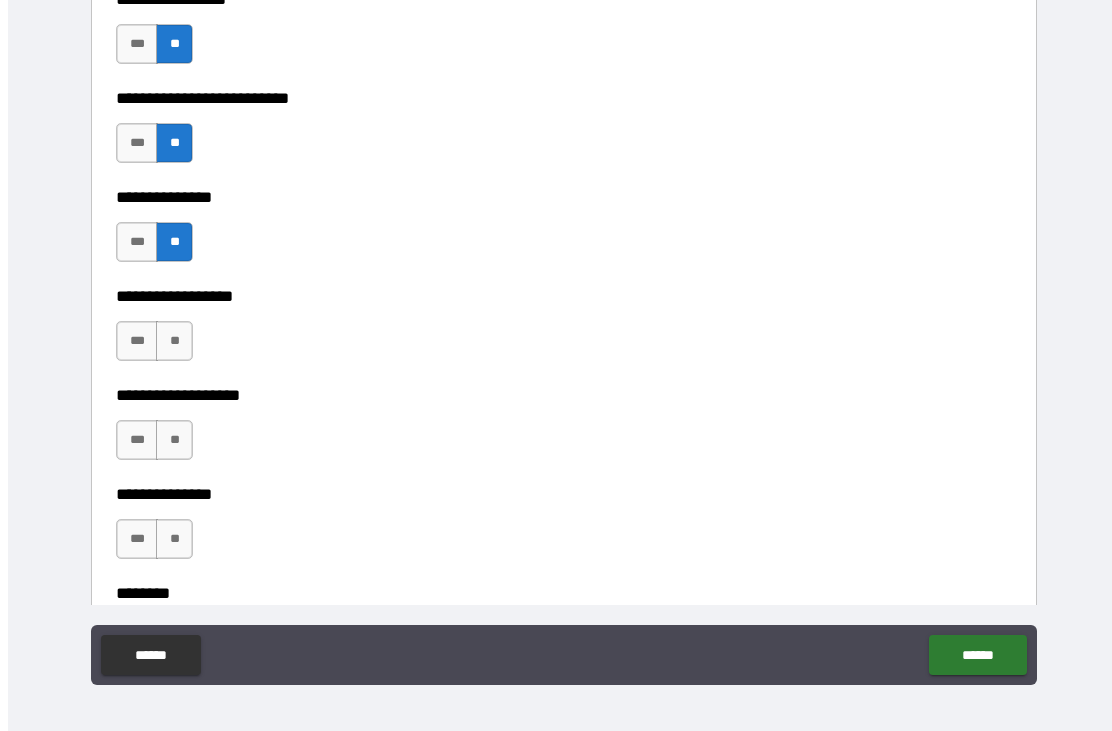 scroll, scrollTop: 5211, scrollLeft: 0, axis: vertical 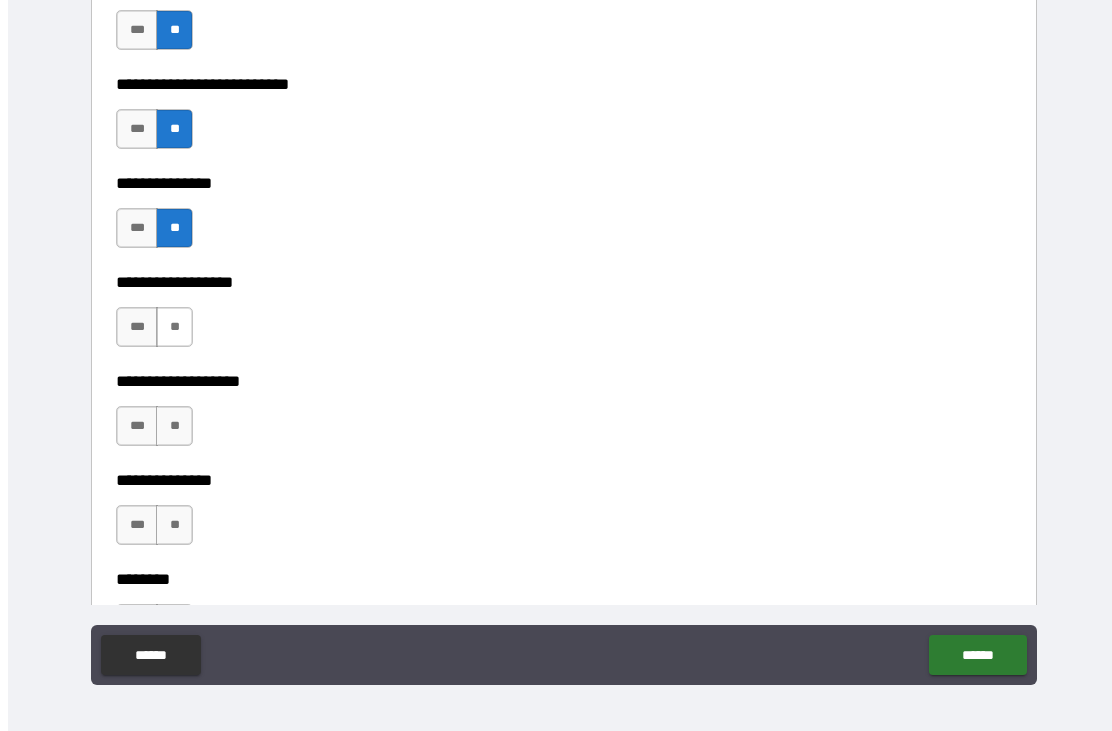 click on "**" at bounding box center [174, 327] 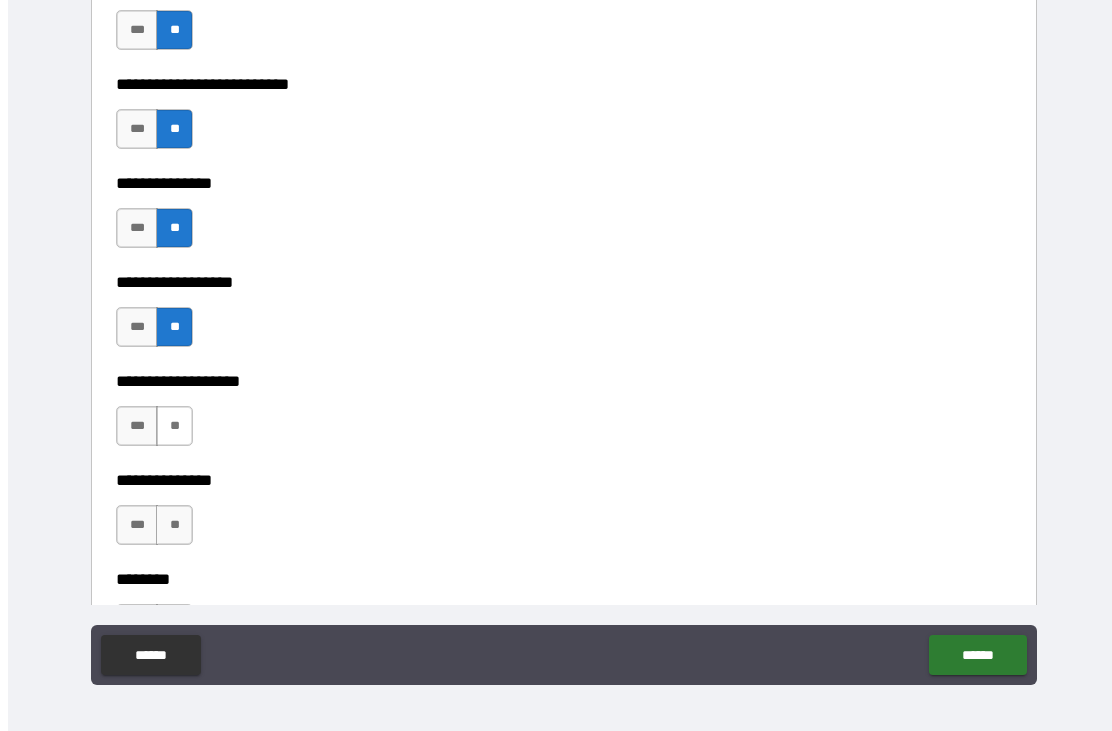 click on "**" at bounding box center [174, 426] 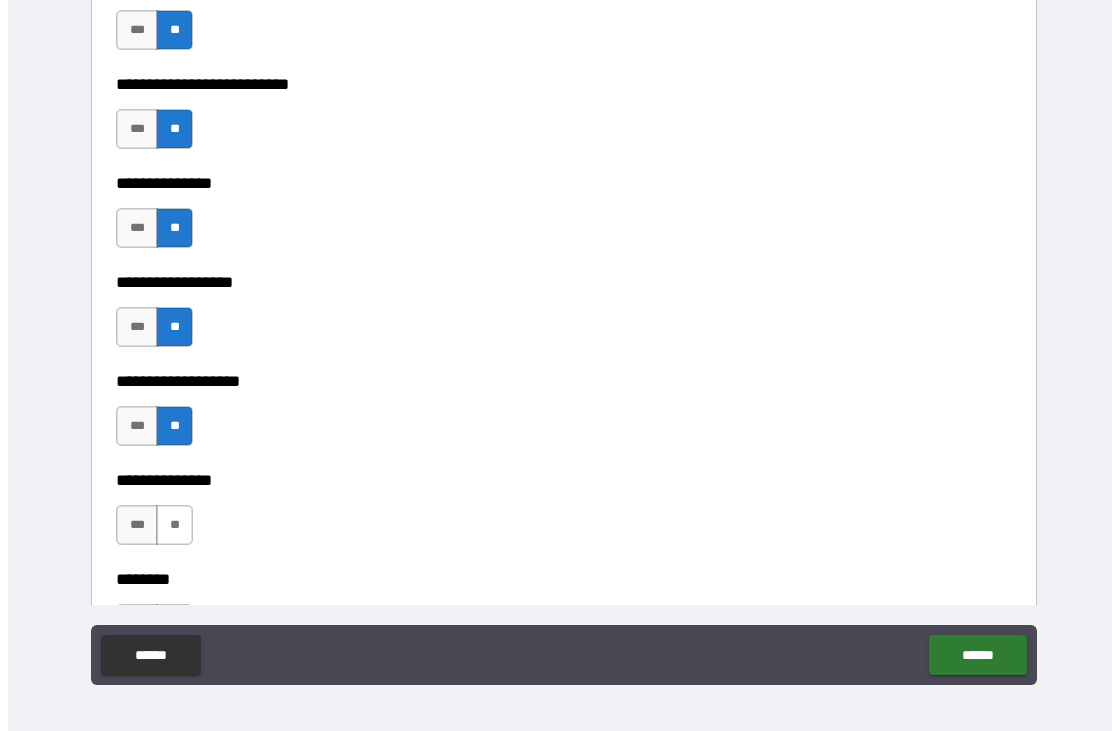 click on "**" at bounding box center [174, 525] 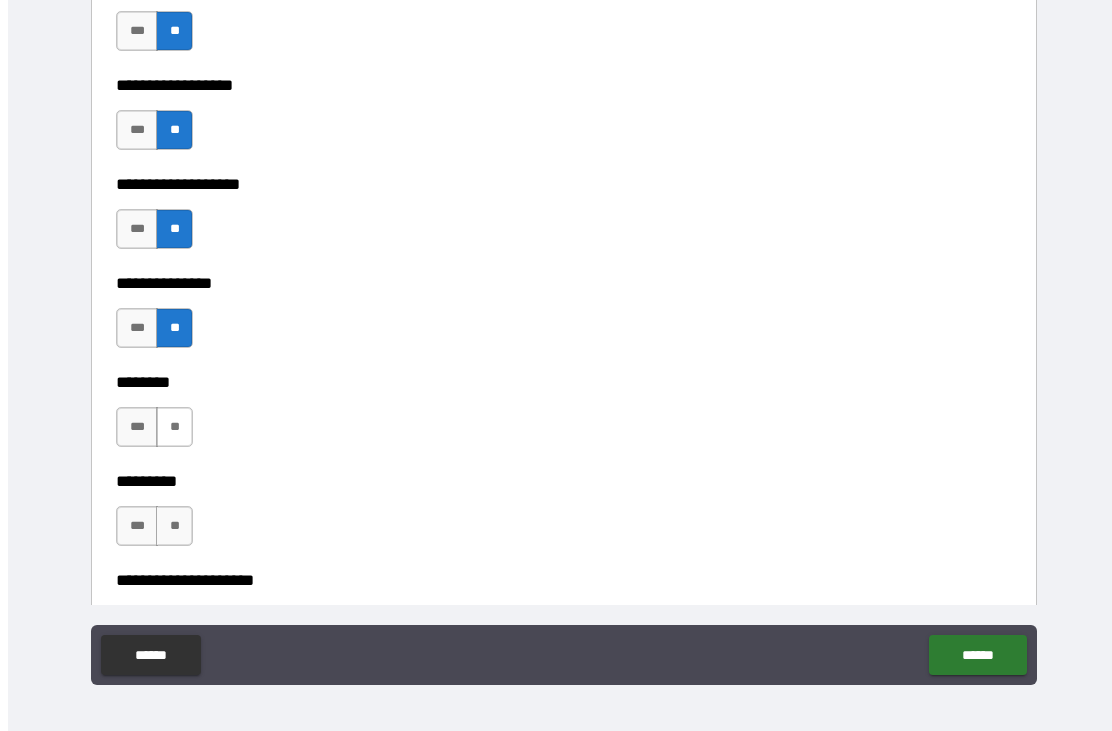 click on "**" at bounding box center (174, 427) 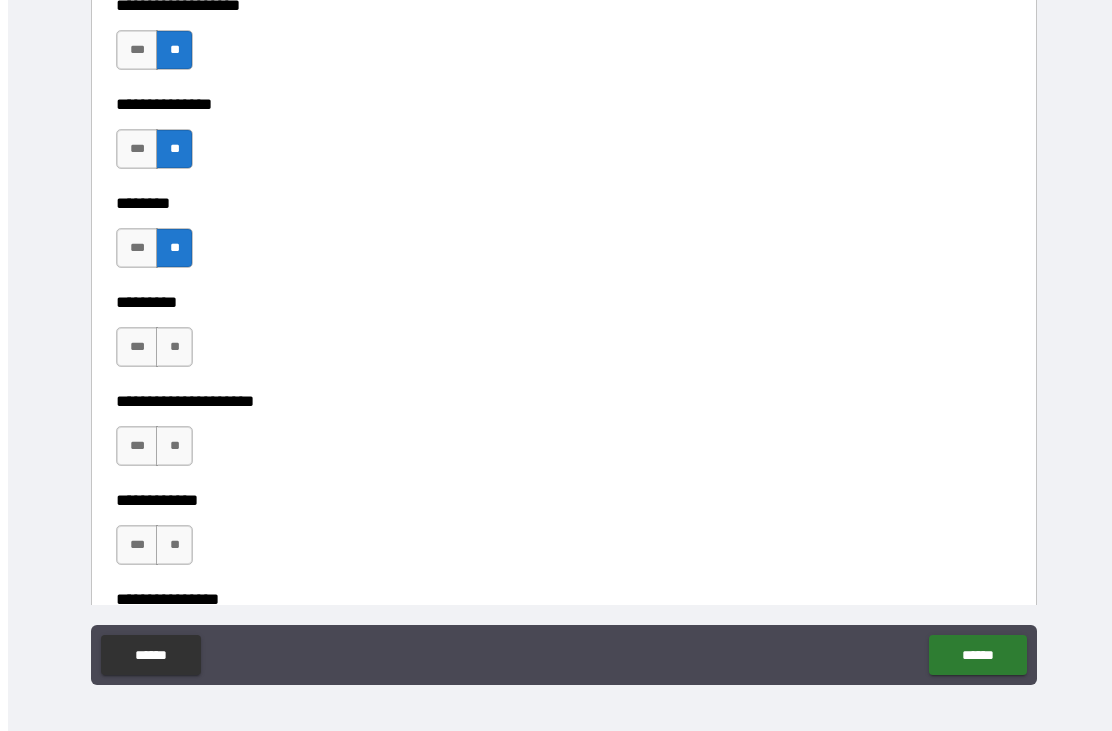 scroll, scrollTop: 5589, scrollLeft: 0, axis: vertical 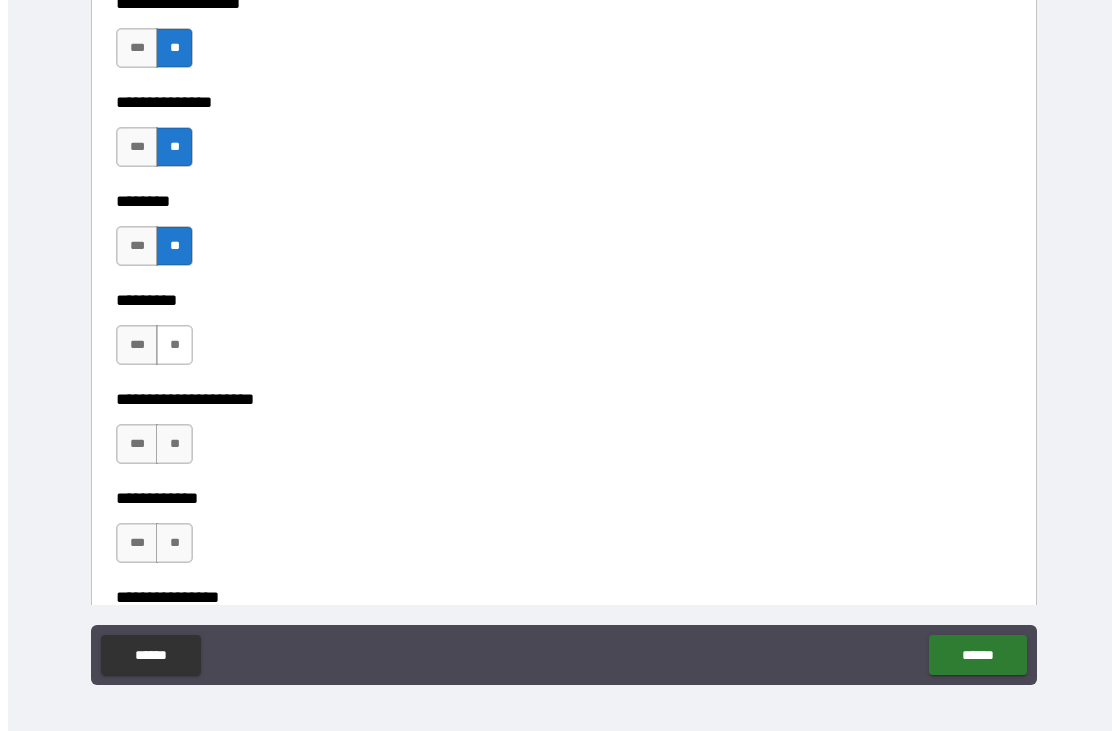 click on "**" at bounding box center (174, 345) 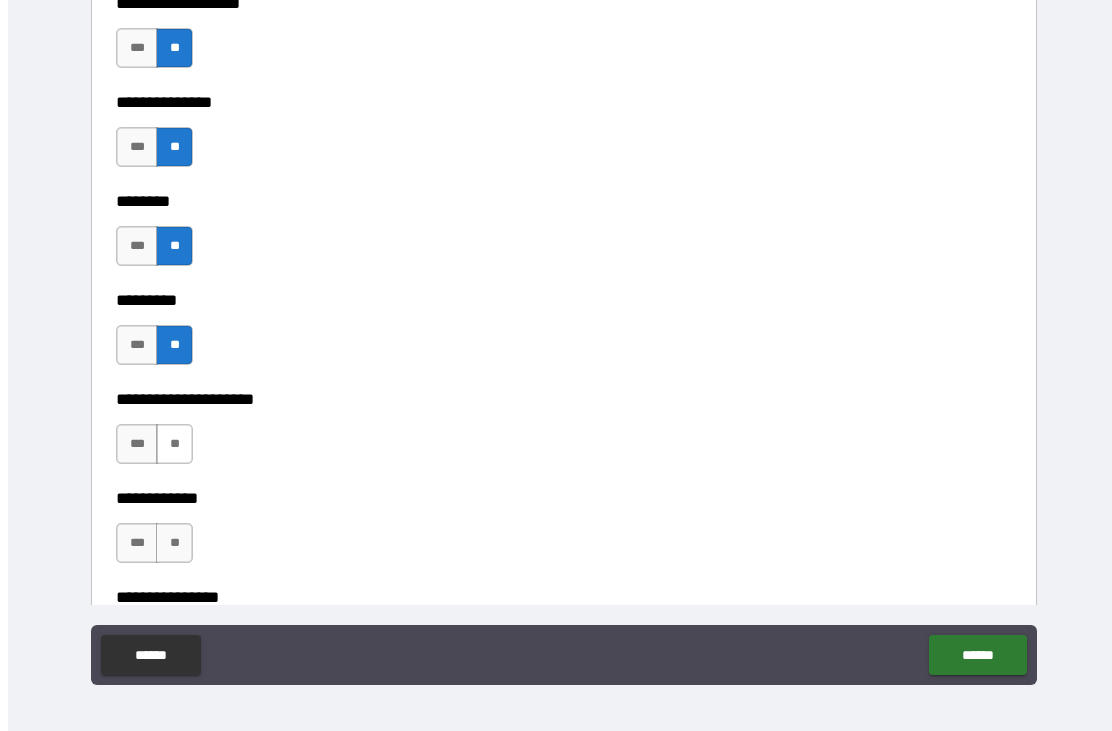 click on "**" at bounding box center [174, 444] 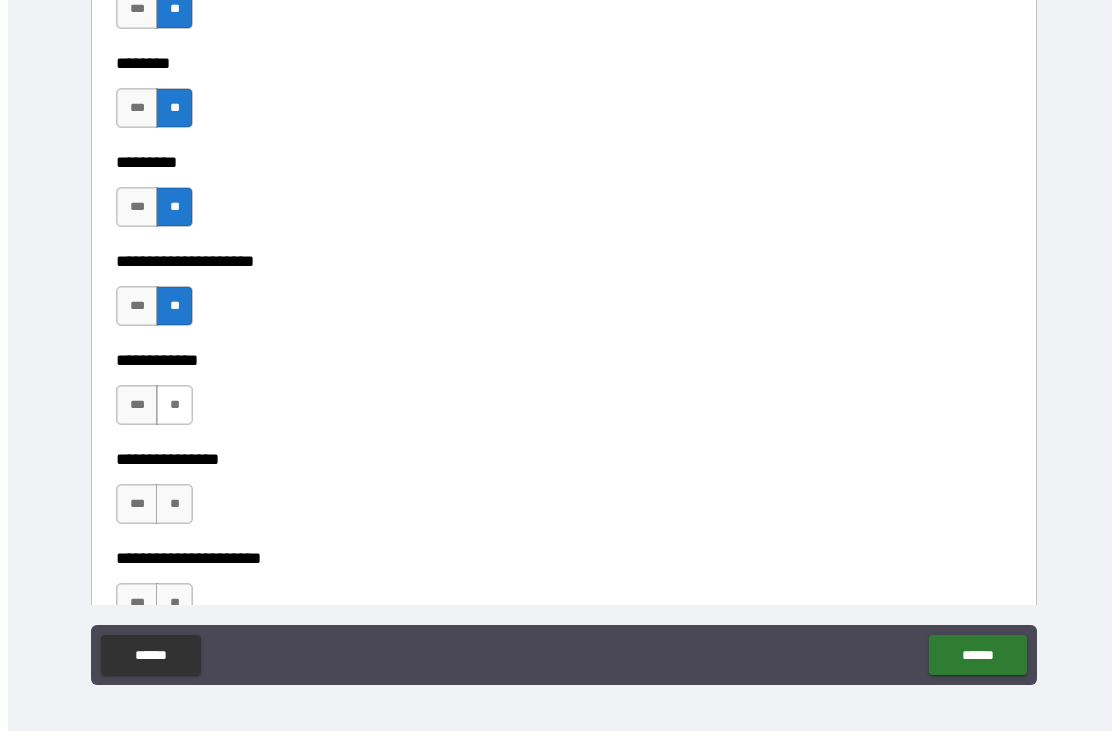 click on "**" at bounding box center [174, 405] 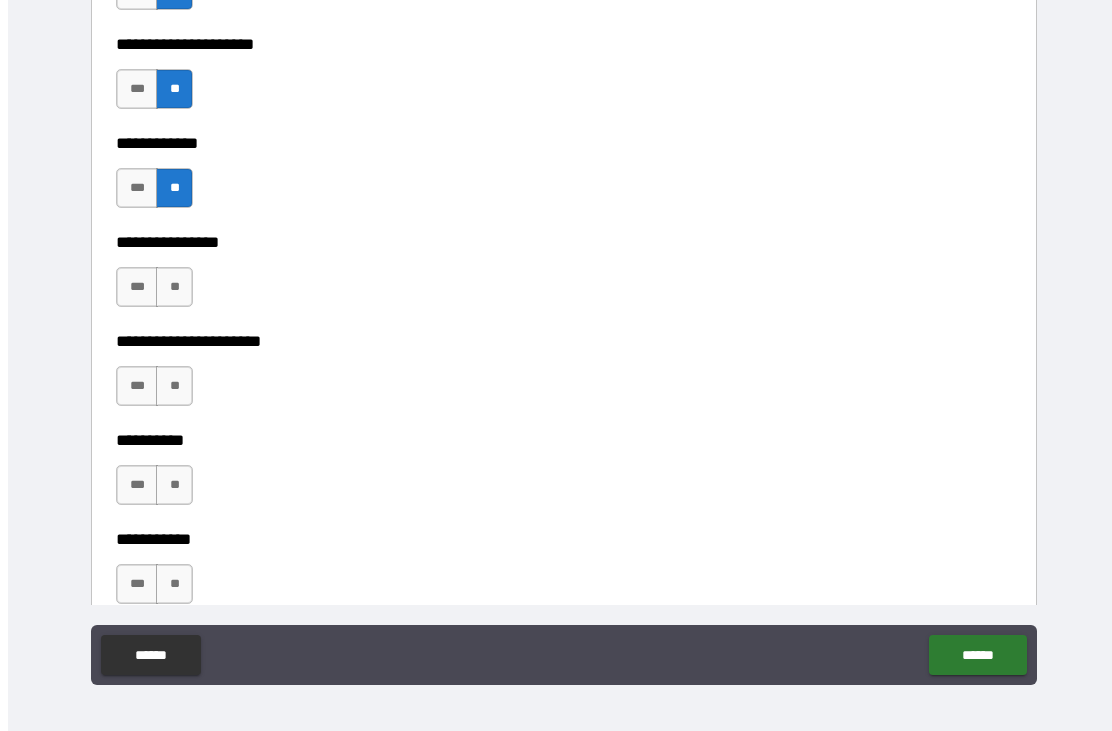 scroll, scrollTop: 5948, scrollLeft: 0, axis: vertical 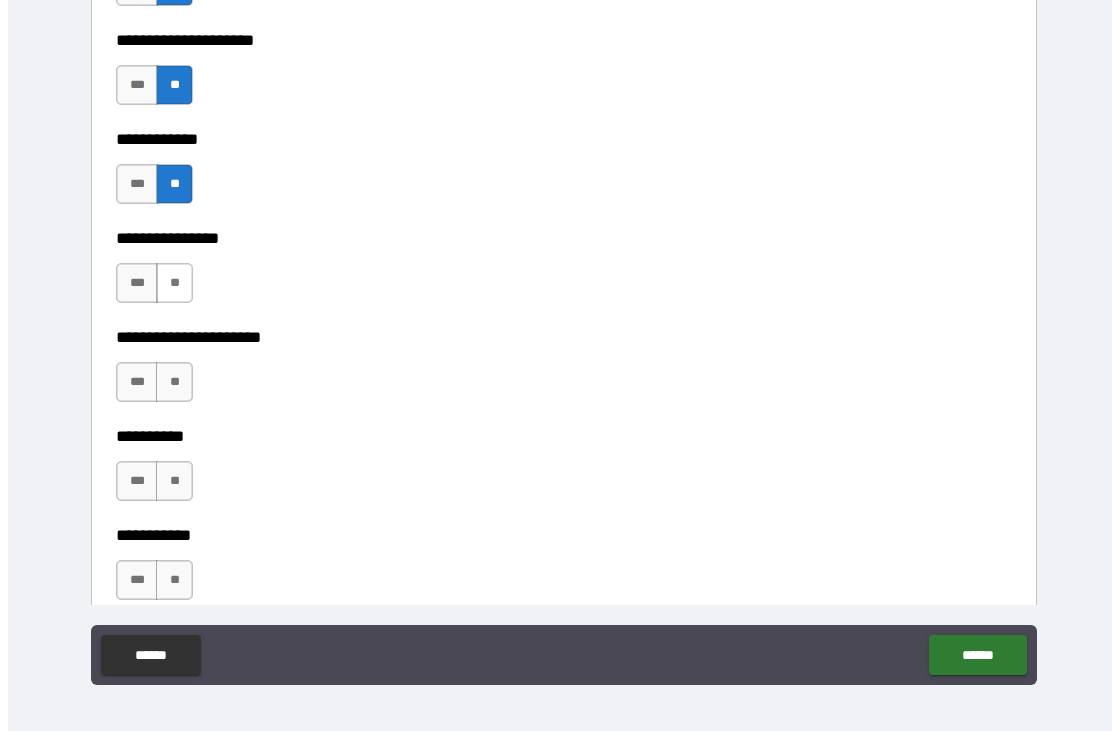 click on "**" at bounding box center (174, 283) 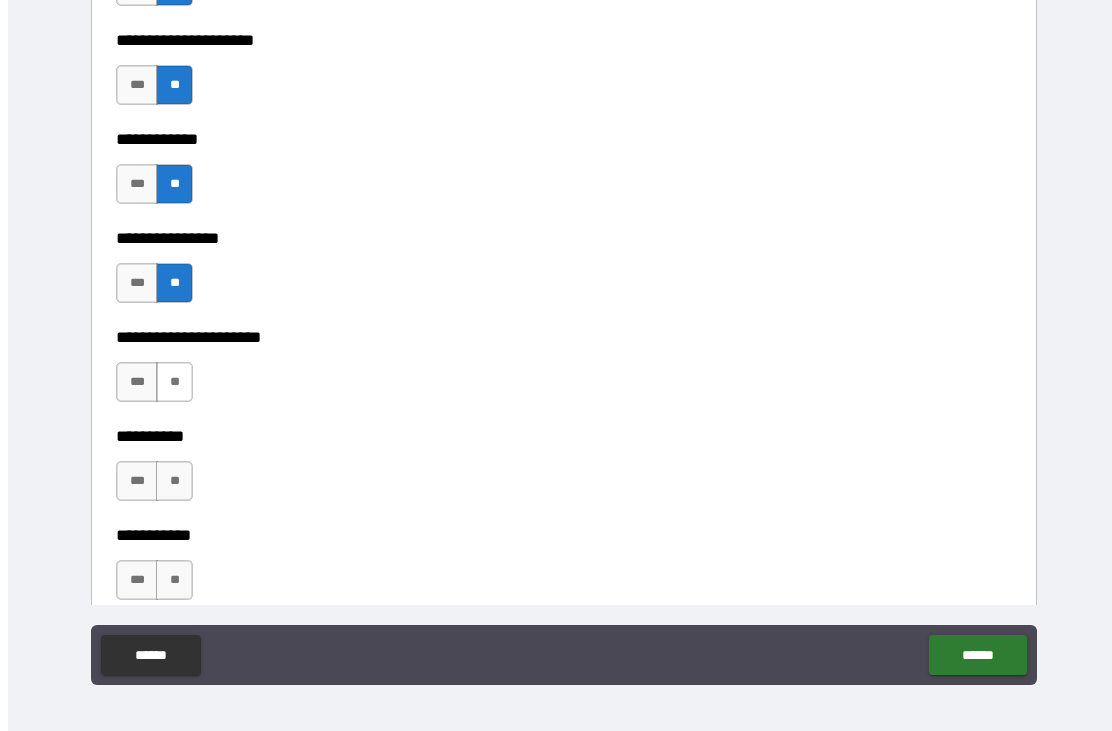 click on "**" at bounding box center [174, 382] 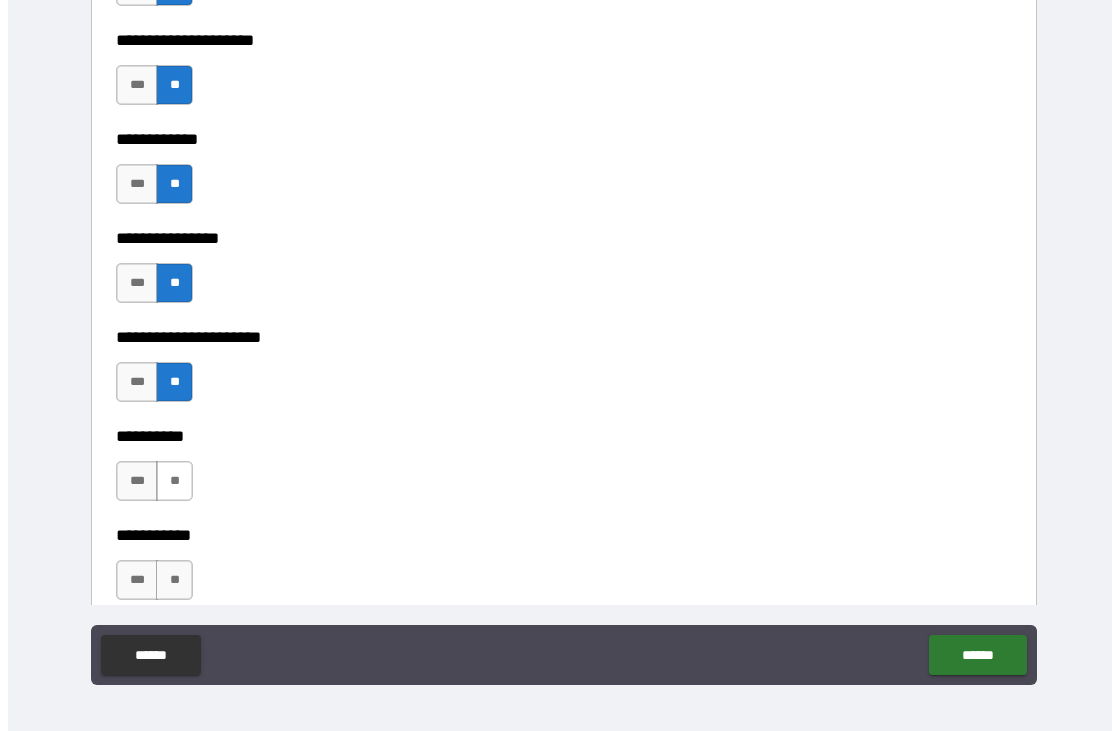 click on "**" at bounding box center (174, 481) 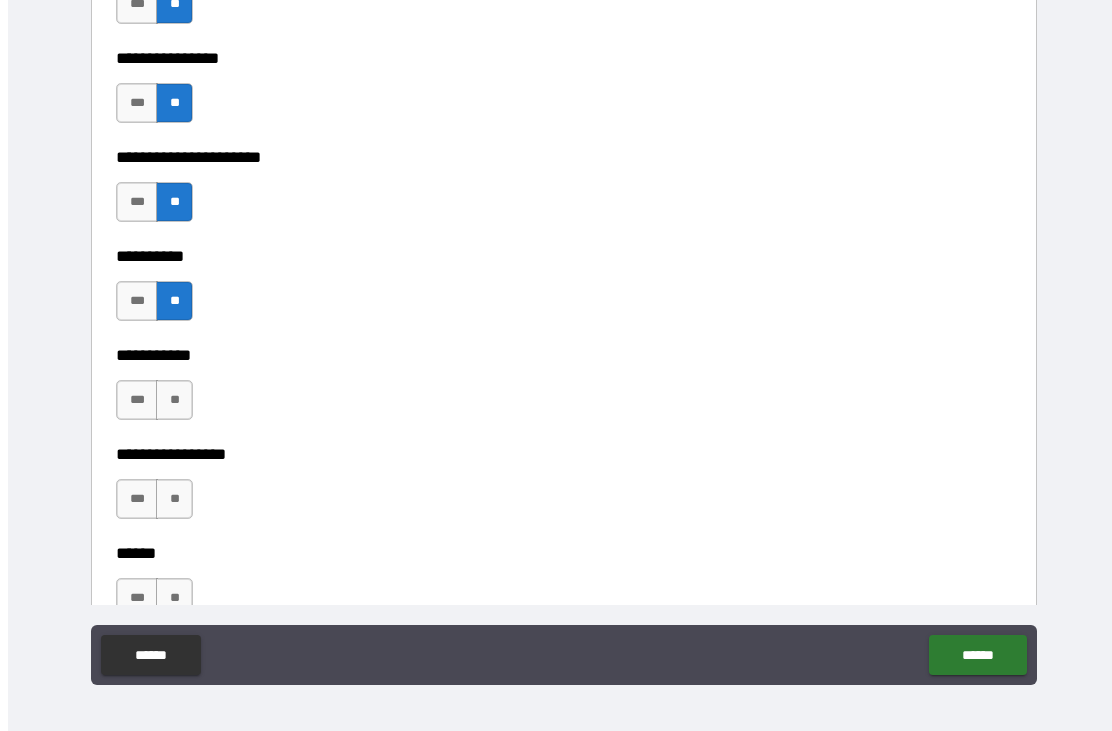 scroll, scrollTop: 6131, scrollLeft: 0, axis: vertical 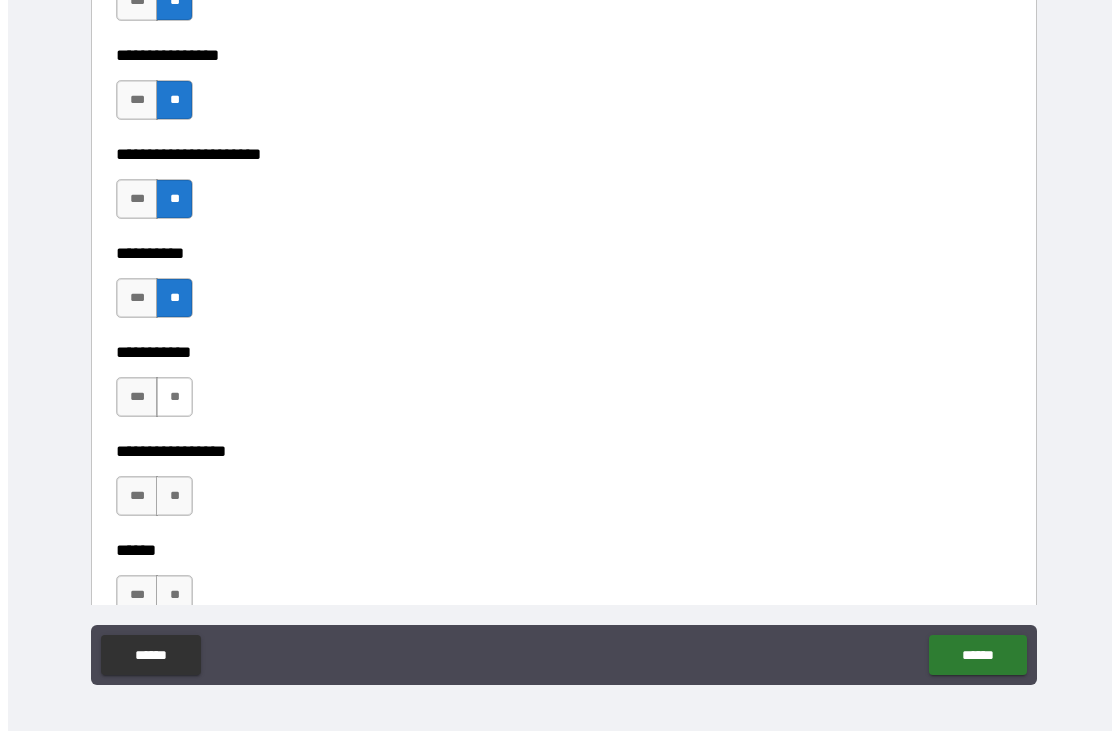 click on "**" at bounding box center (174, 397) 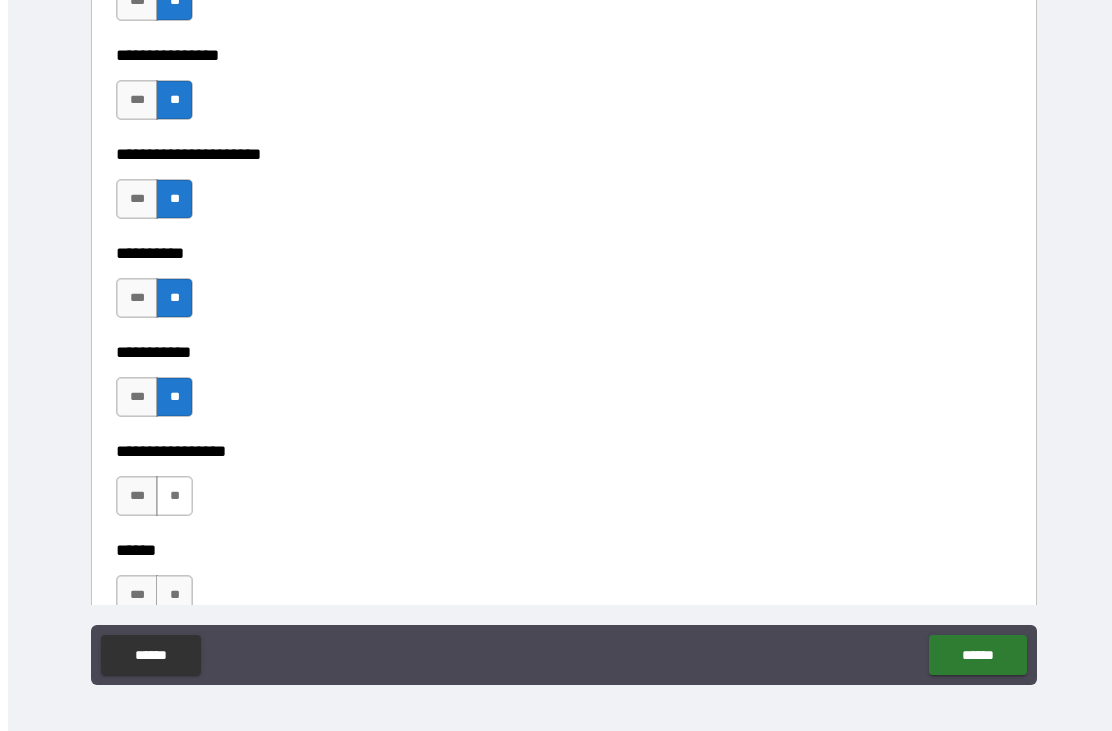 click on "**" at bounding box center [174, 496] 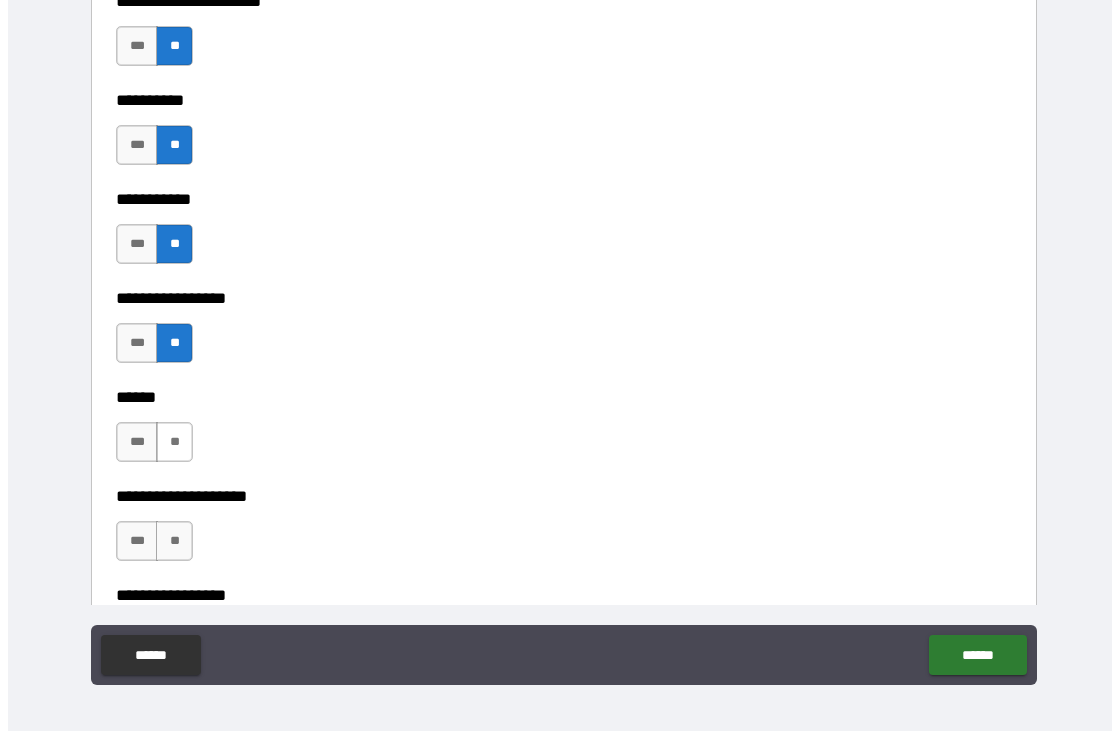 click on "**" at bounding box center (174, 442) 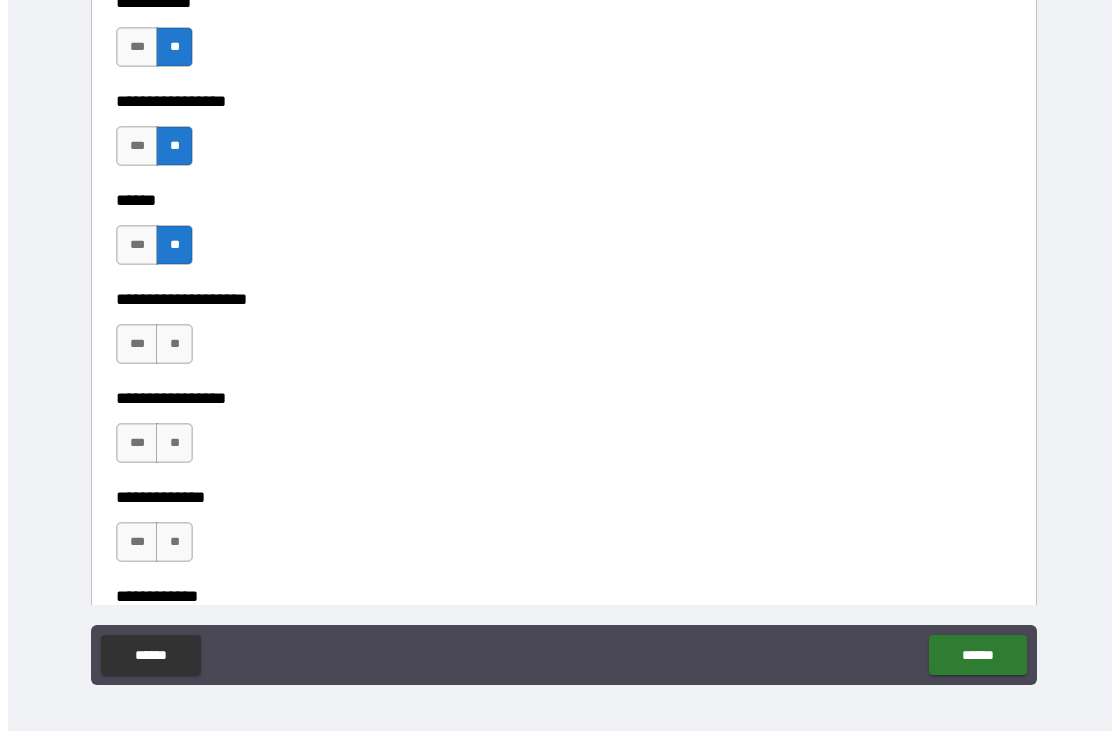 scroll, scrollTop: 6482, scrollLeft: 0, axis: vertical 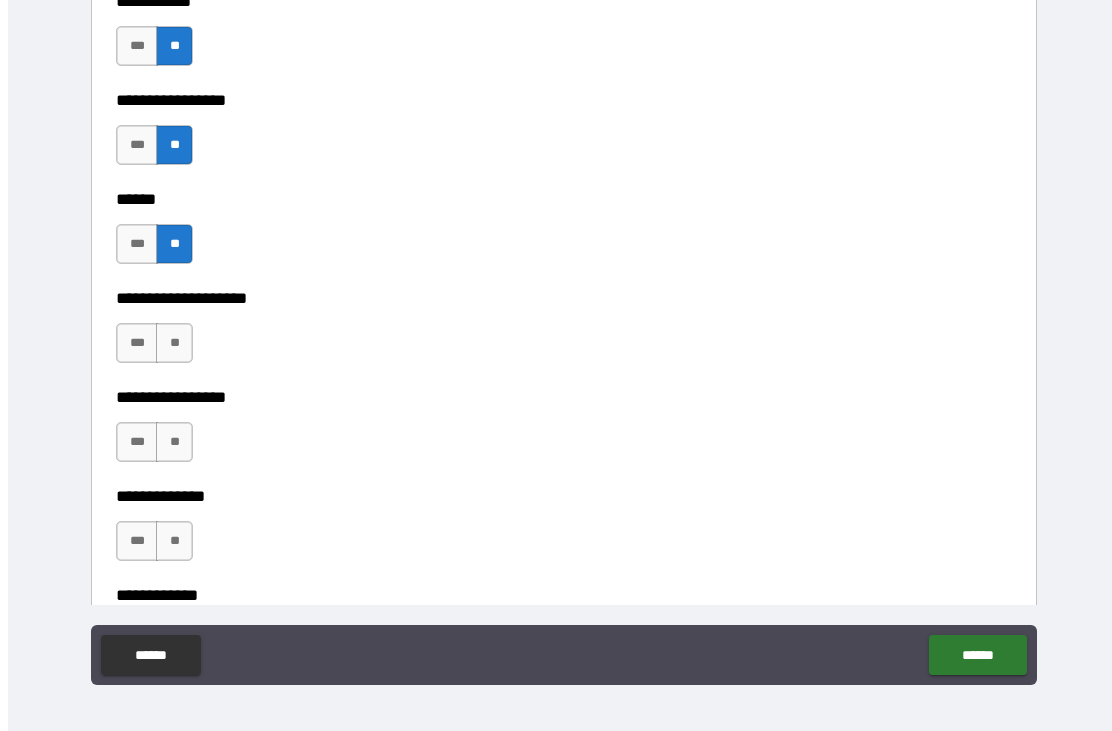 click on "**********" at bounding box center (564, 383) 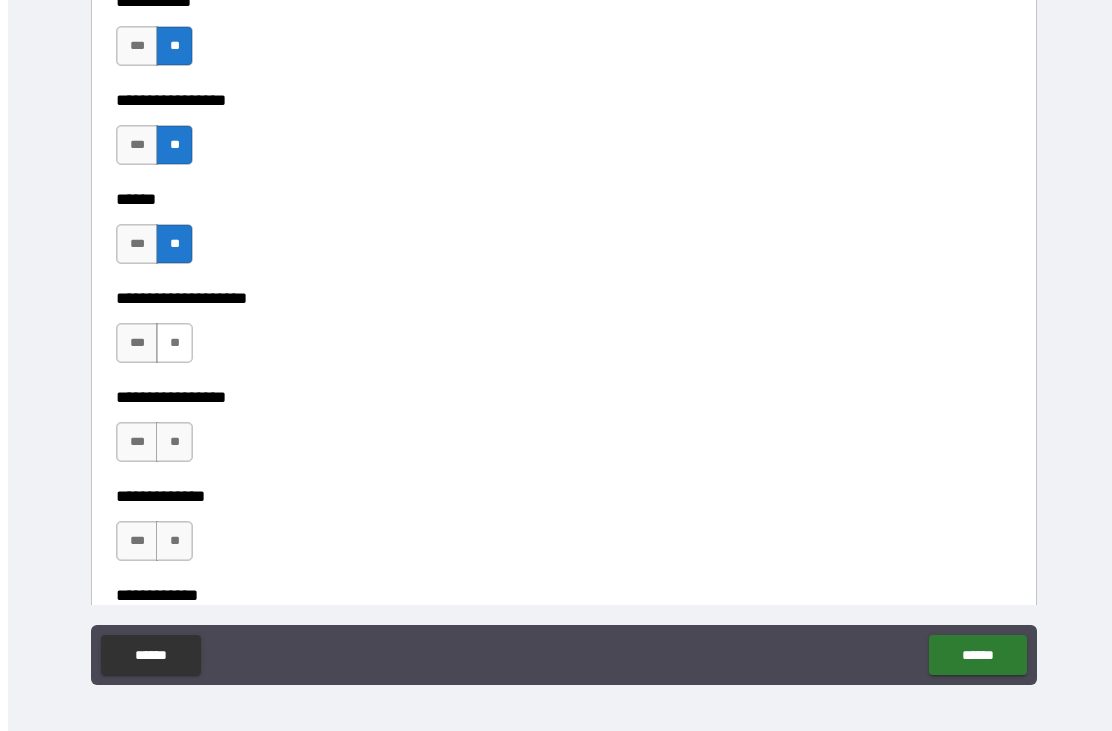 click on "**" at bounding box center (174, 343) 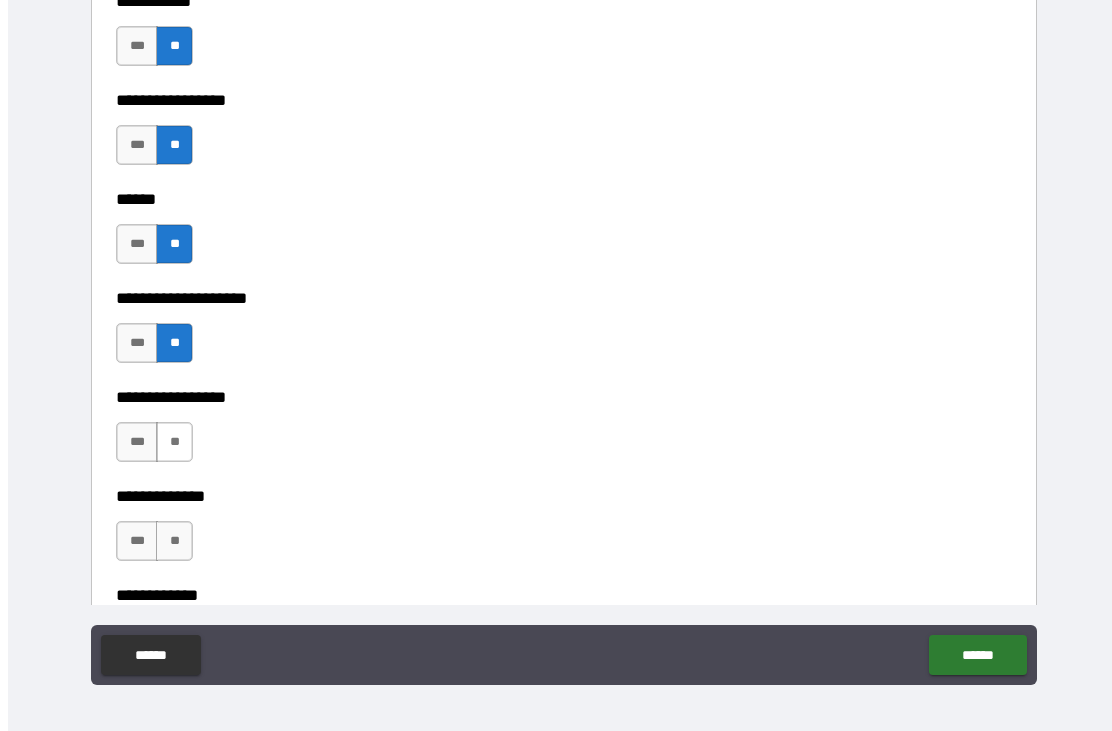 click on "**" at bounding box center (174, 442) 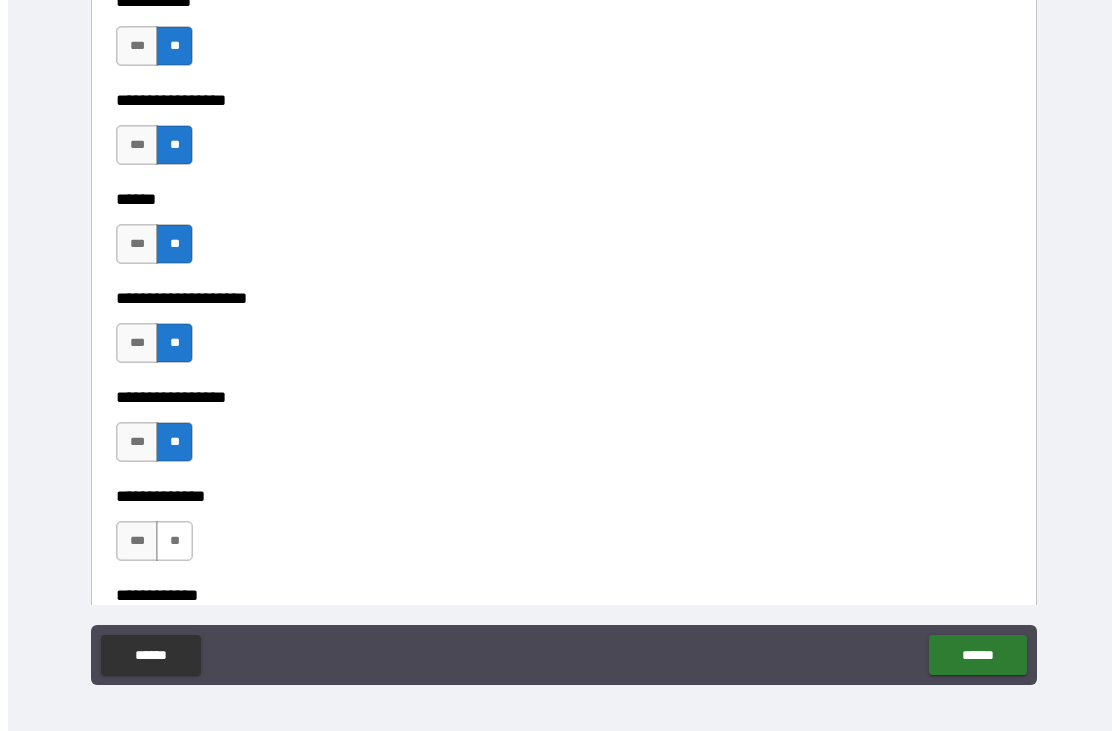 click on "**" at bounding box center (174, 541) 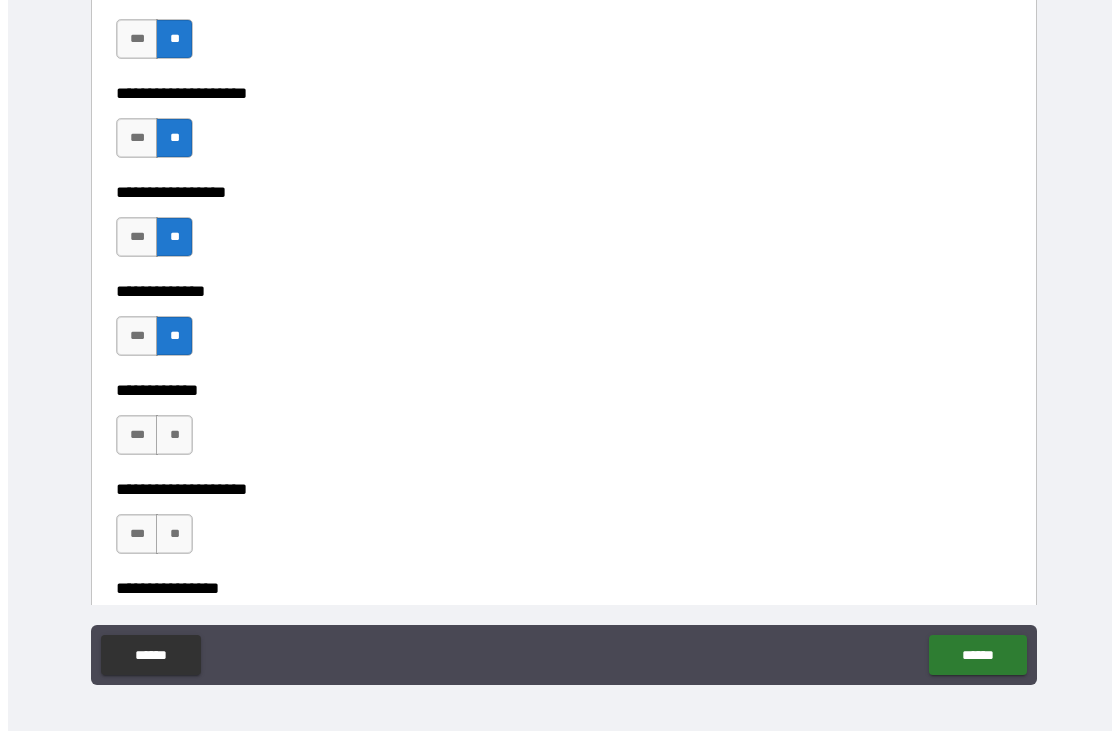 scroll, scrollTop: 6689, scrollLeft: 0, axis: vertical 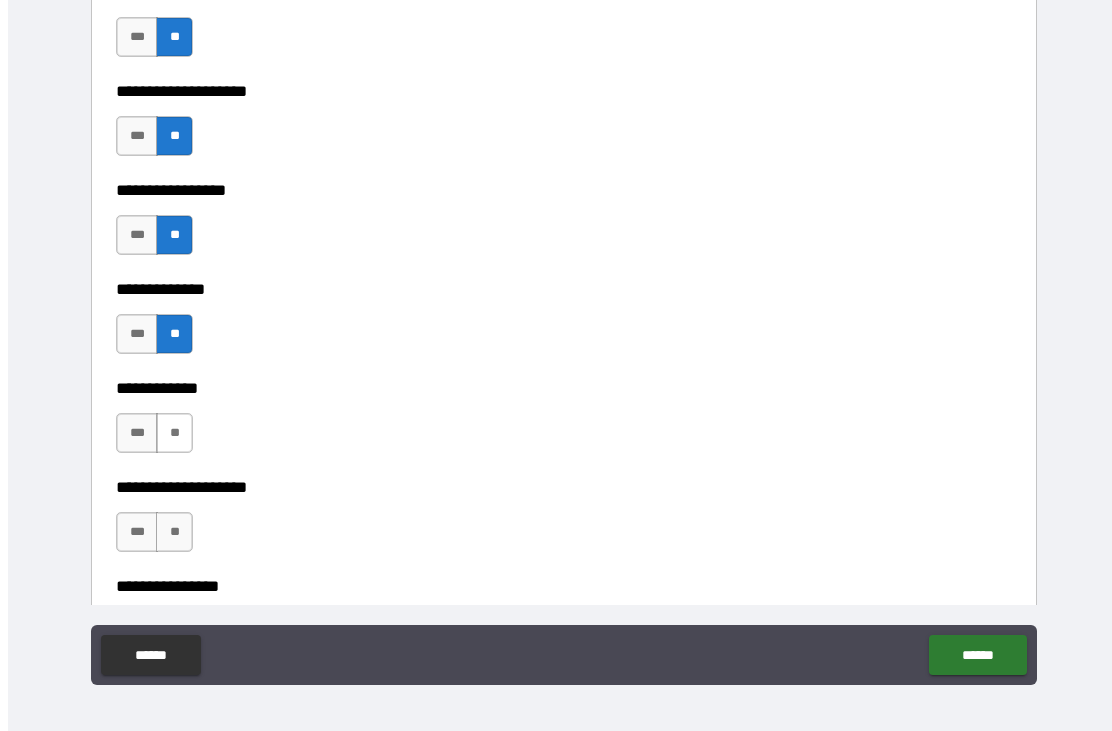click on "**" at bounding box center (174, 433) 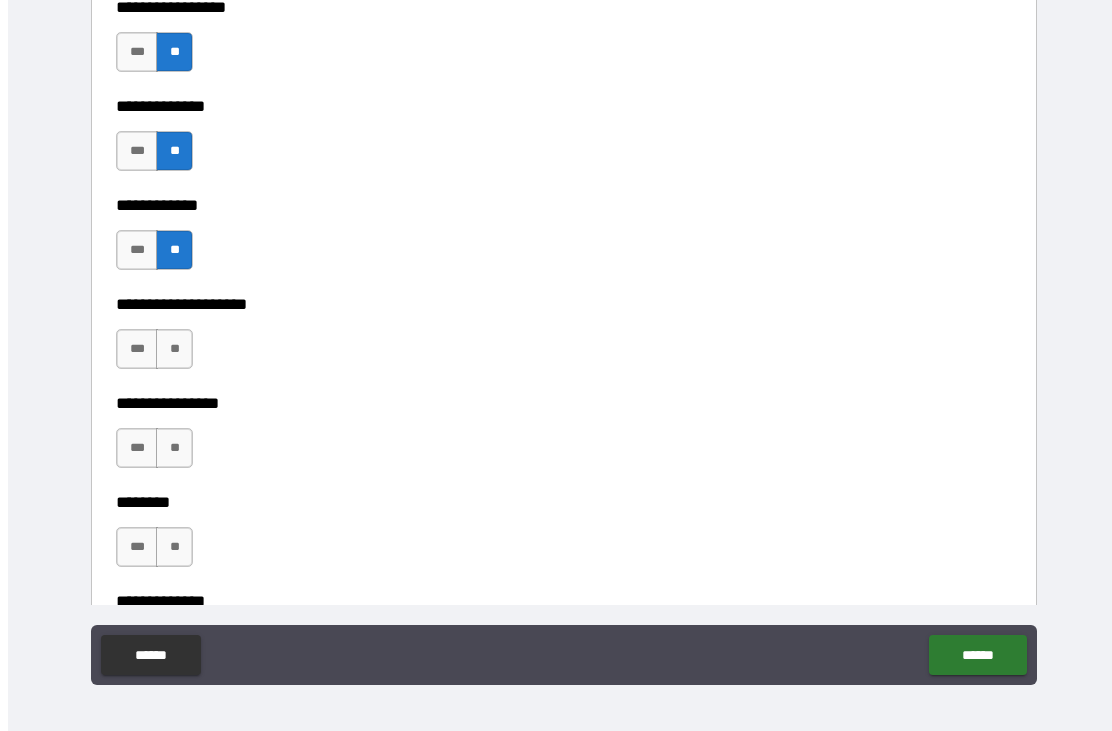scroll, scrollTop: 6874, scrollLeft: 0, axis: vertical 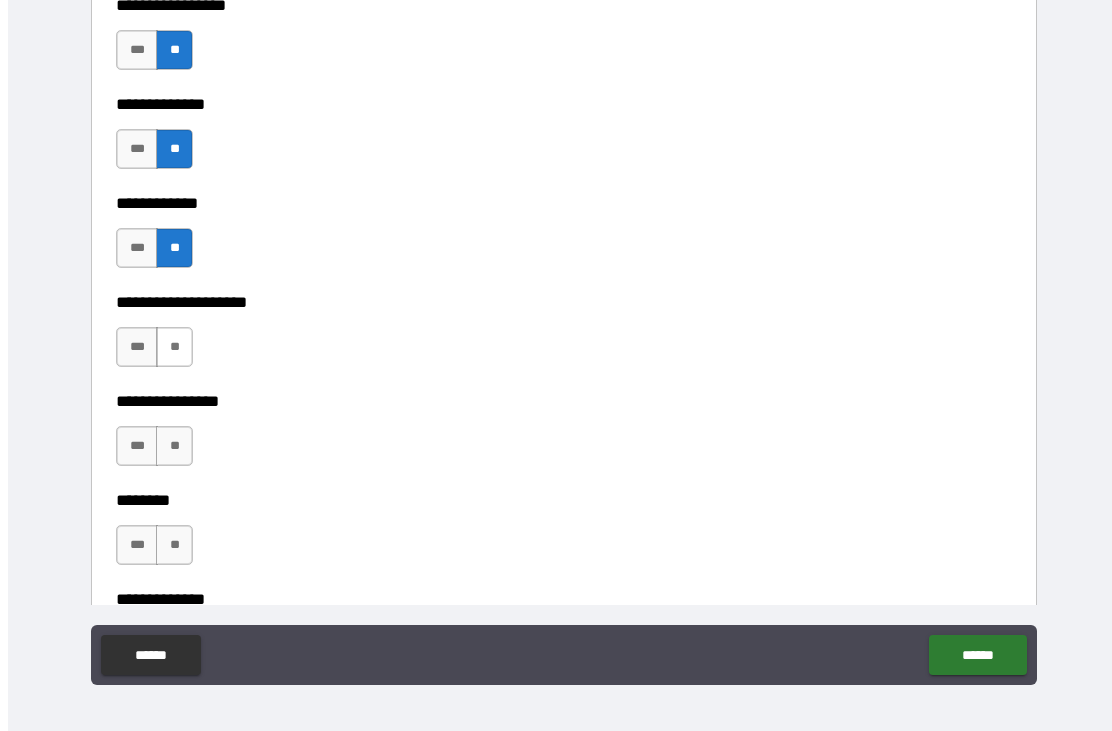 click on "**" at bounding box center (174, 347) 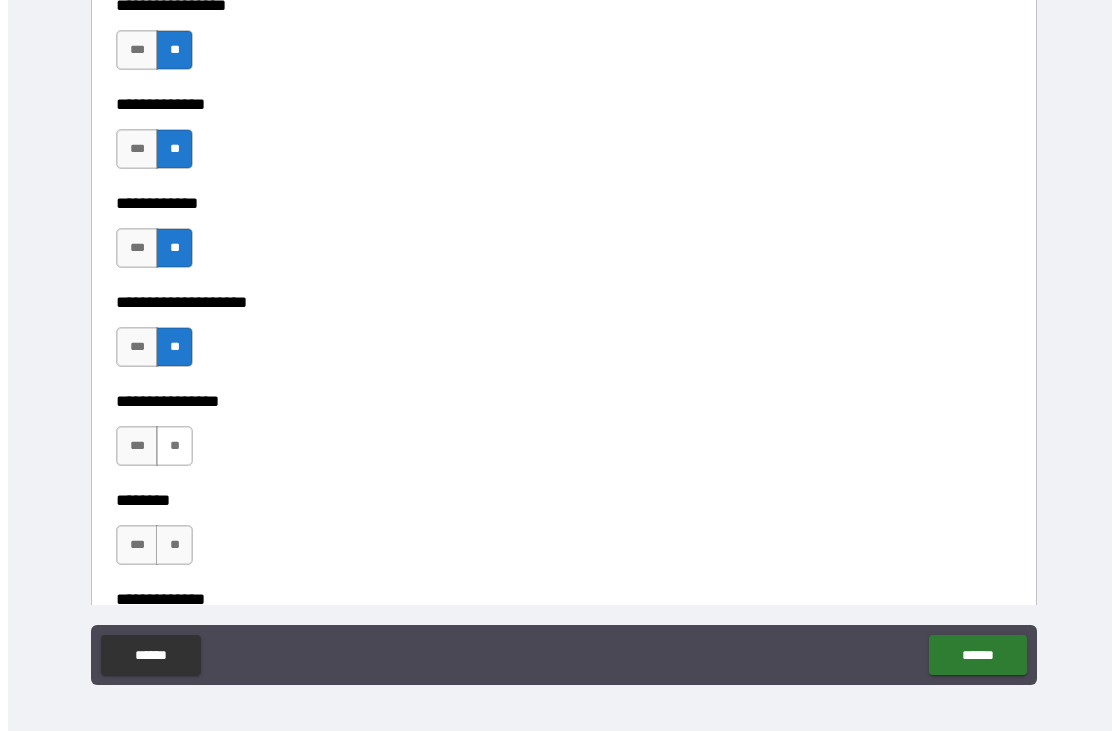 click on "**" at bounding box center [174, 446] 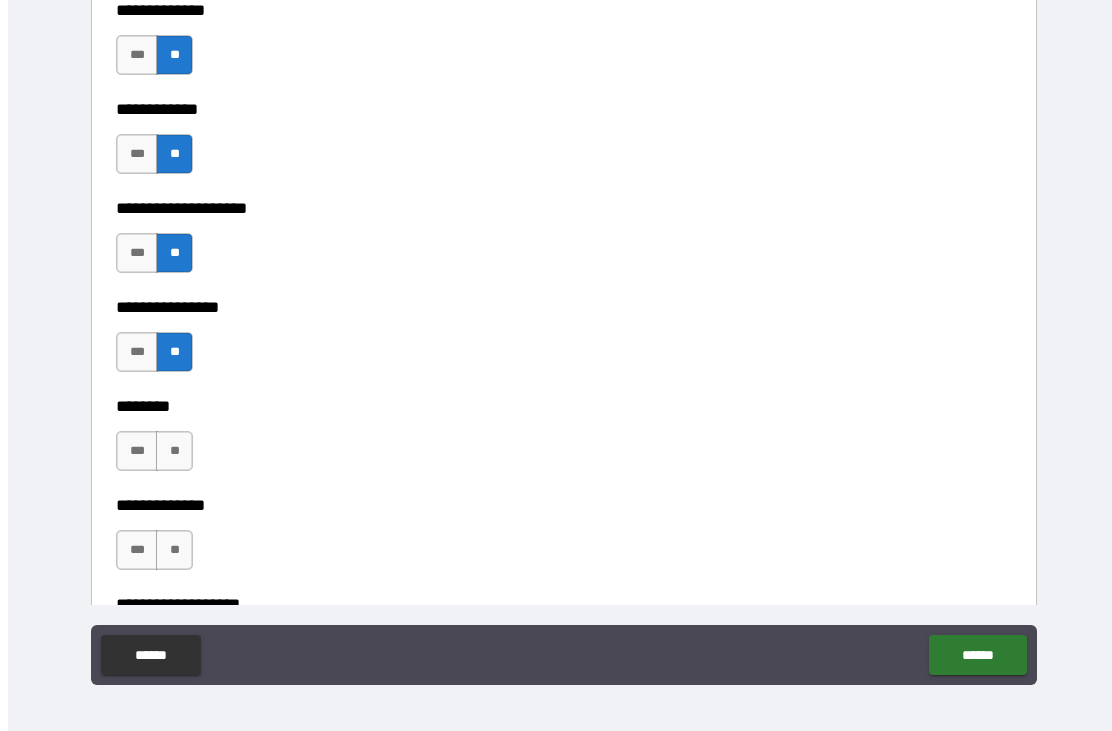 scroll, scrollTop: 7034, scrollLeft: 0, axis: vertical 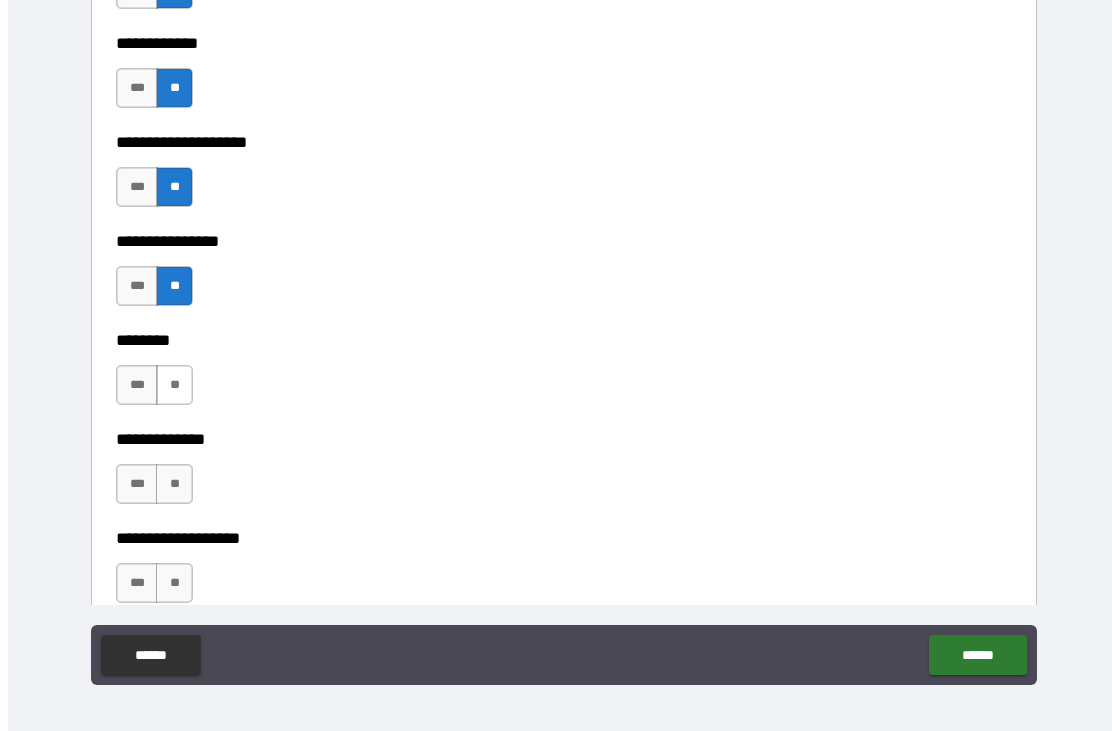 click on "**" at bounding box center [174, 385] 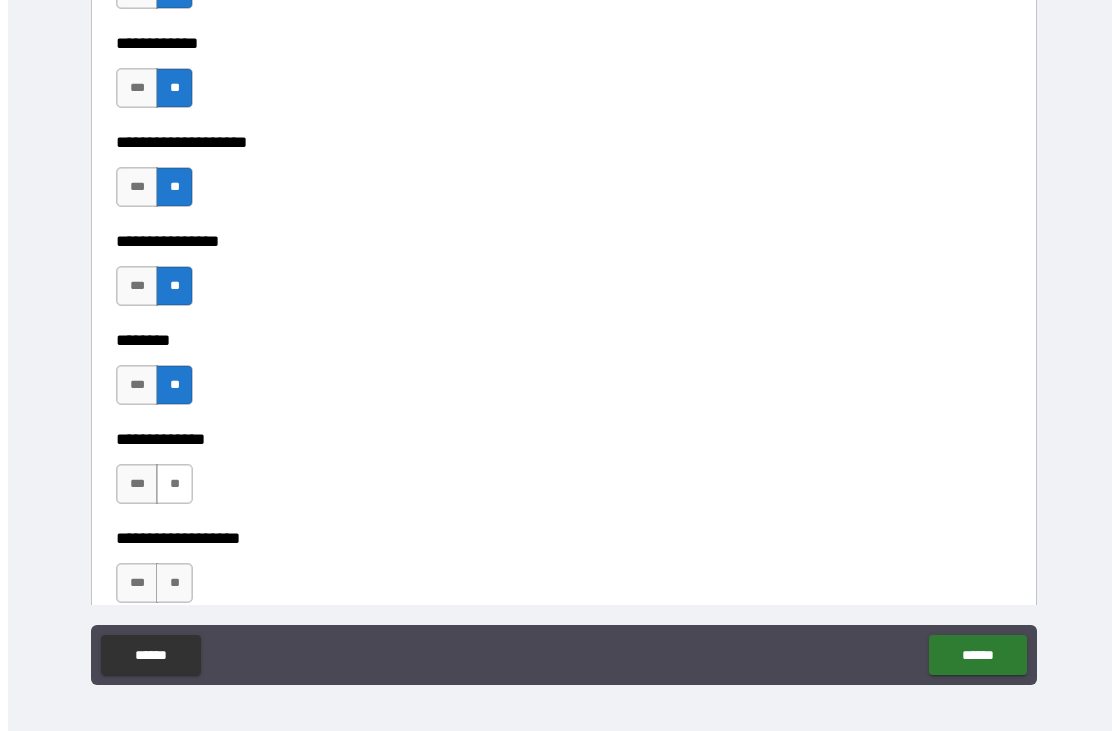 click on "**" at bounding box center [174, 484] 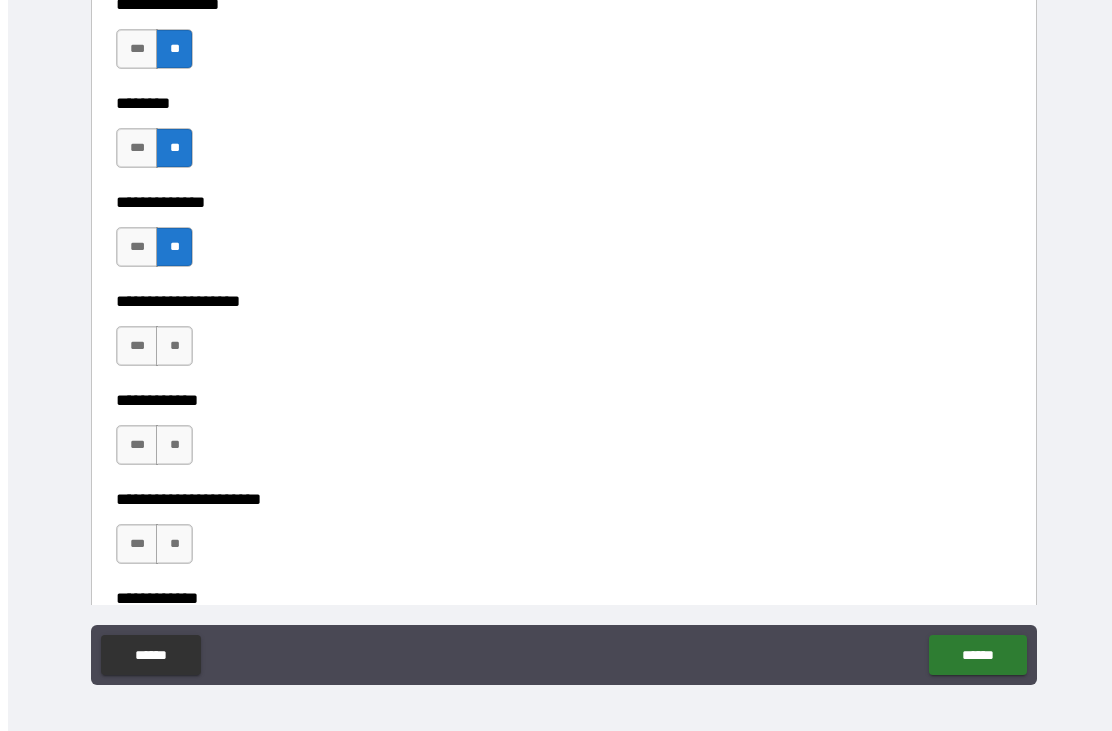 scroll, scrollTop: 7271, scrollLeft: 0, axis: vertical 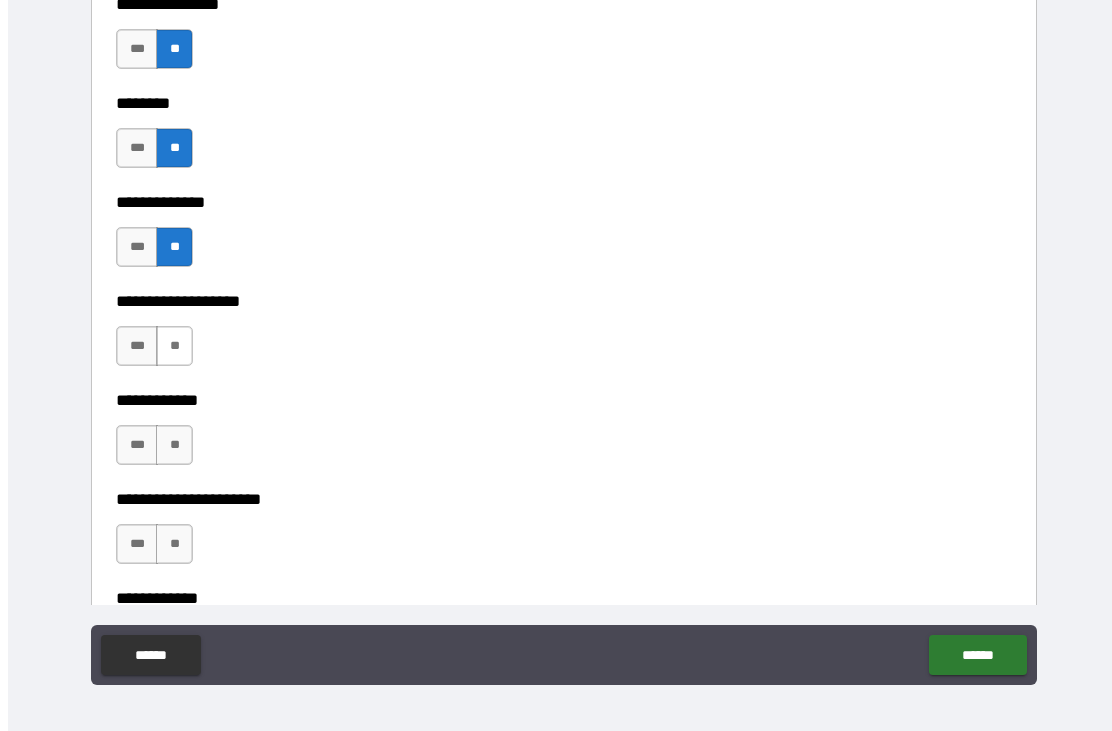 click on "**" at bounding box center (174, 346) 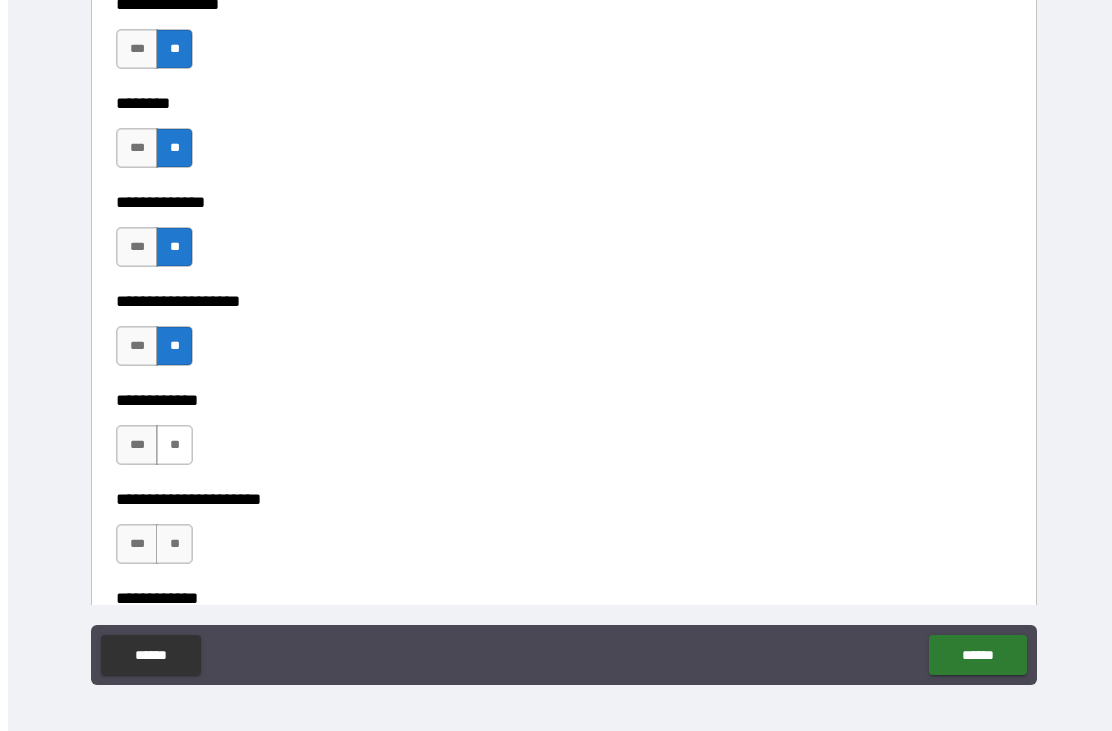 click on "**" at bounding box center (174, 445) 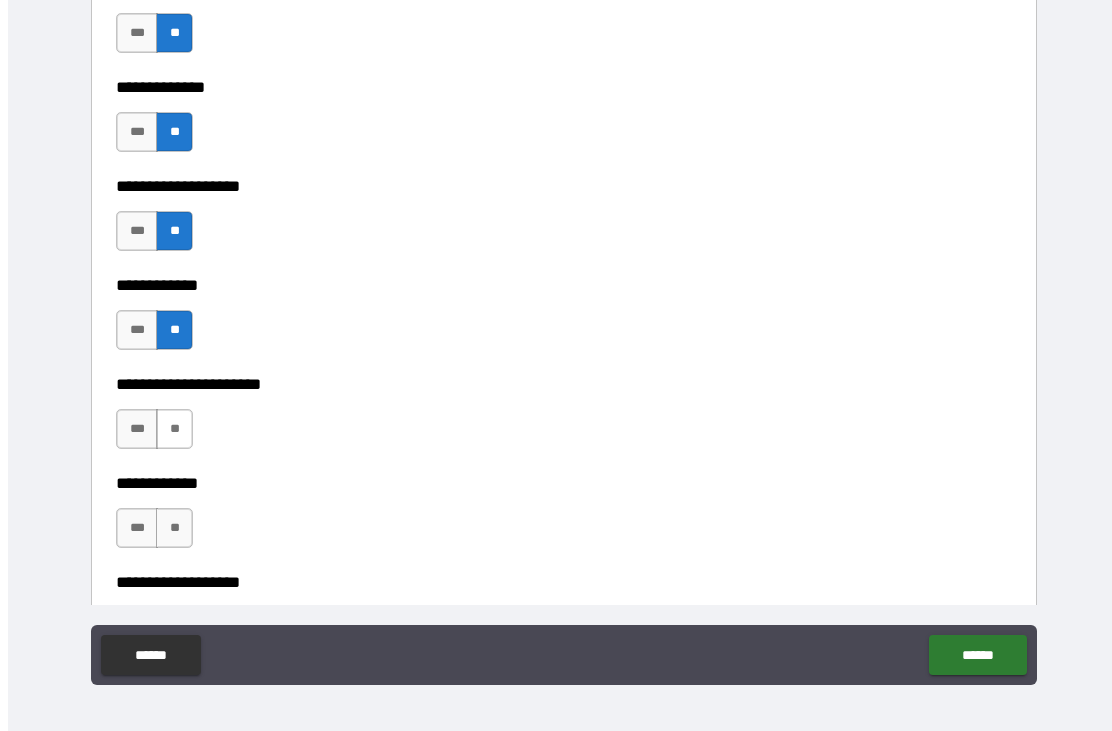 click on "**" at bounding box center [174, 429] 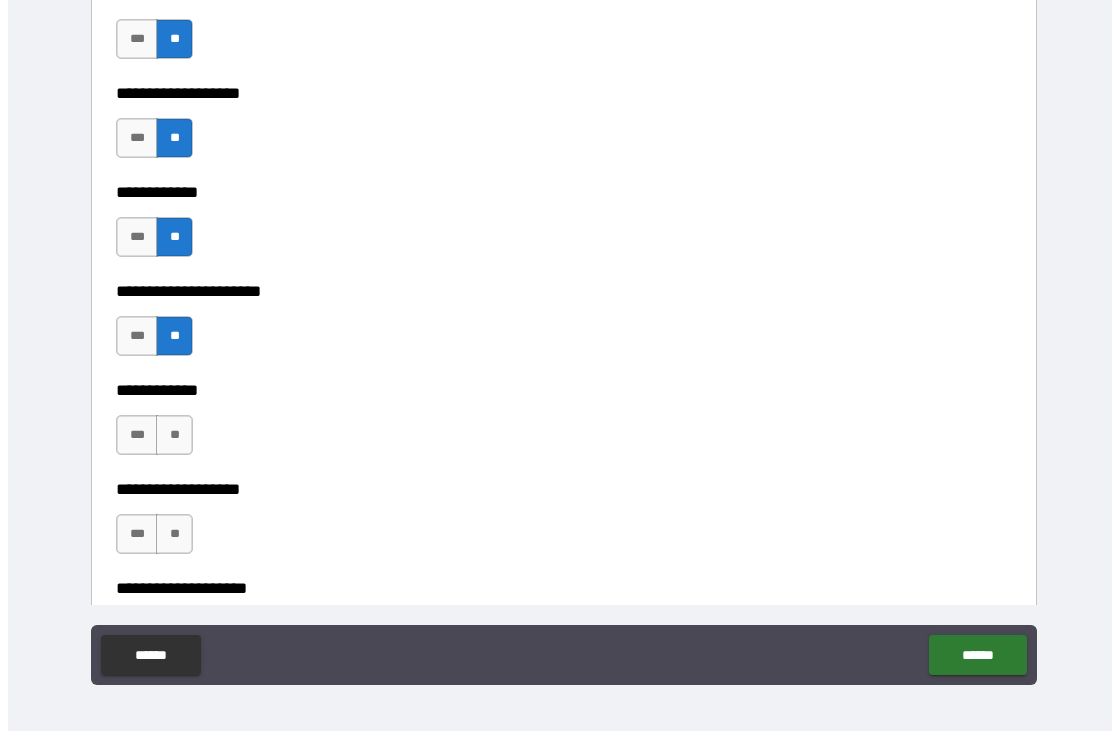 scroll, scrollTop: 7481, scrollLeft: 0, axis: vertical 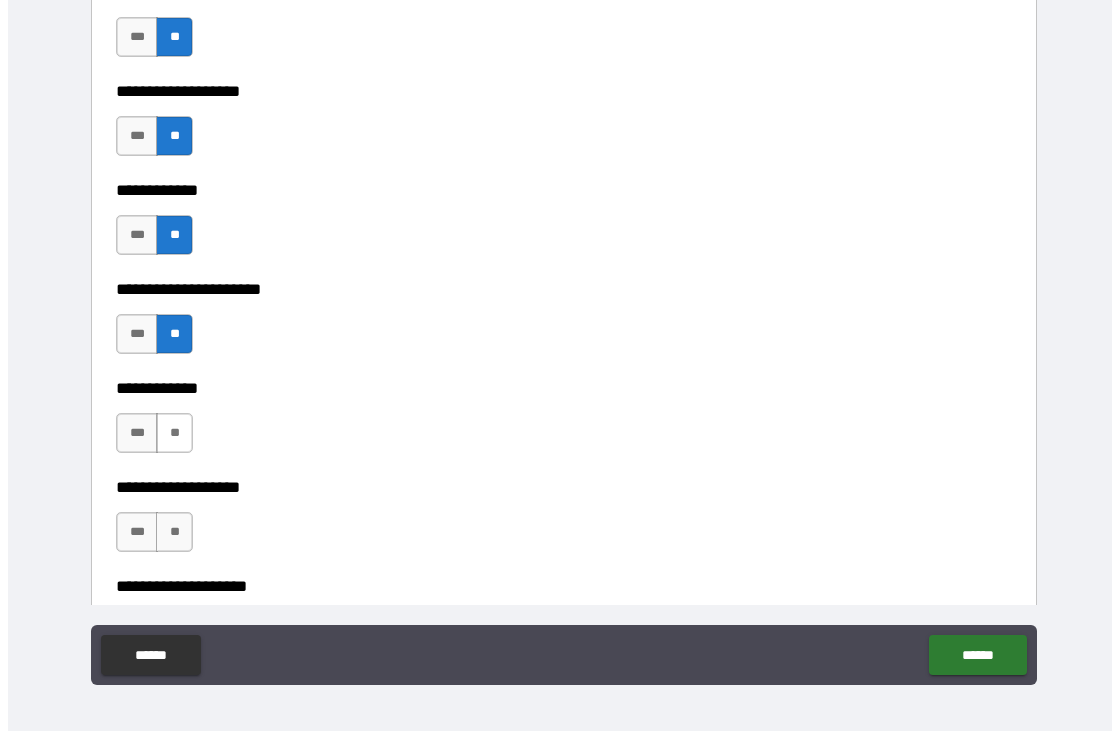 click on "**" at bounding box center [174, 433] 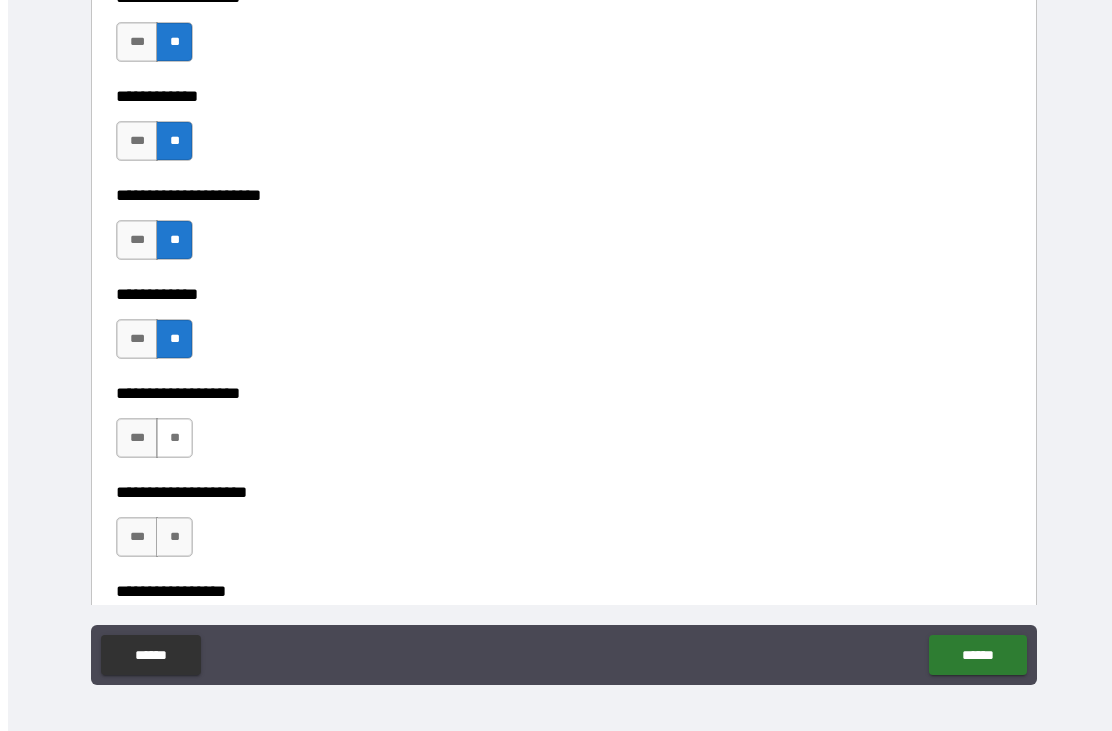 click on "**" at bounding box center (174, 438) 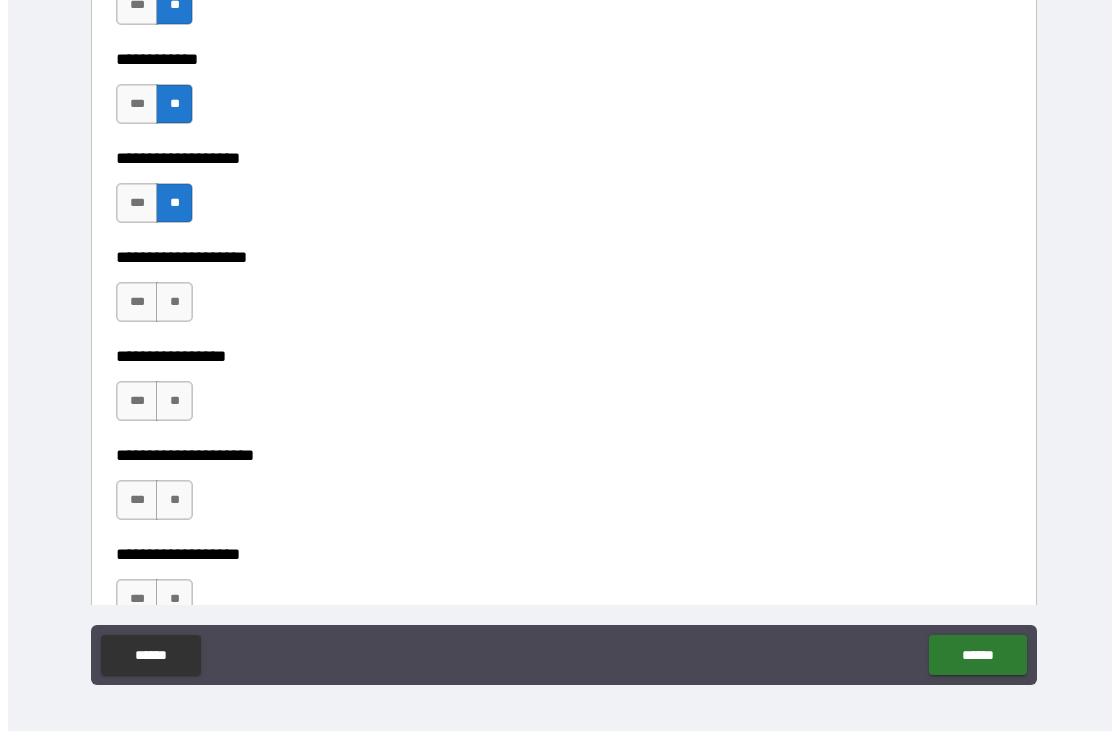 scroll, scrollTop: 7813, scrollLeft: 0, axis: vertical 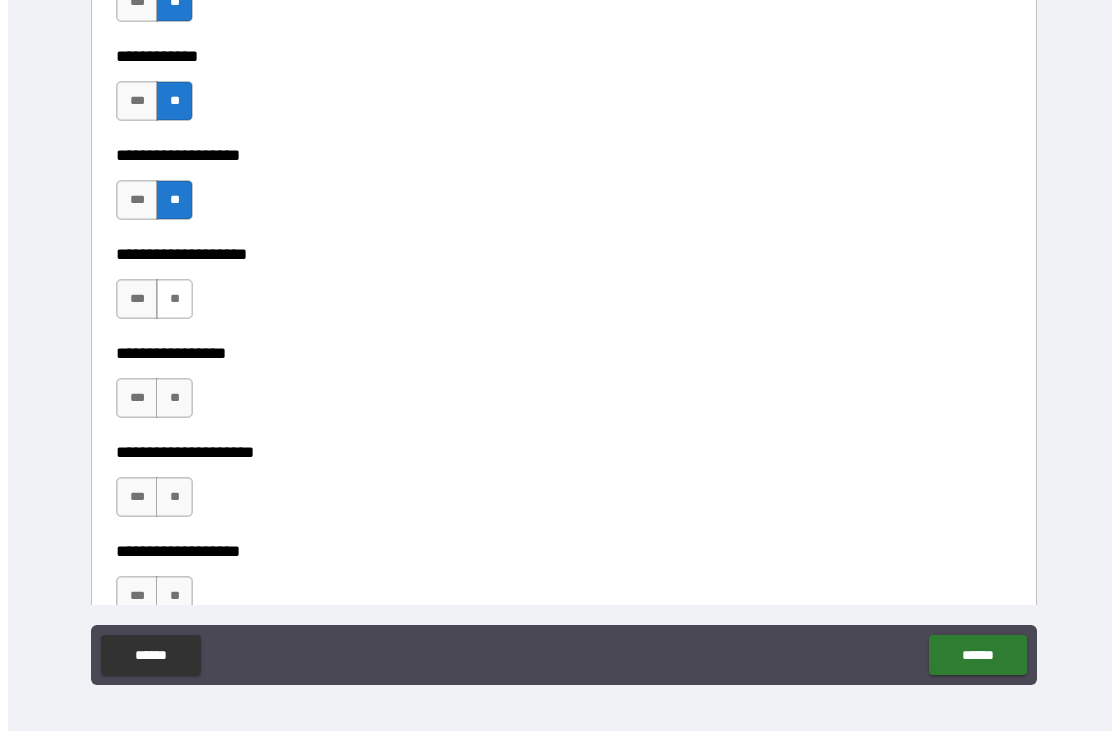 click on "**" at bounding box center [174, 299] 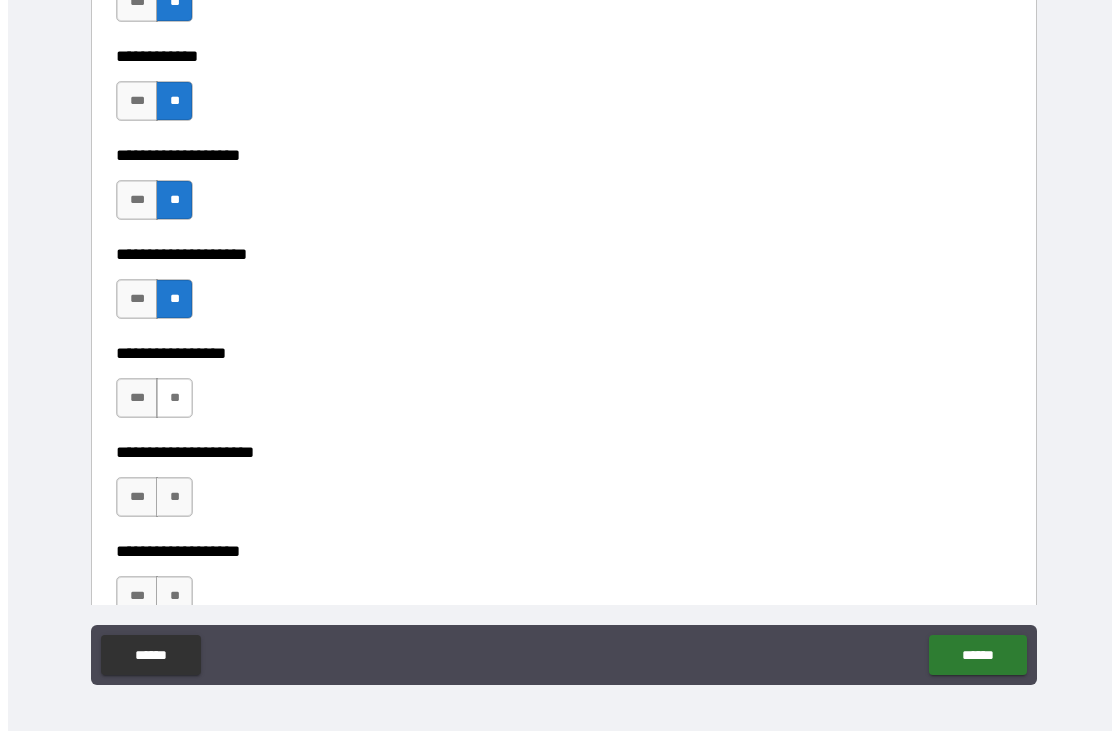 click on "**" at bounding box center (174, 398) 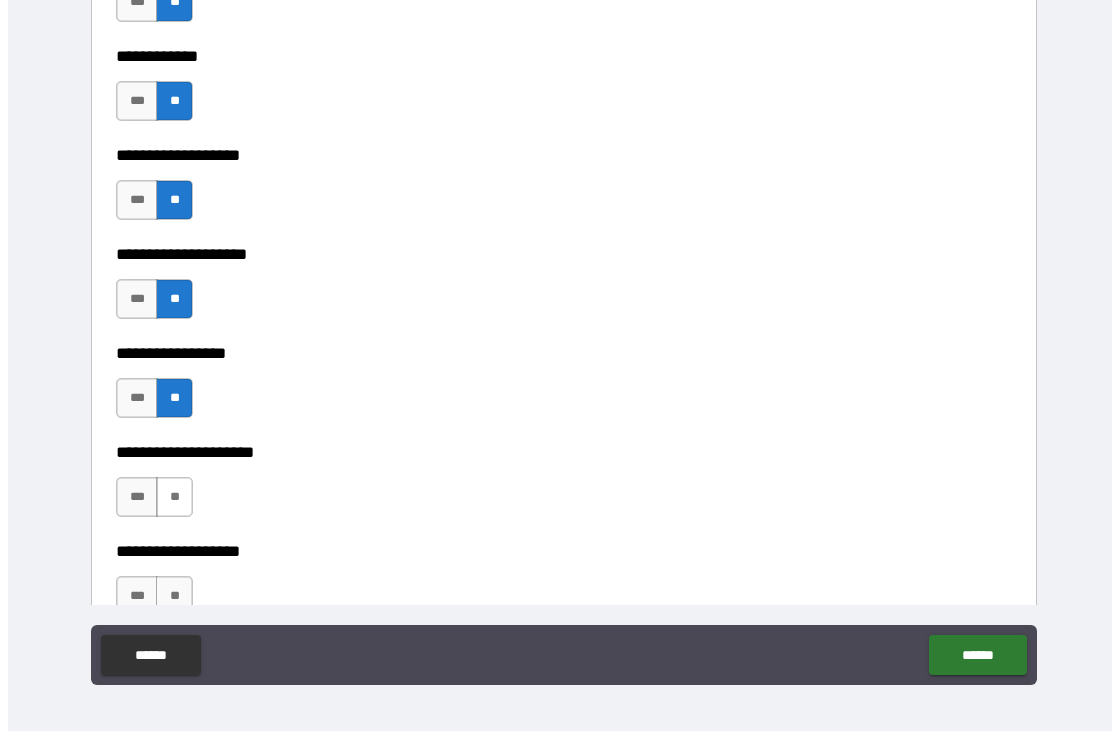 click on "**" at bounding box center [174, 497] 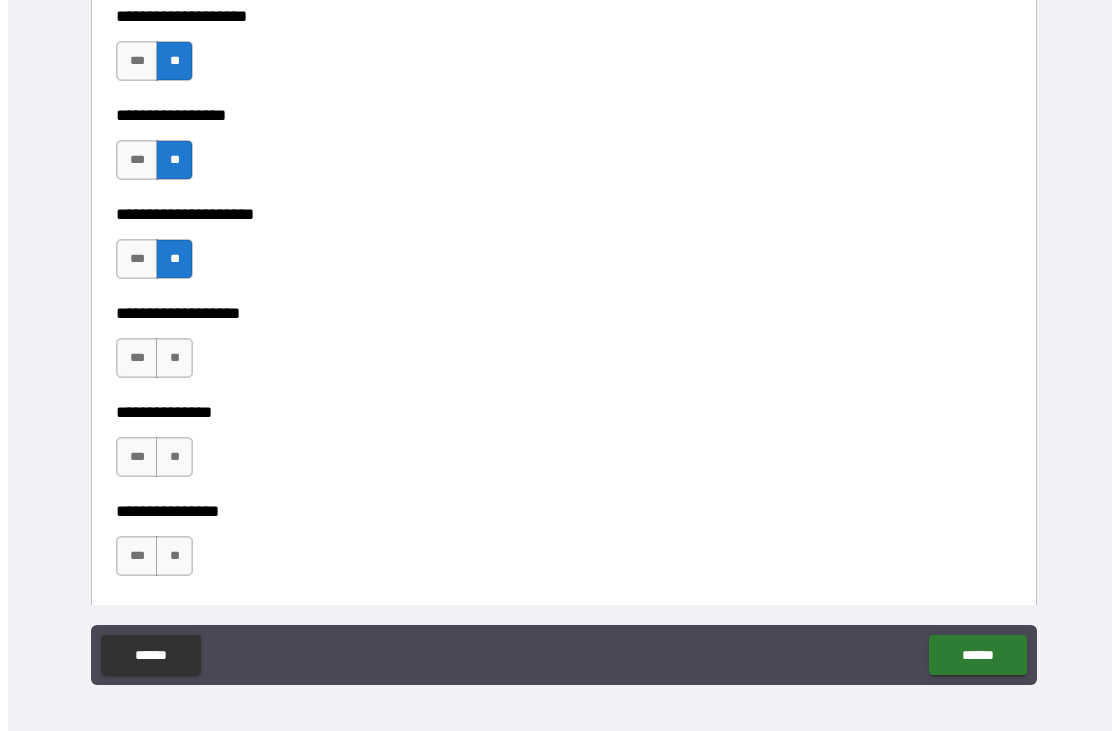 scroll, scrollTop: 8060, scrollLeft: 0, axis: vertical 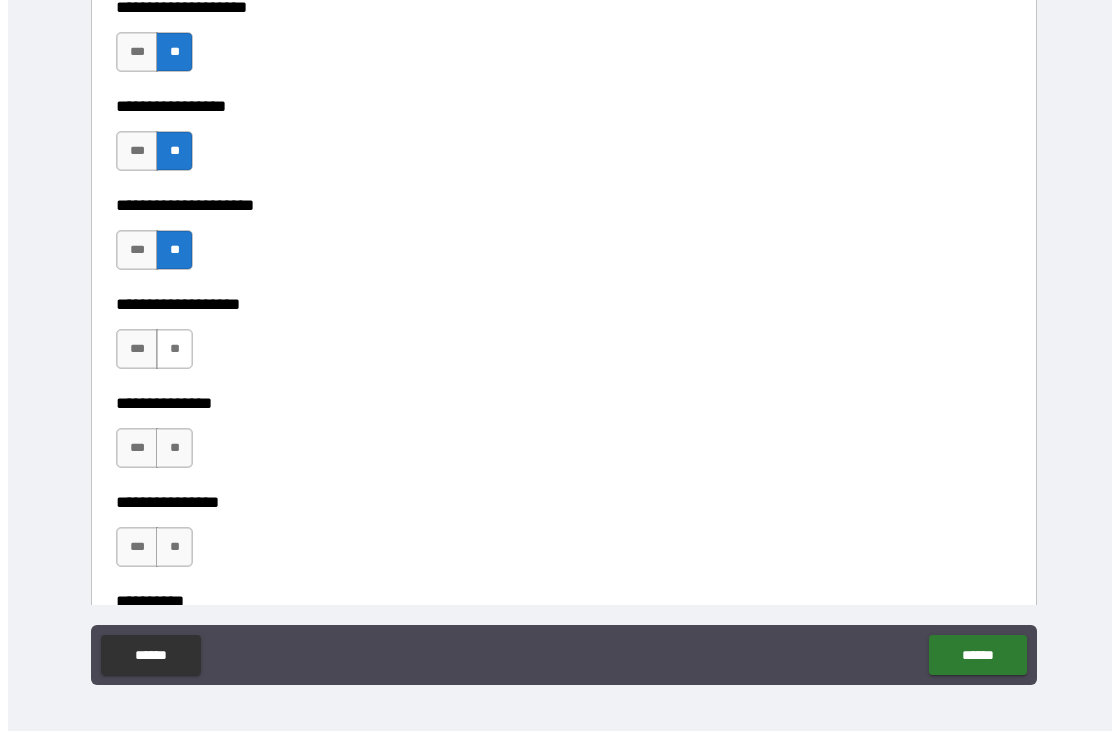 click on "**" at bounding box center (174, 349) 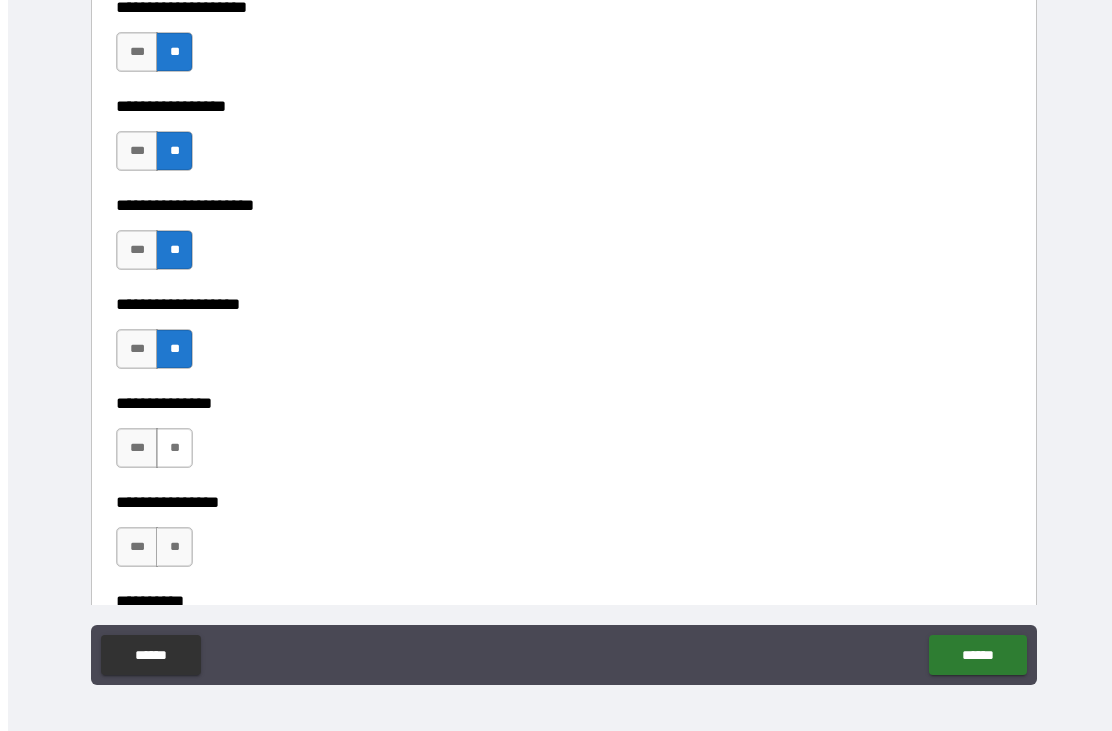 click on "**" at bounding box center [174, 448] 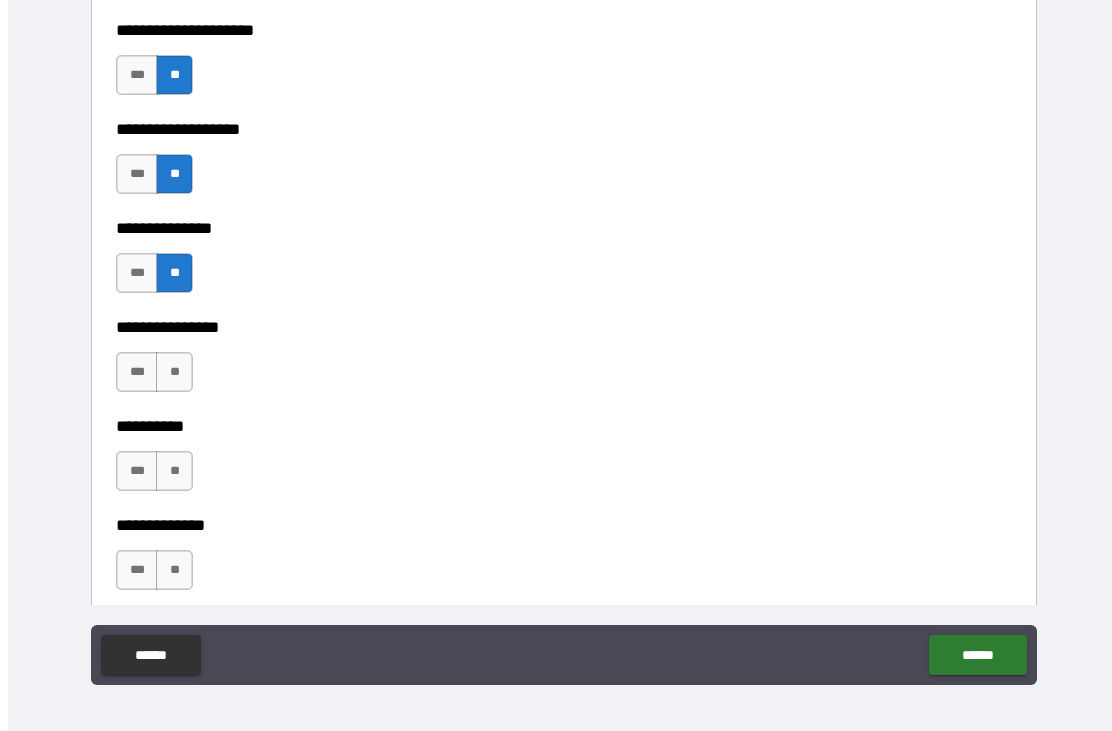 scroll, scrollTop: 8260, scrollLeft: 0, axis: vertical 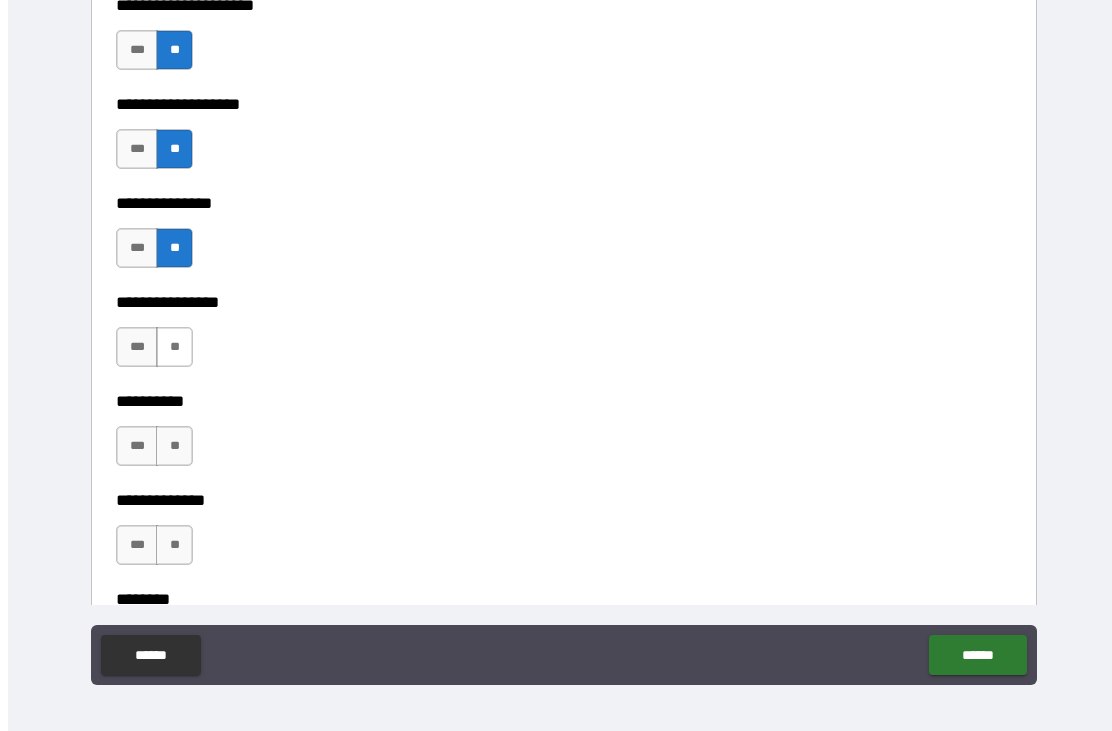 click on "**" at bounding box center (174, 347) 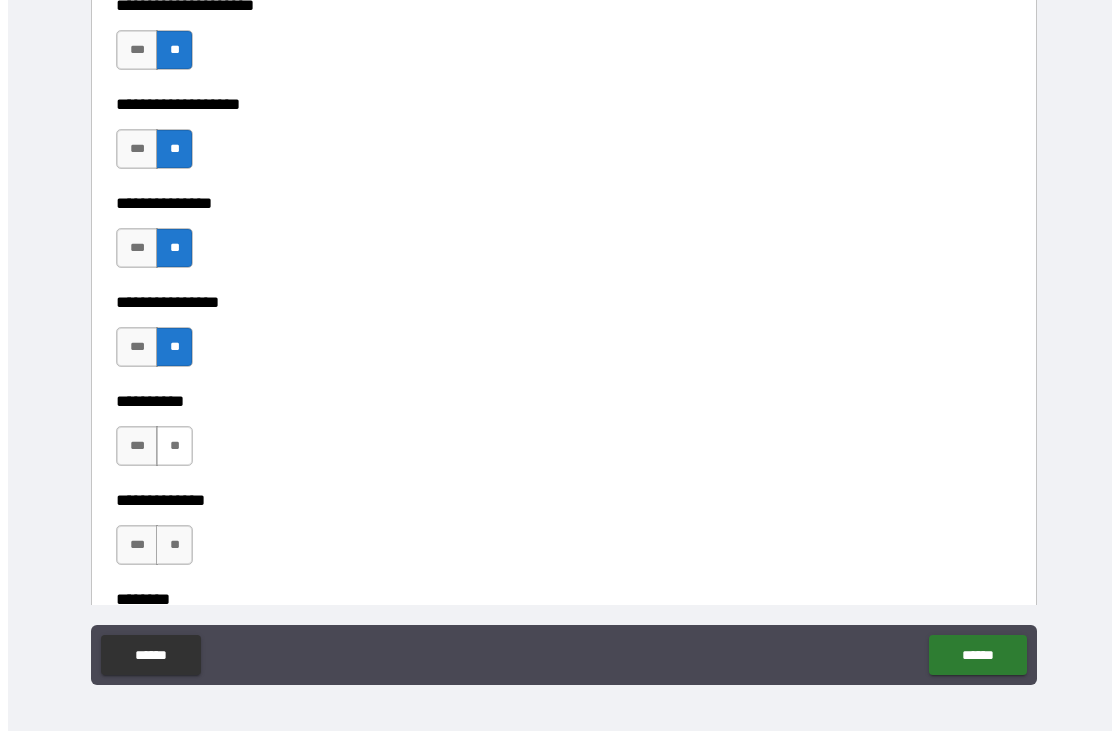 click on "**" at bounding box center [174, 446] 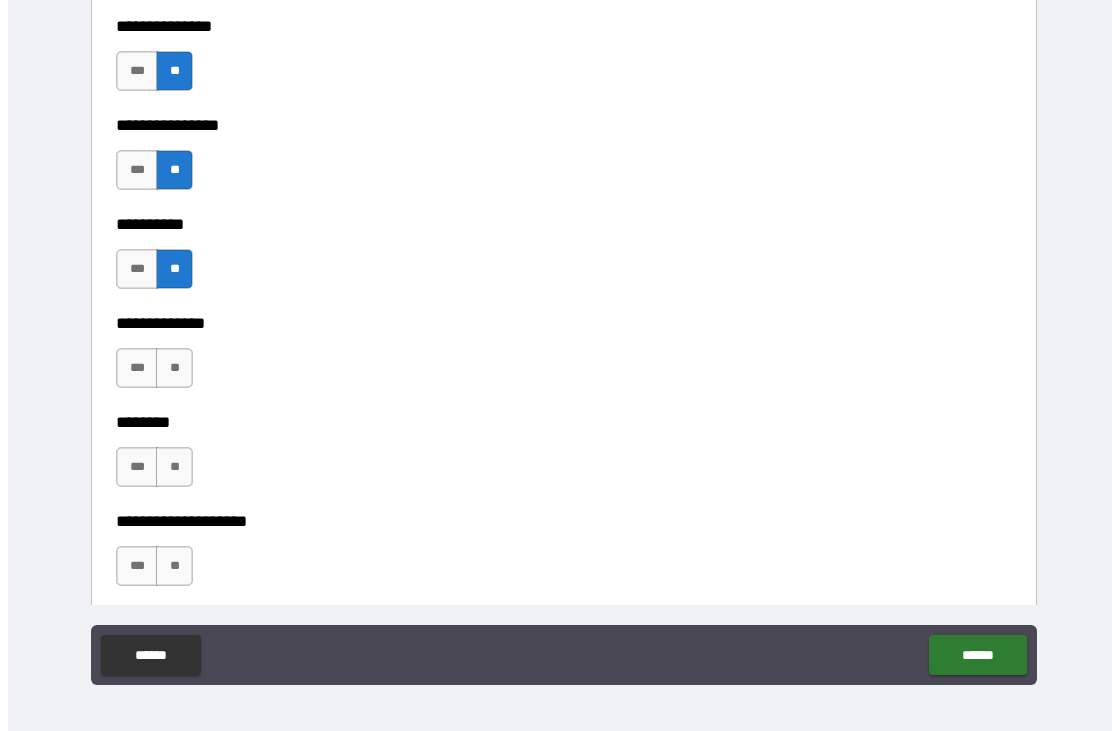 scroll, scrollTop: 8441, scrollLeft: 0, axis: vertical 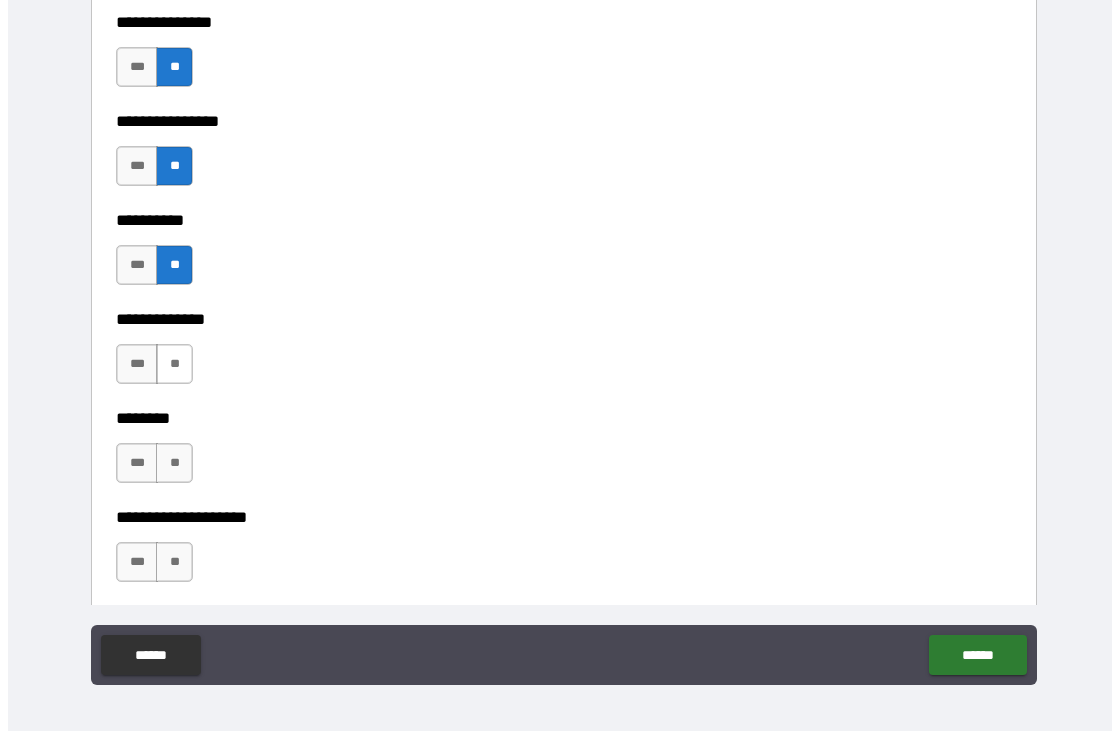 click on "**" at bounding box center [174, 364] 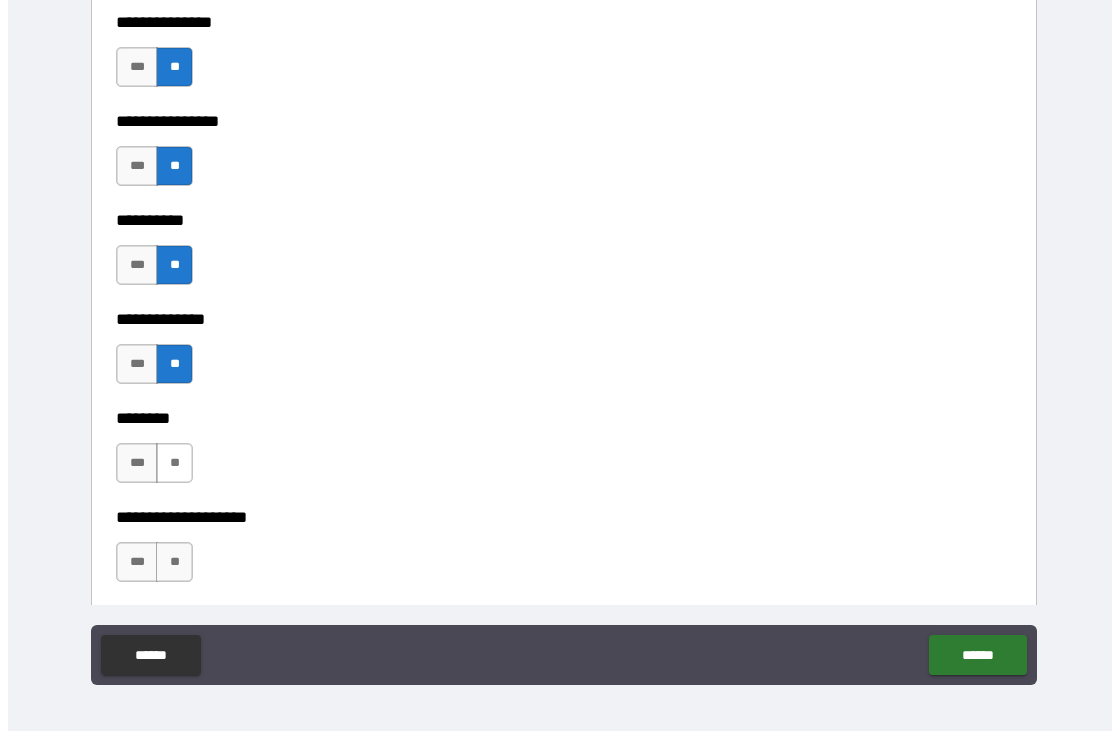 click on "**" at bounding box center [174, 463] 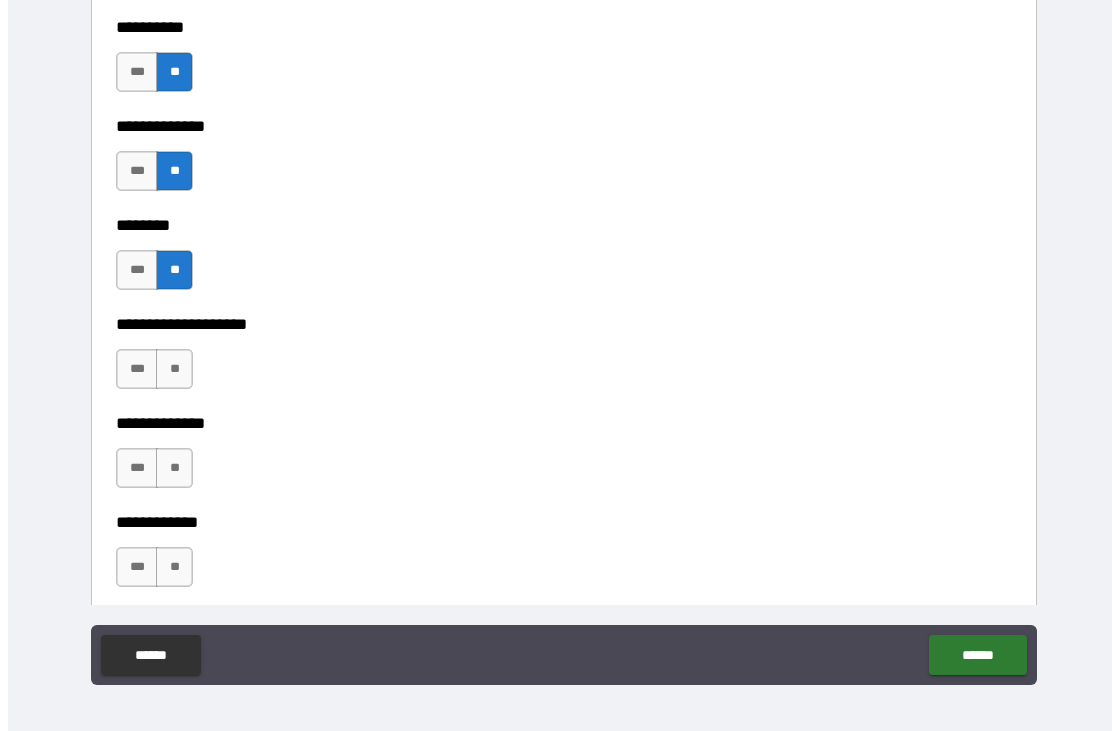 scroll, scrollTop: 8637, scrollLeft: 0, axis: vertical 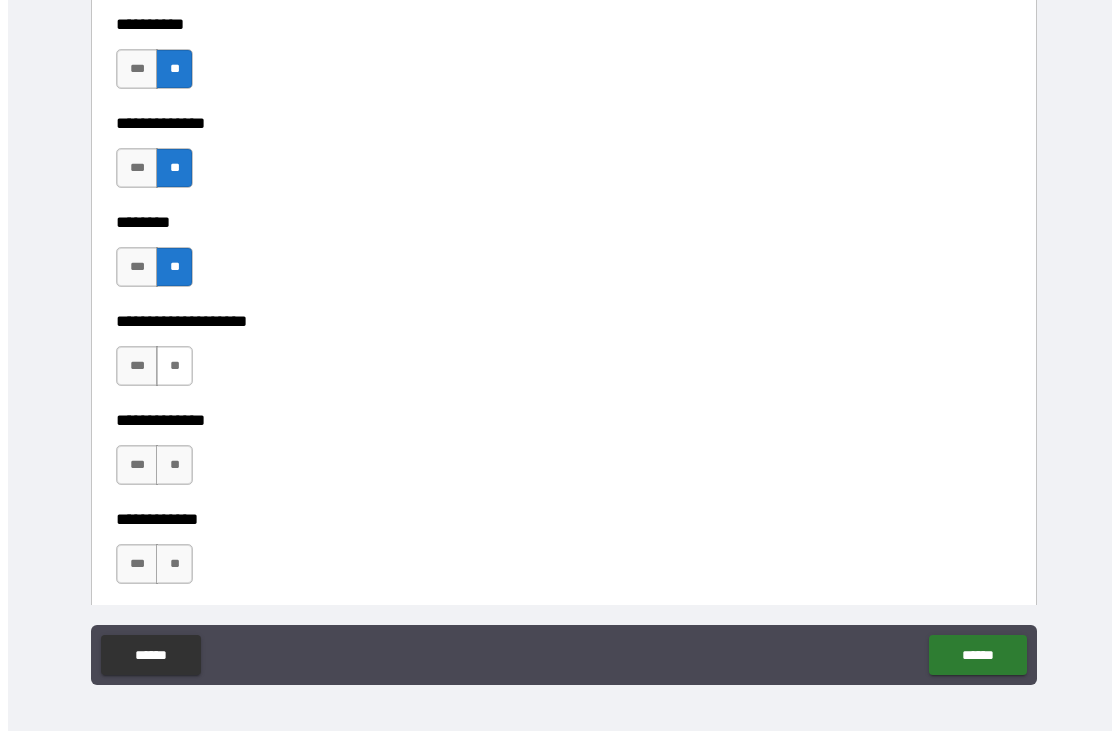 click on "**" at bounding box center (174, 366) 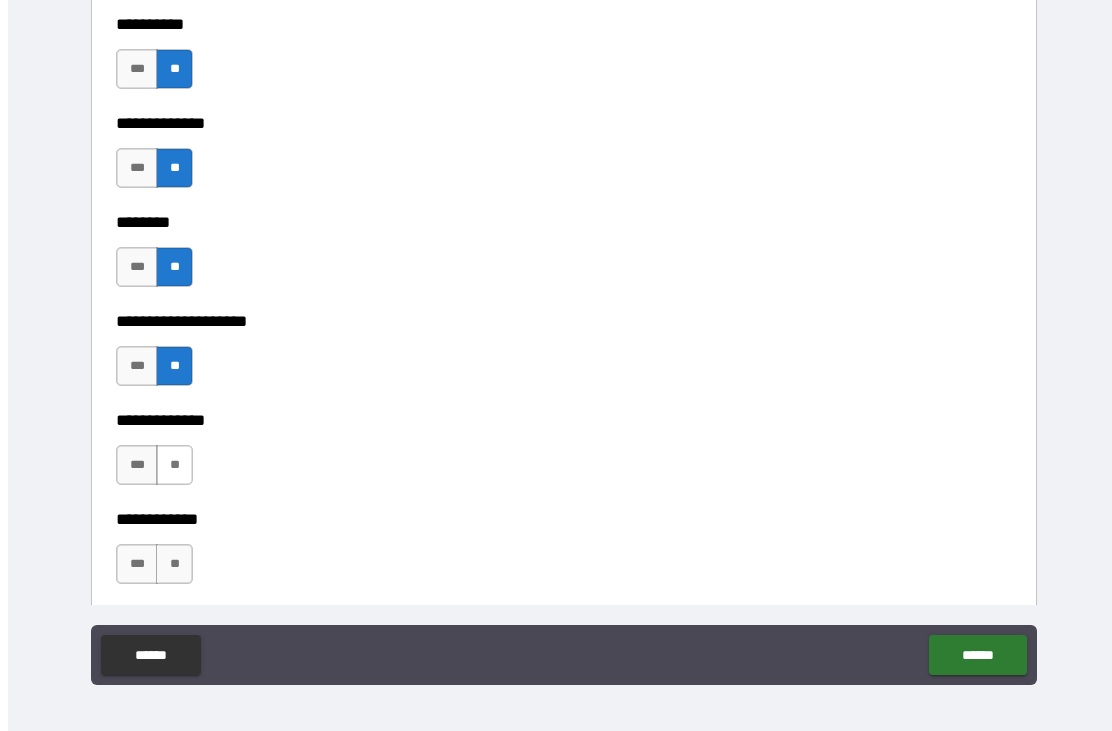 click on "**" at bounding box center (174, 465) 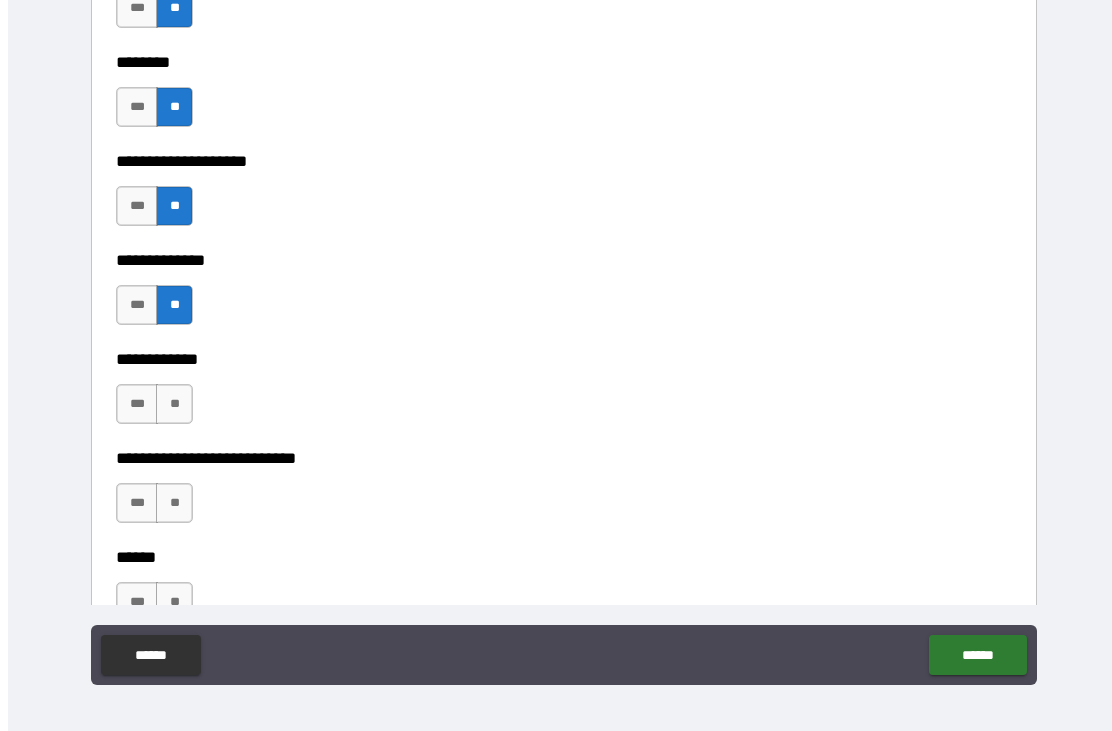 scroll, scrollTop: 8811, scrollLeft: 0, axis: vertical 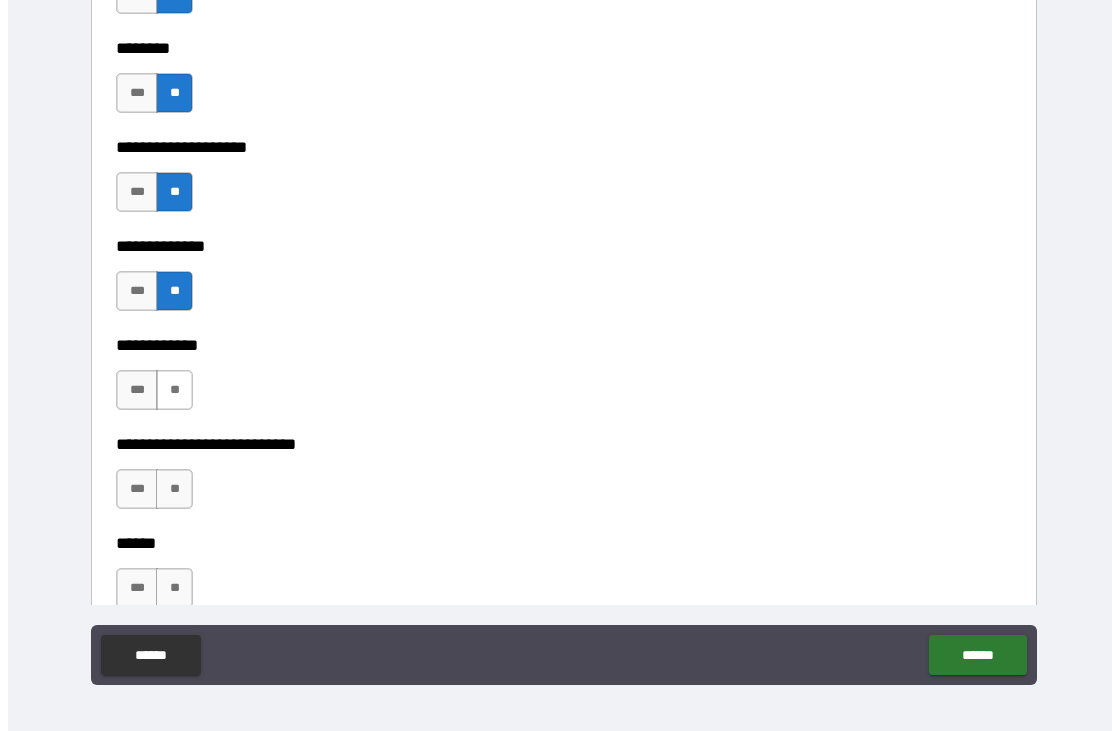 click on "**" at bounding box center [174, 390] 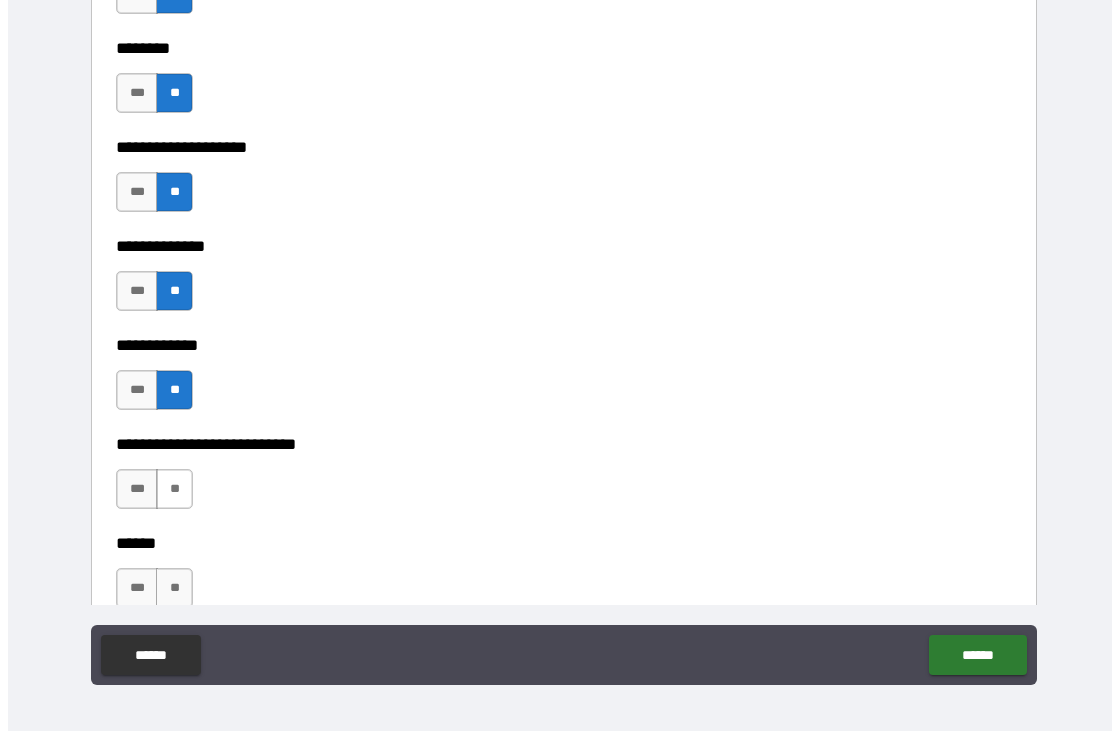 click on "**" at bounding box center [174, 489] 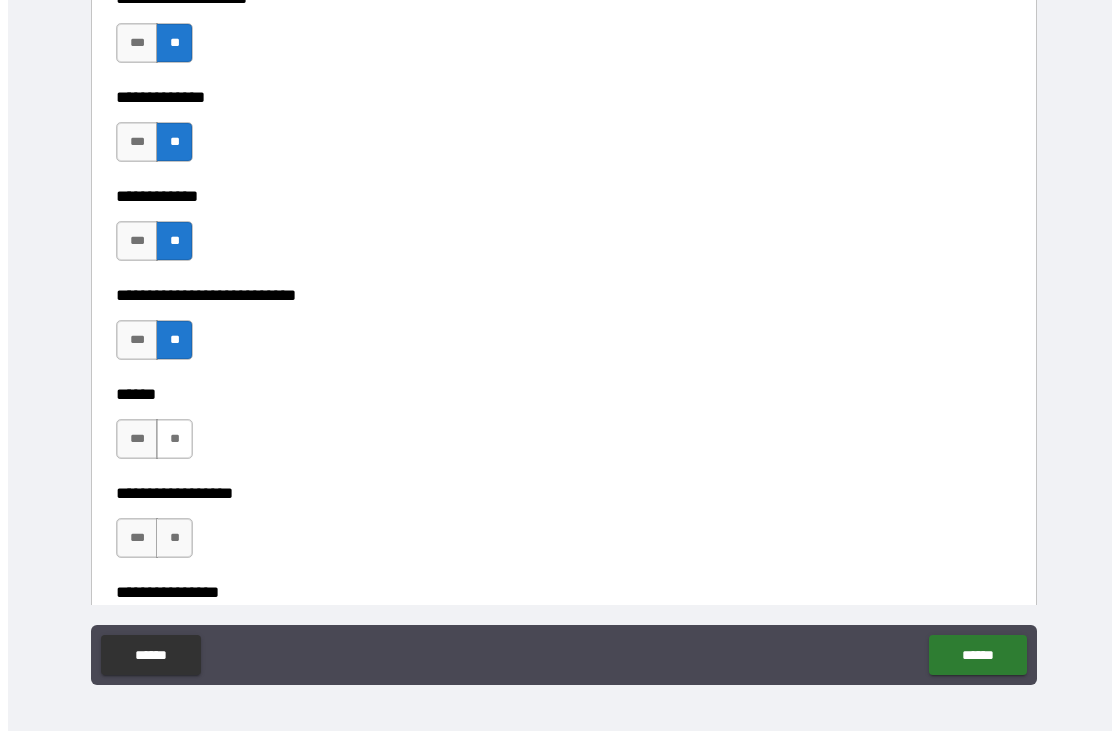 click on "**" at bounding box center [174, 439] 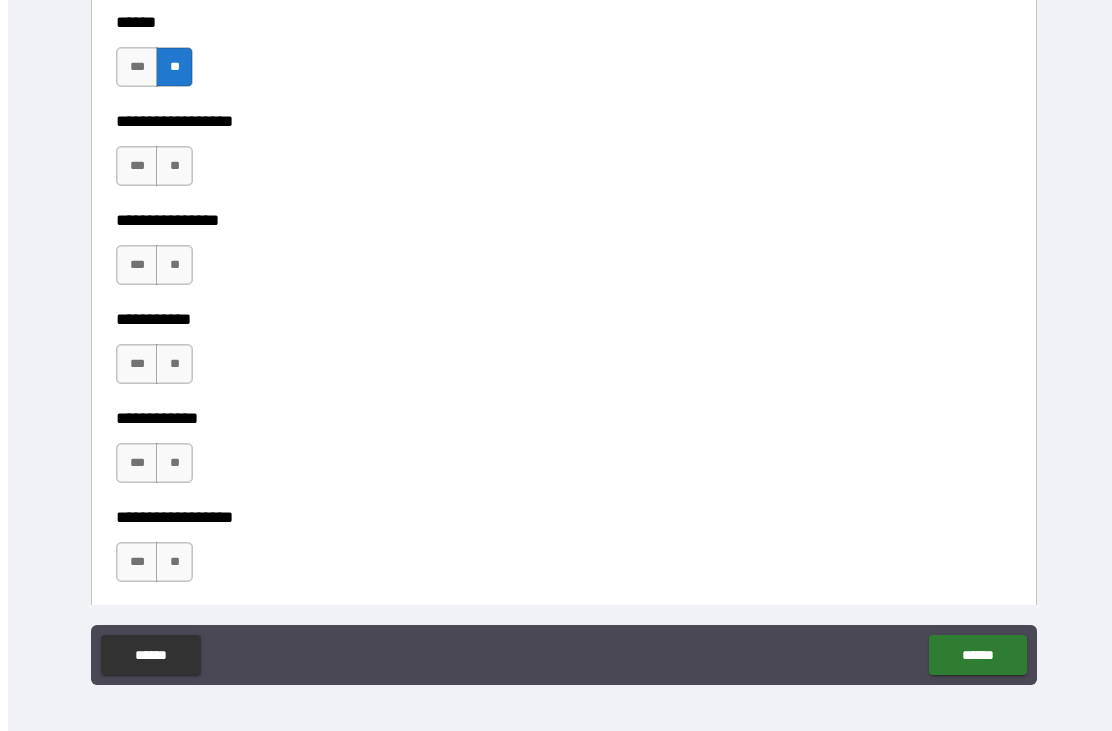 scroll, scrollTop: 9335, scrollLeft: 0, axis: vertical 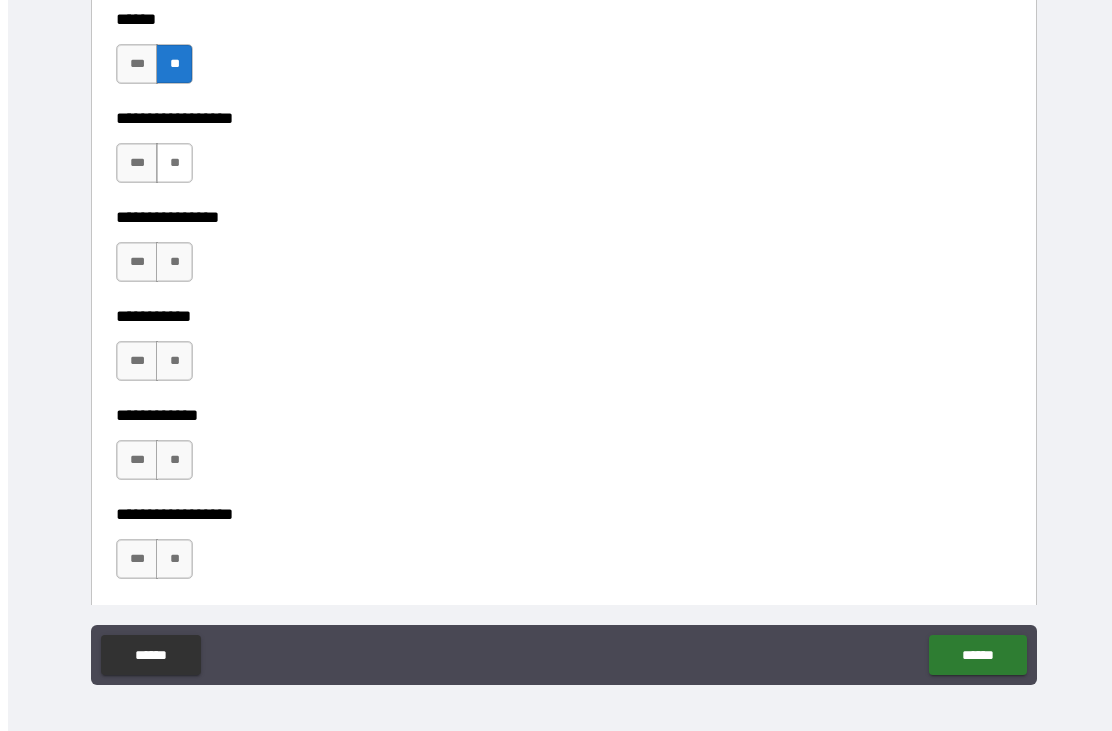 click on "**" at bounding box center [174, 163] 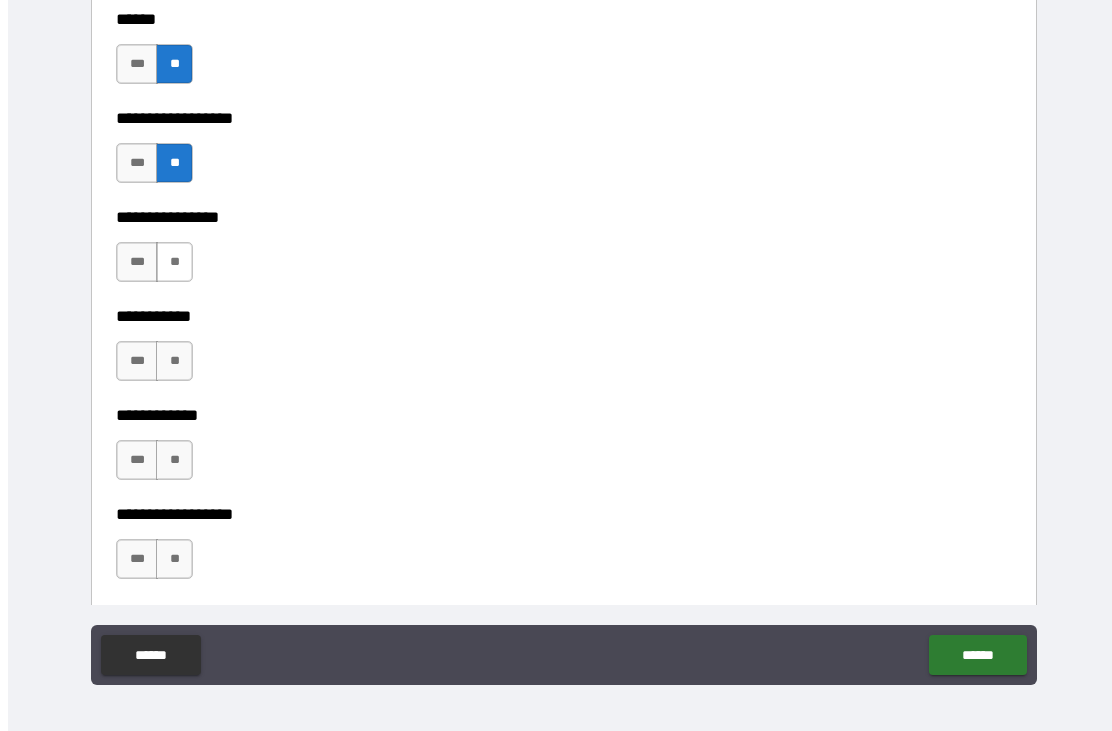 click on "**" at bounding box center [174, 262] 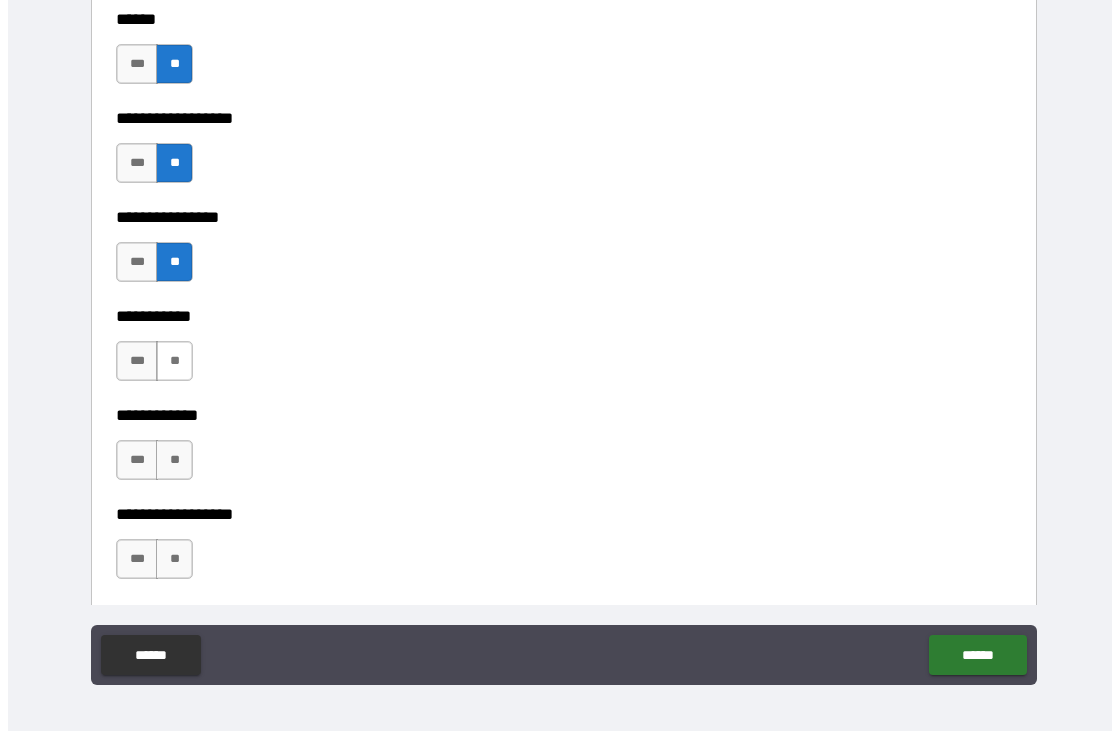 click on "**" at bounding box center [174, 361] 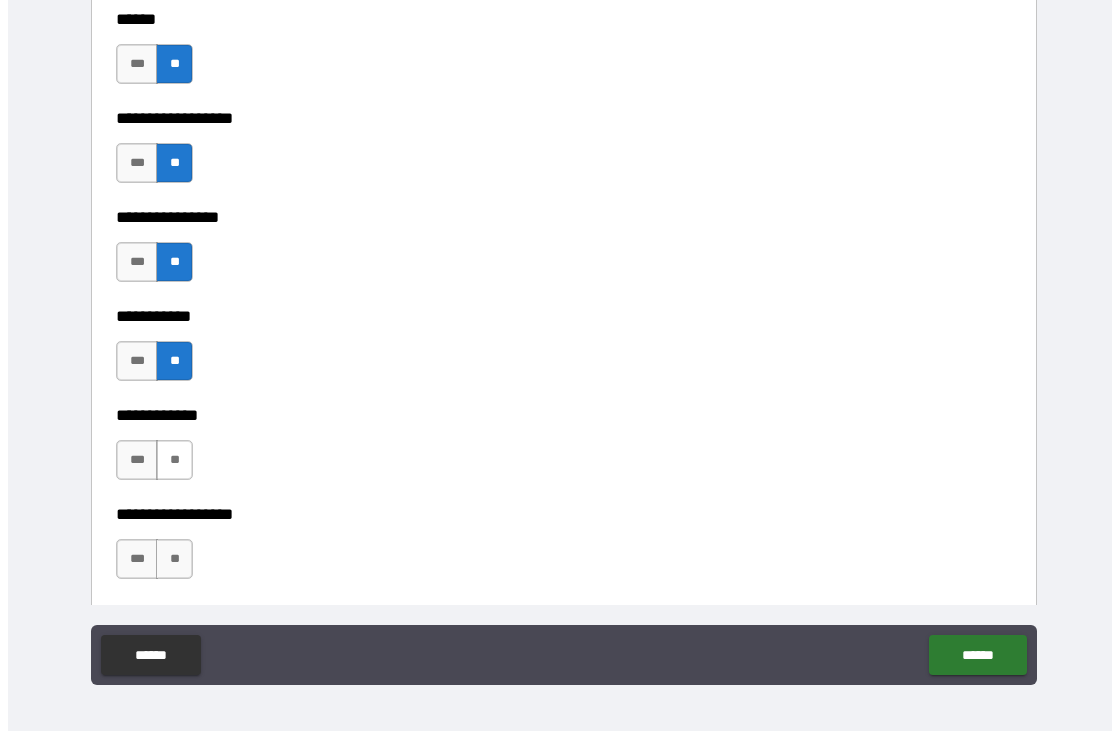 click on "**" at bounding box center (174, 460) 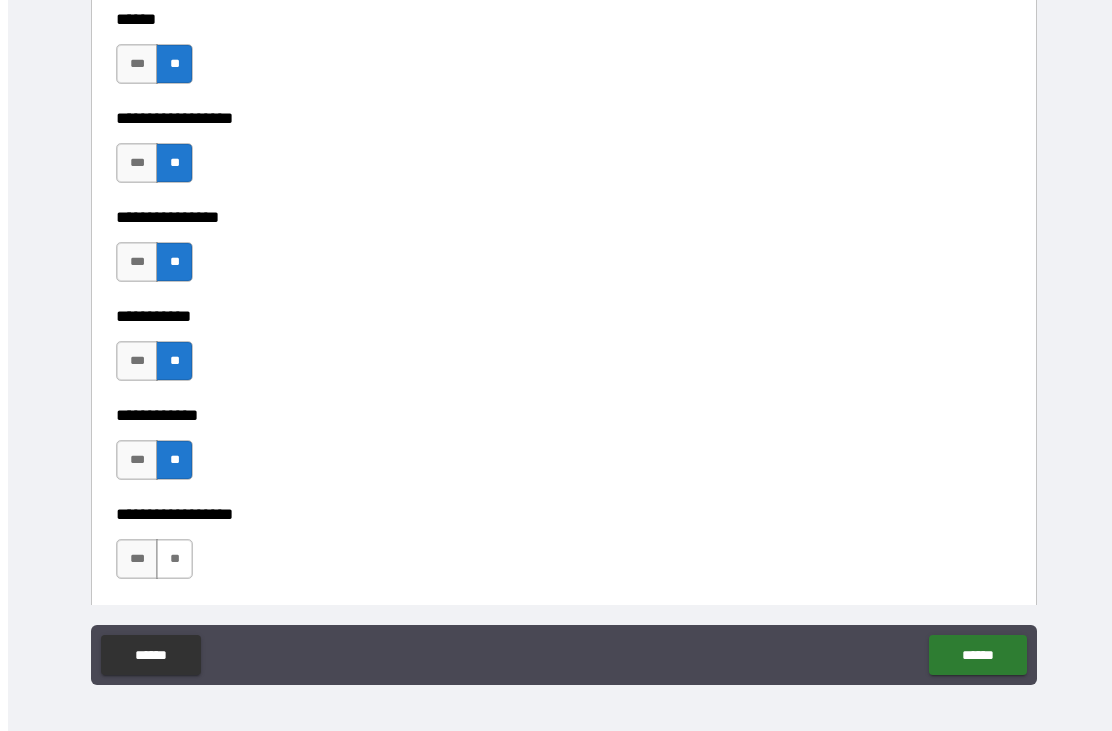 click on "**" at bounding box center [174, 559] 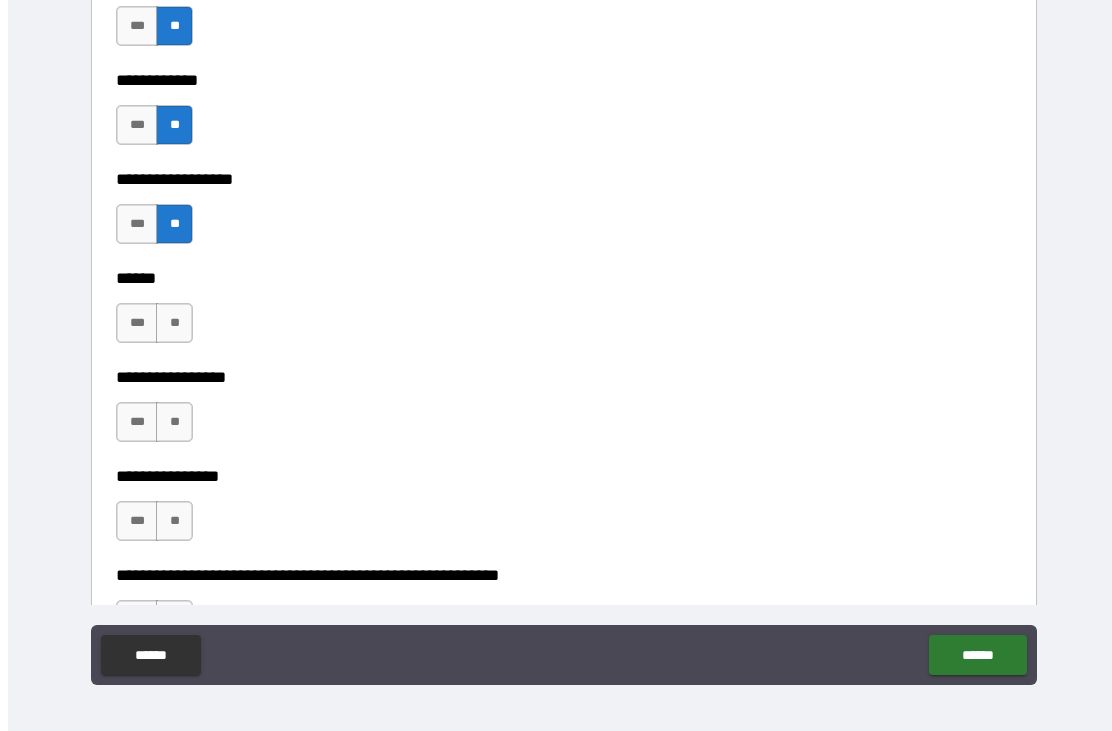 scroll, scrollTop: 9673, scrollLeft: 0, axis: vertical 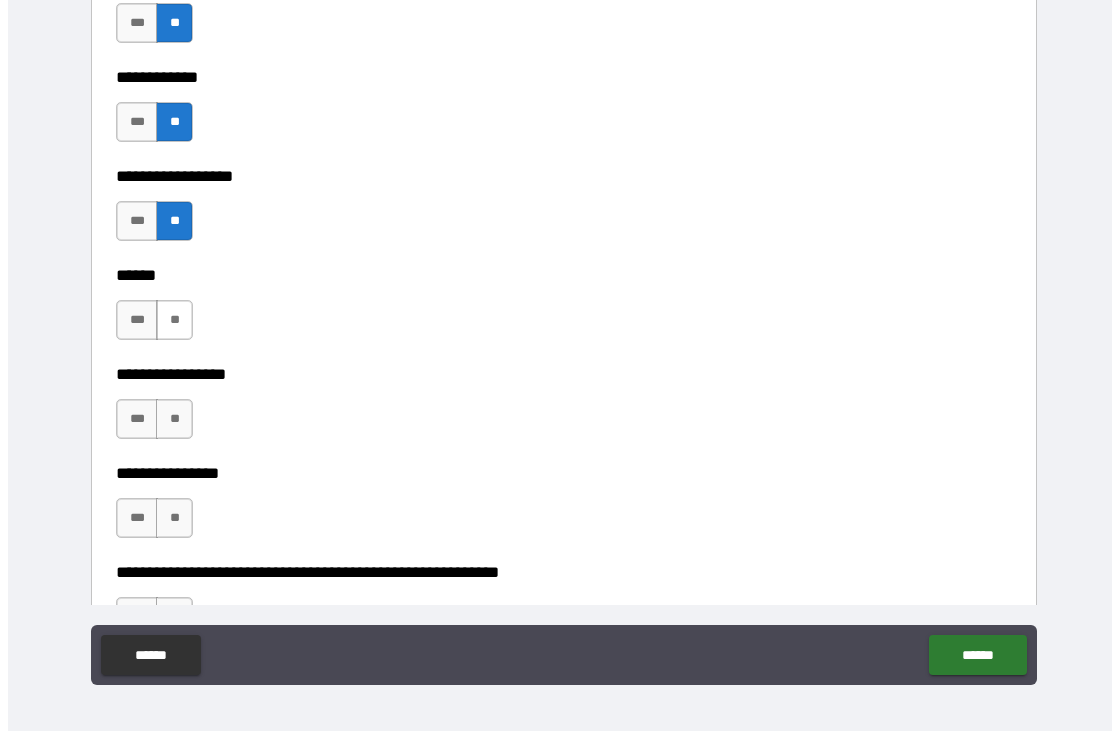 click on "**" at bounding box center [174, 320] 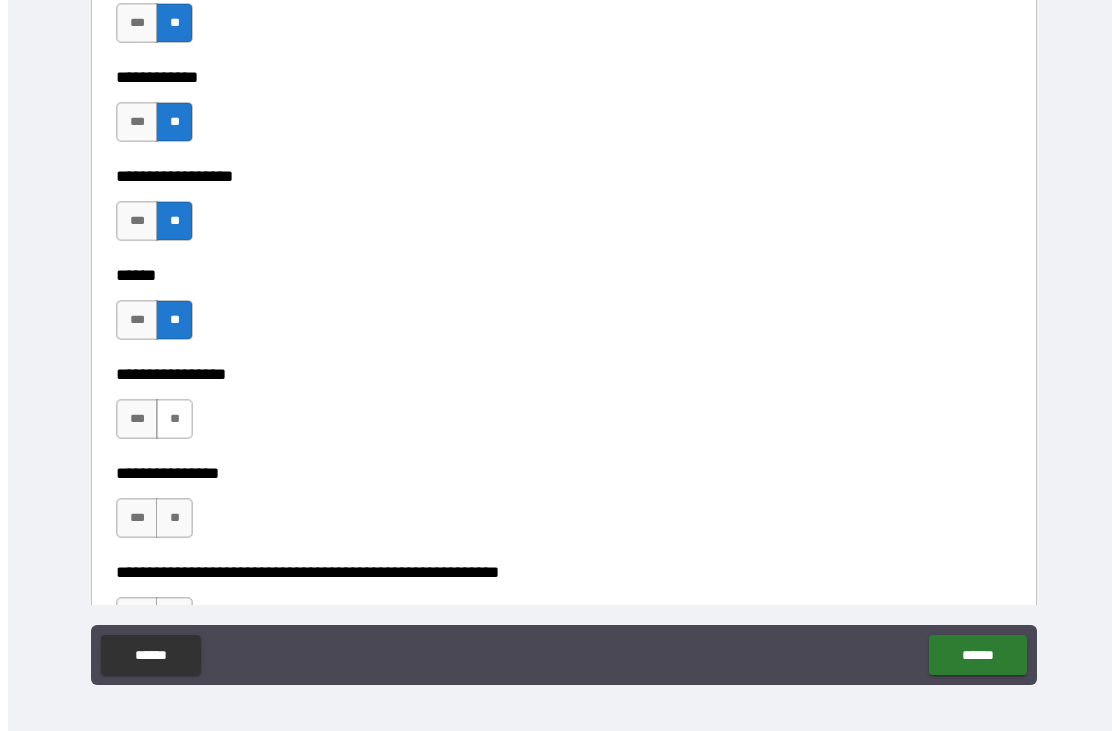 click on "**" at bounding box center [174, 419] 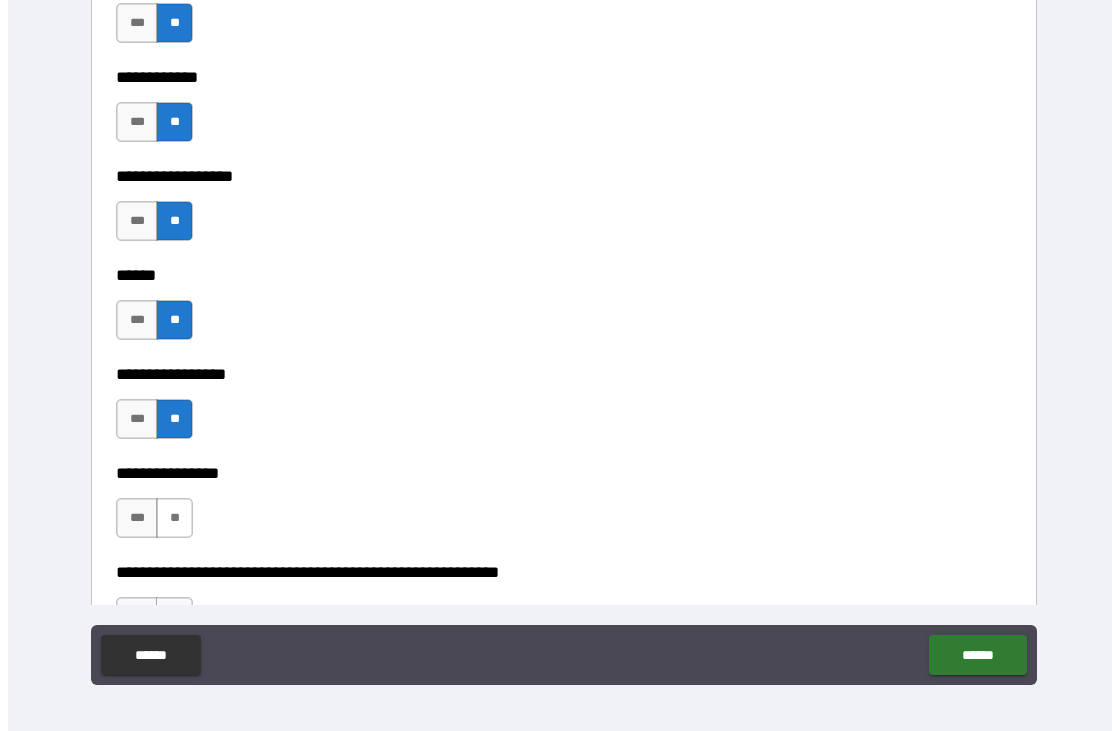 click on "**" at bounding box center (174, 518) 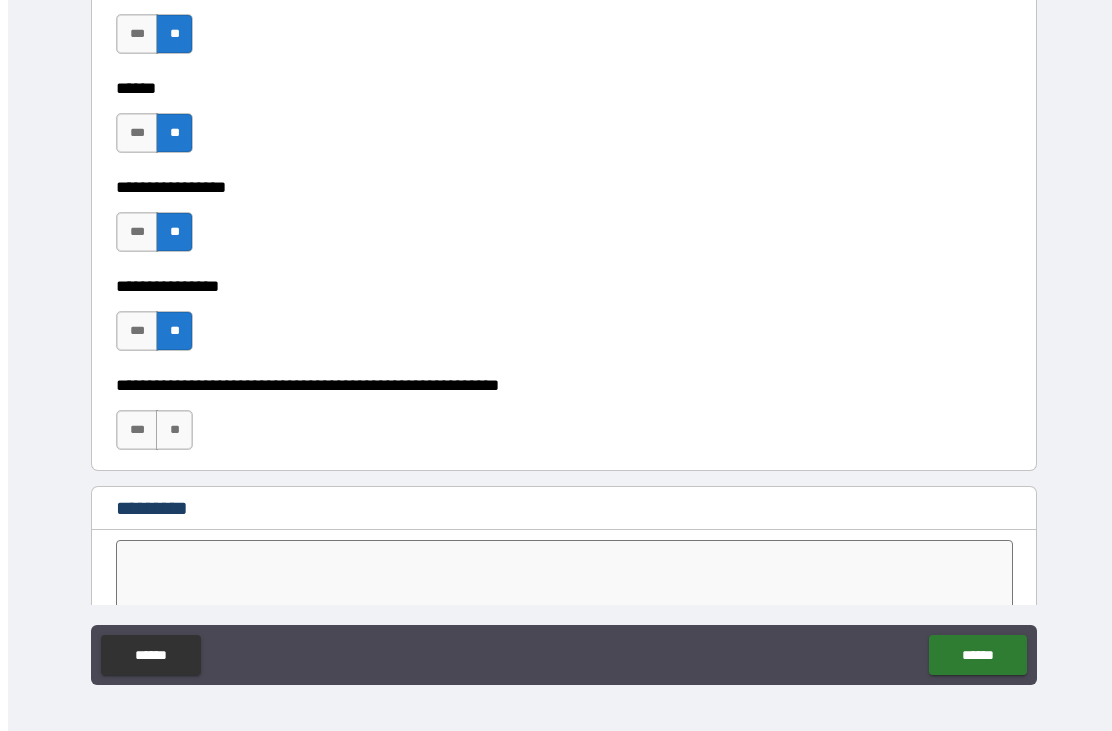 scroll, scrollTop: 9886, scrollLeft: 0, axis: vertical 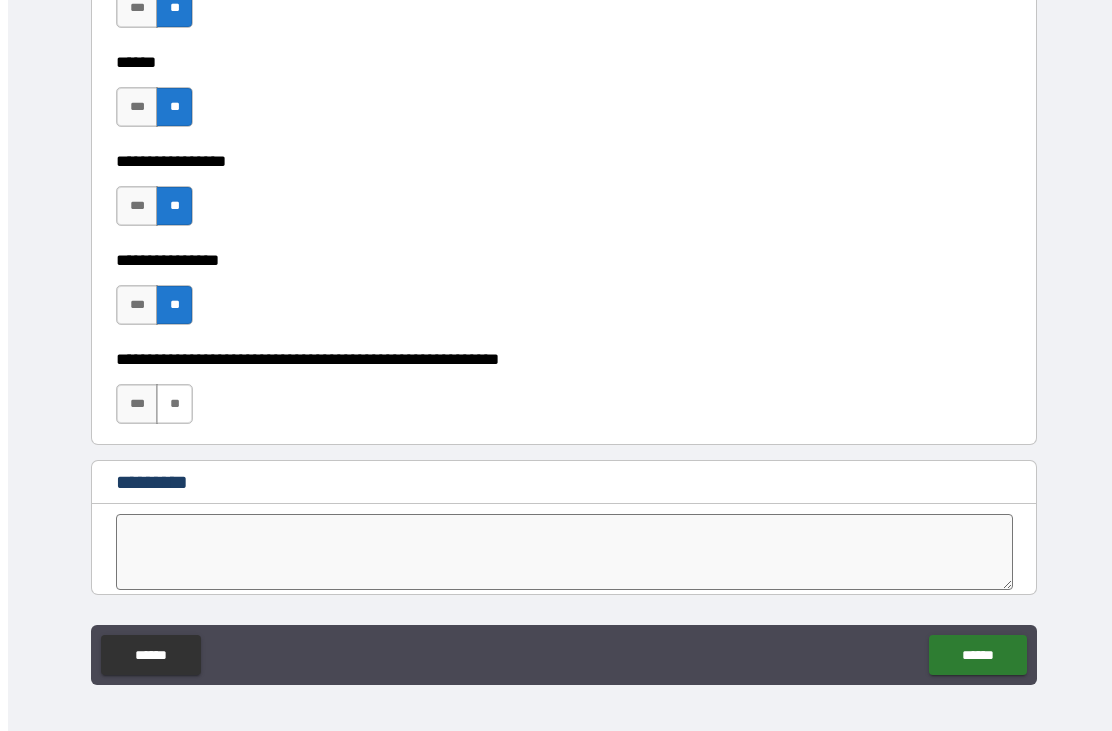 click on "**" at bounding box center [174, 404] 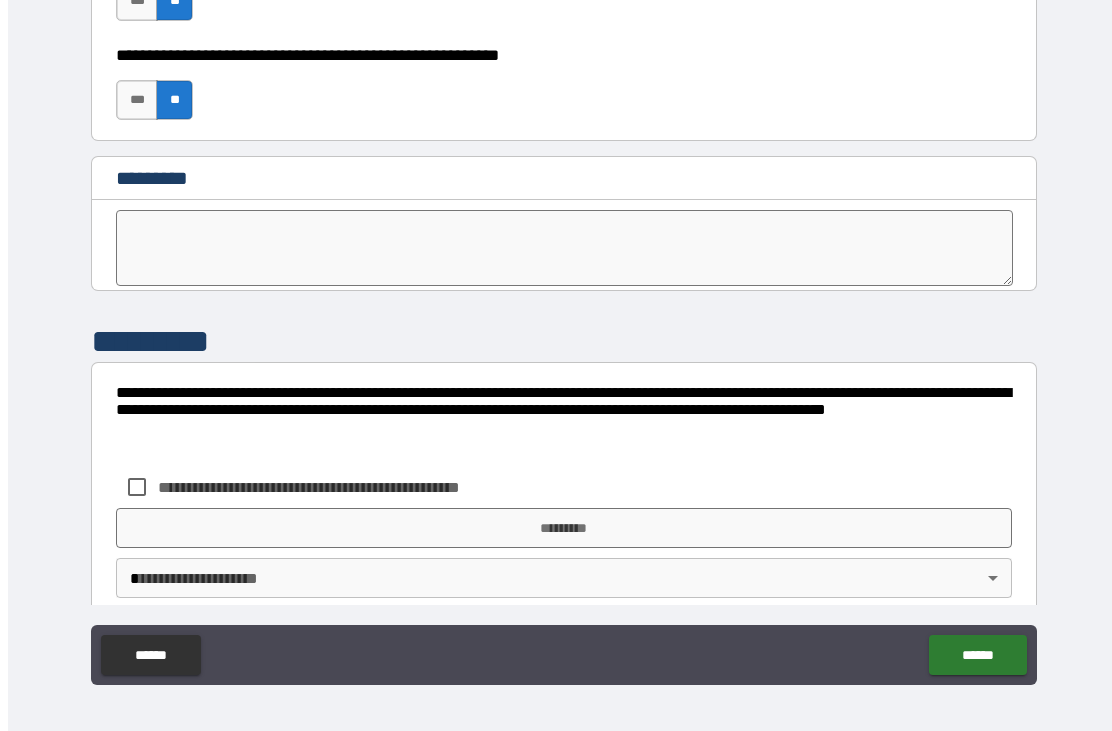 scroll, scrollTop: 10189, scrollLeft: 0, axis: vertical 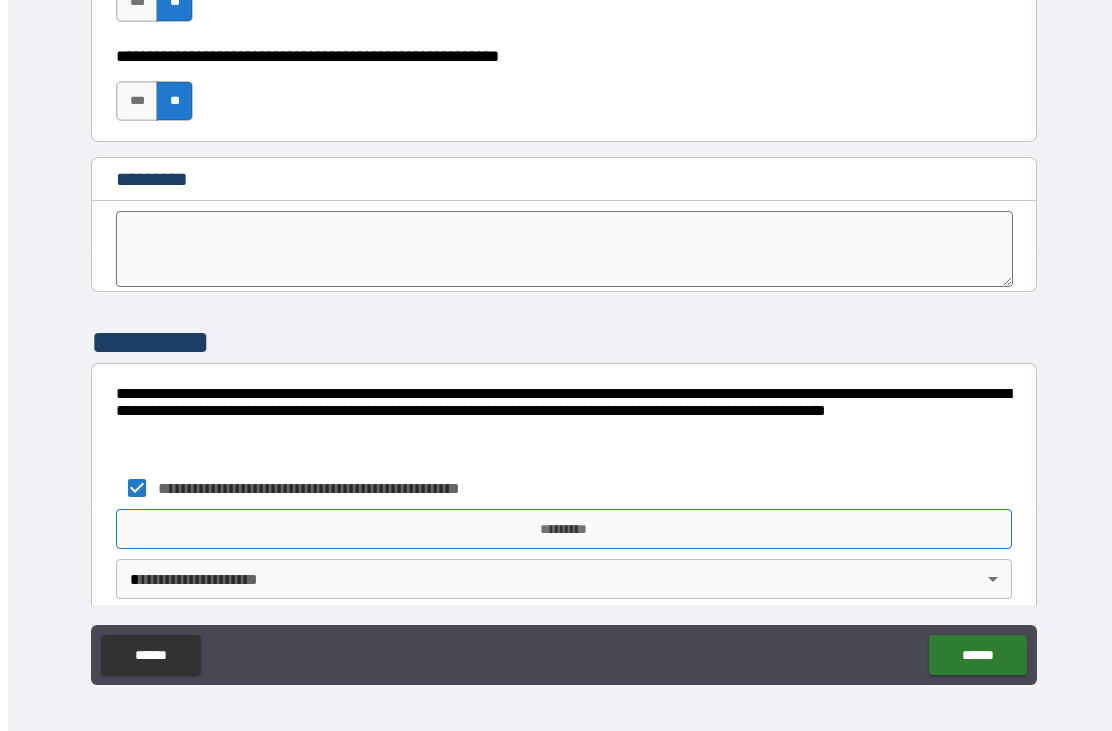 click on "*********" at bounding box center [564, 529] 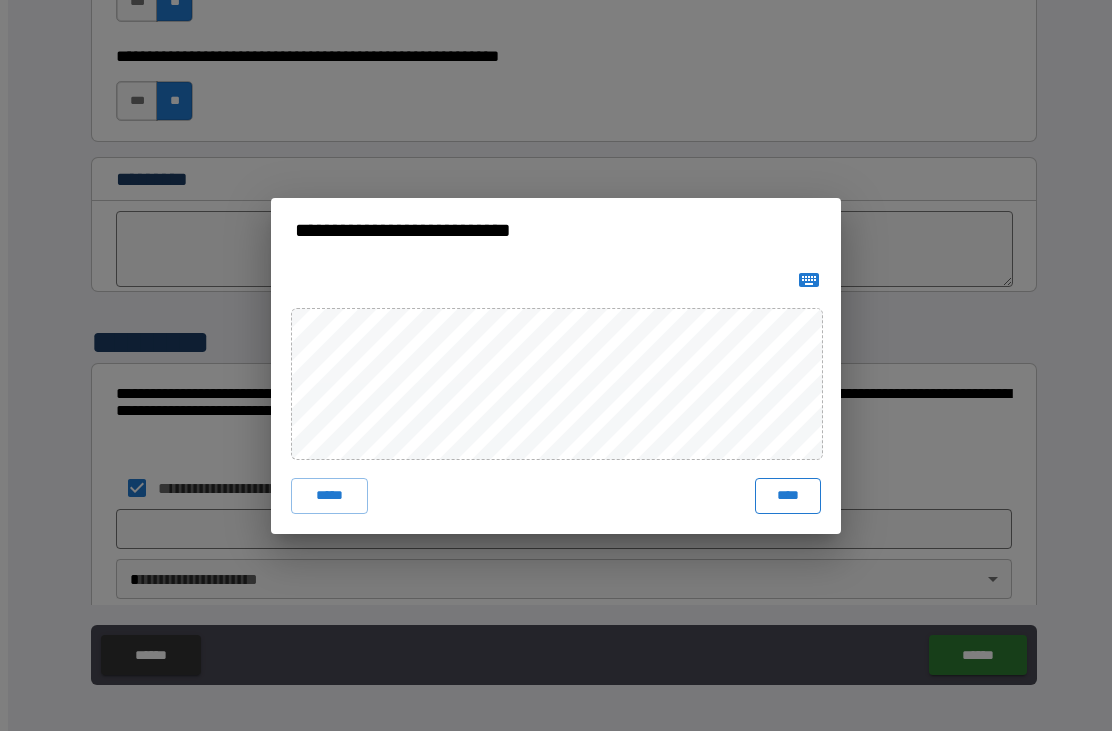 click on "****" at bounding box center [788, 496] 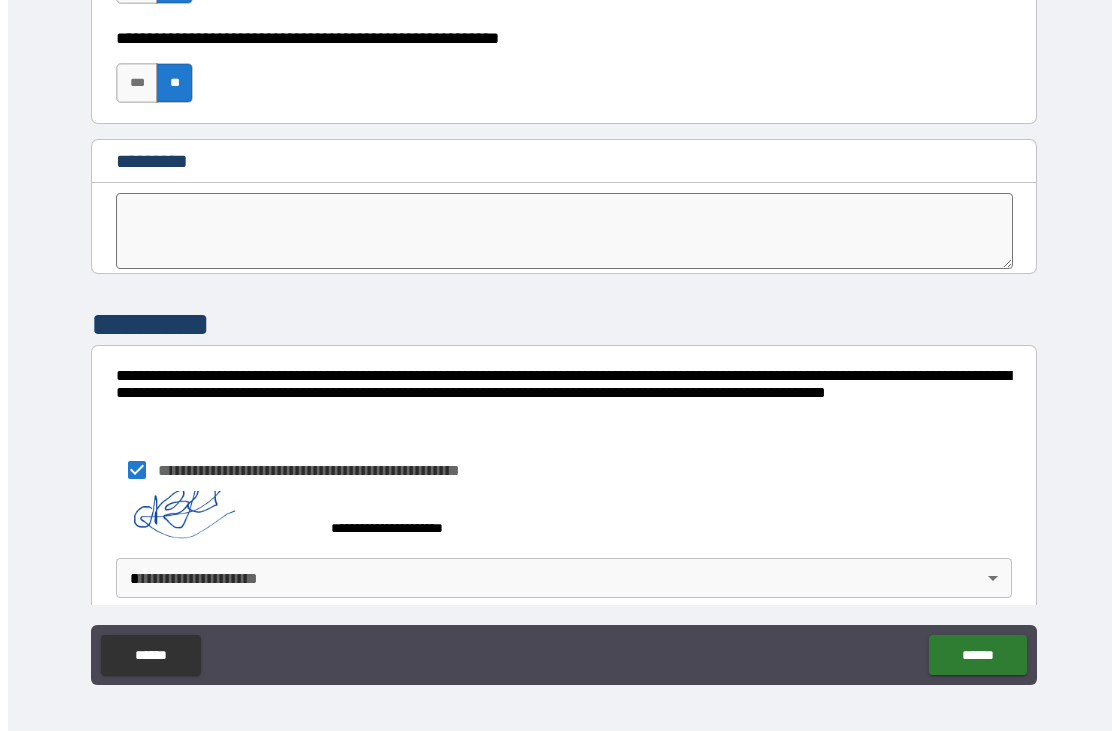 scroll, scrollTop: 10206, scrollLeft: 0, axis: vertical 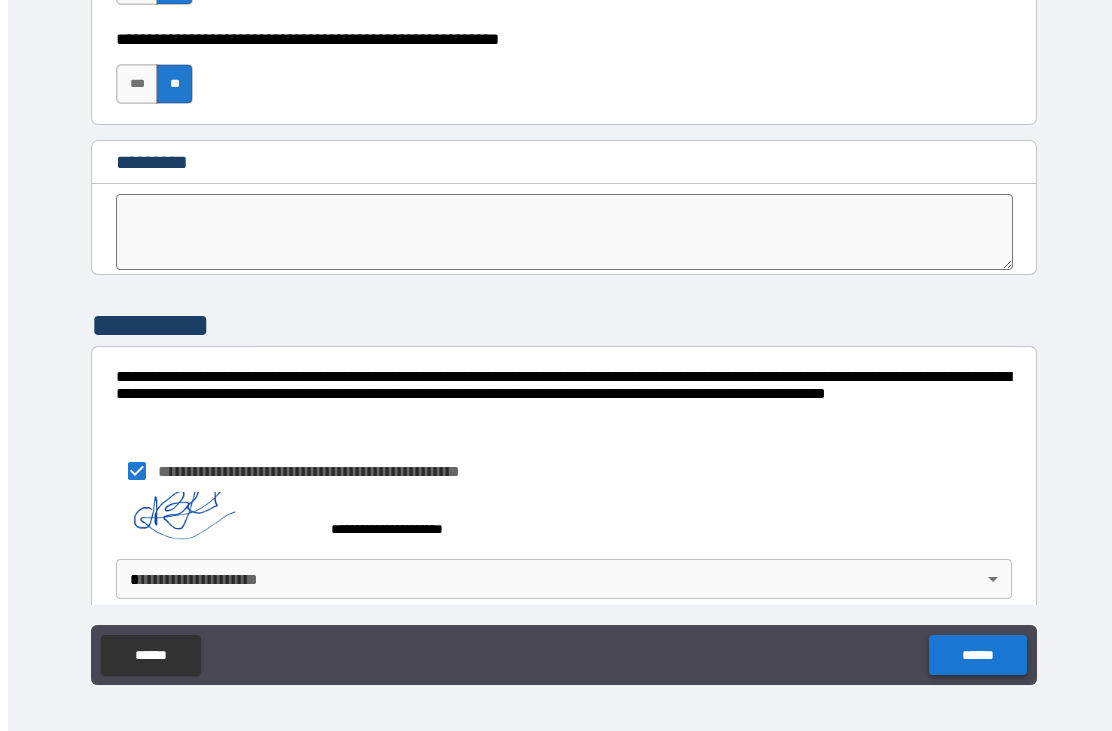 click on "******" at bounding box center (977, 655) 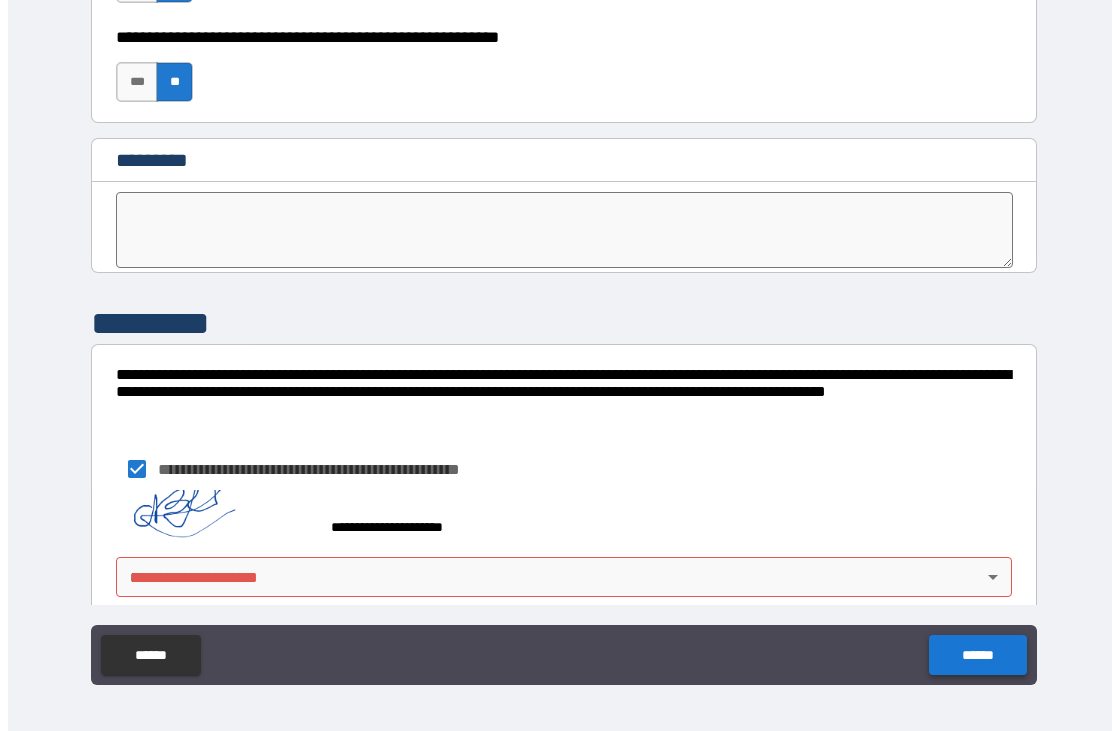 scroll, scrollTop: 10206, scrollLeft: 0, axis: vertical 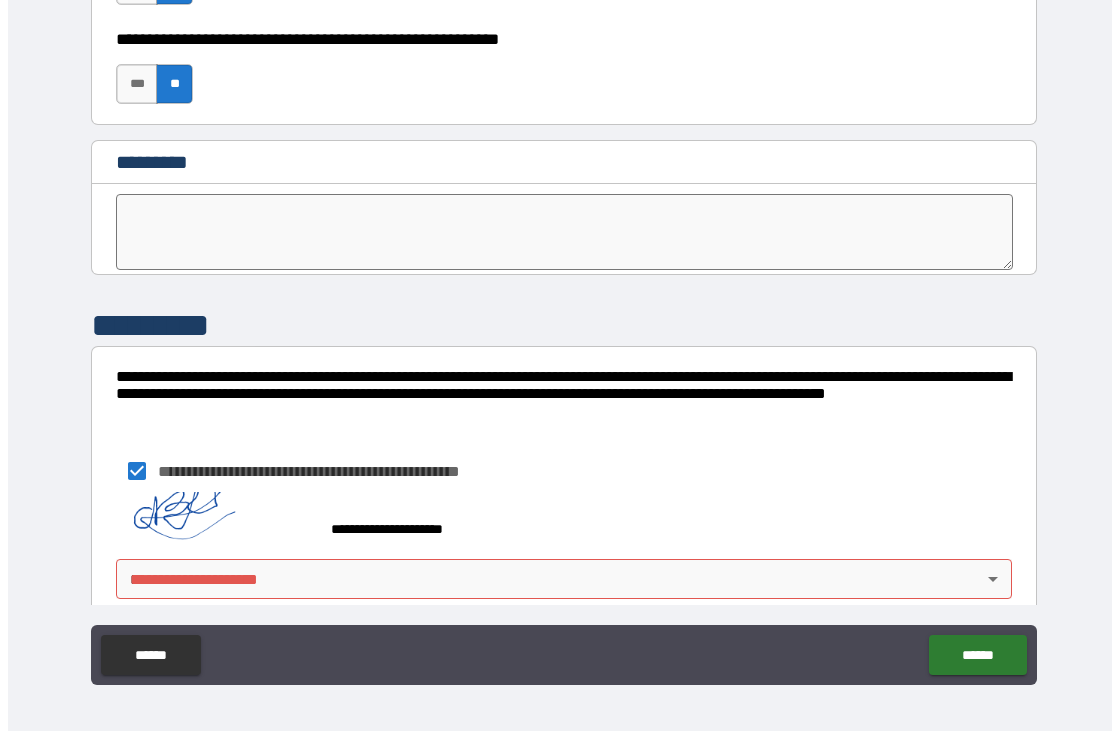 click on "**********" at bounding box center [564, 340] 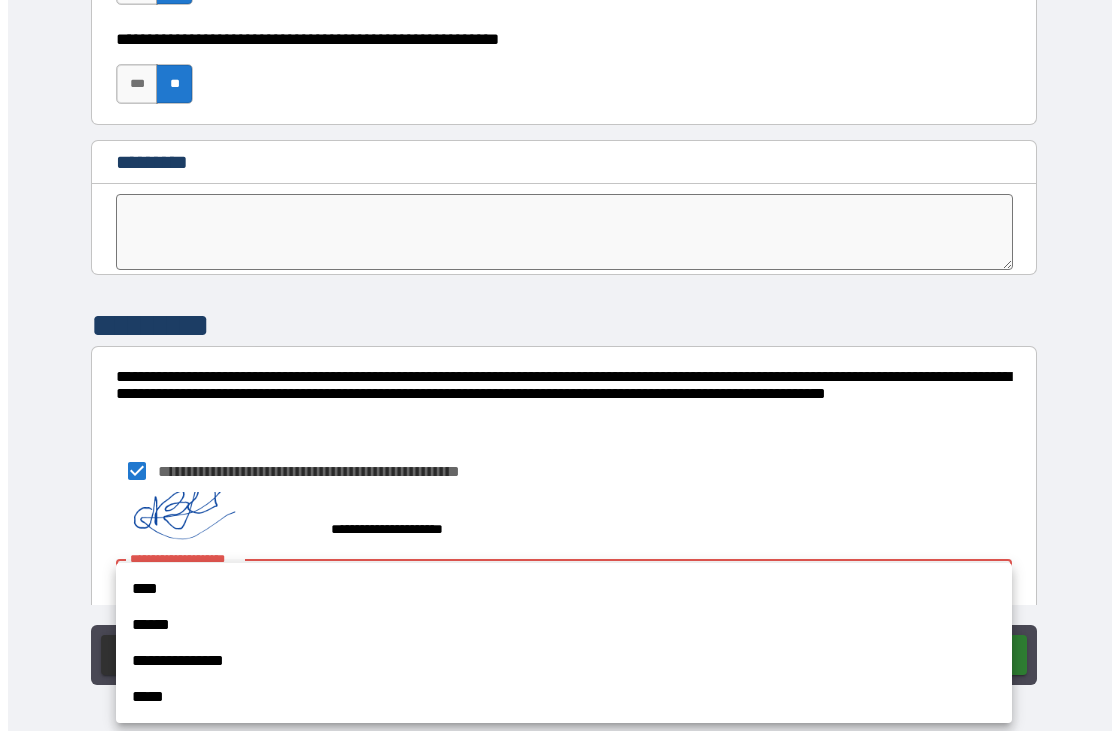 click on "****" at bounding box center [564, 589] 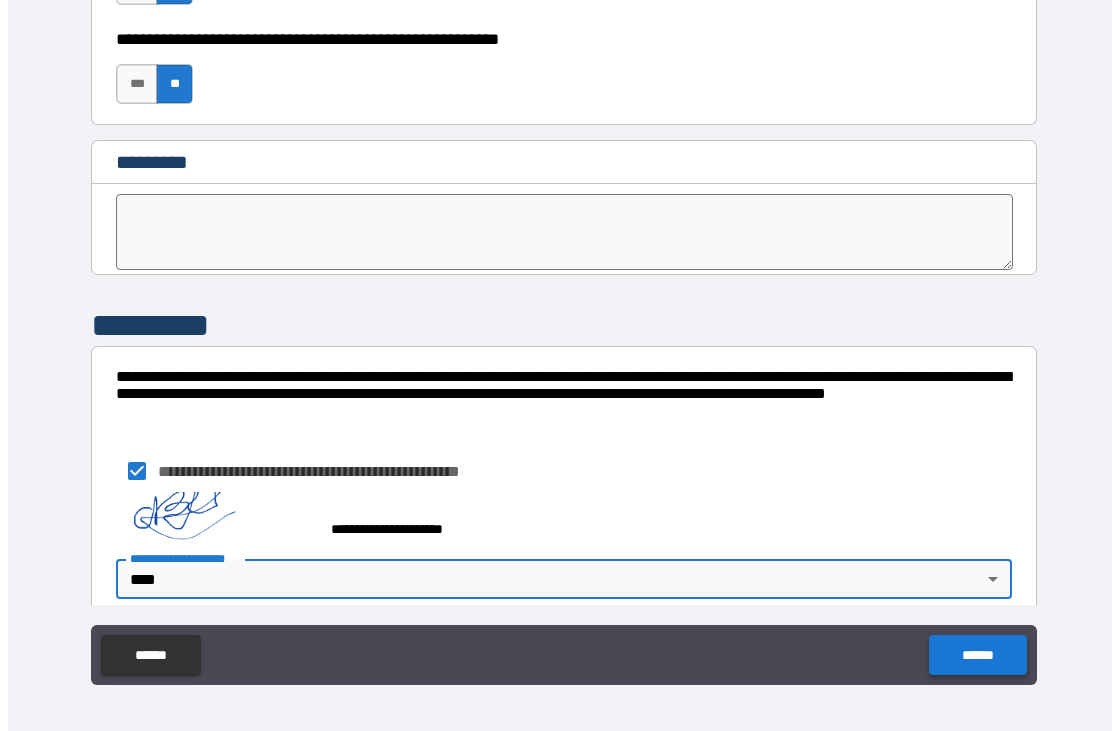 click on "******" at bounding box center (977, 655) 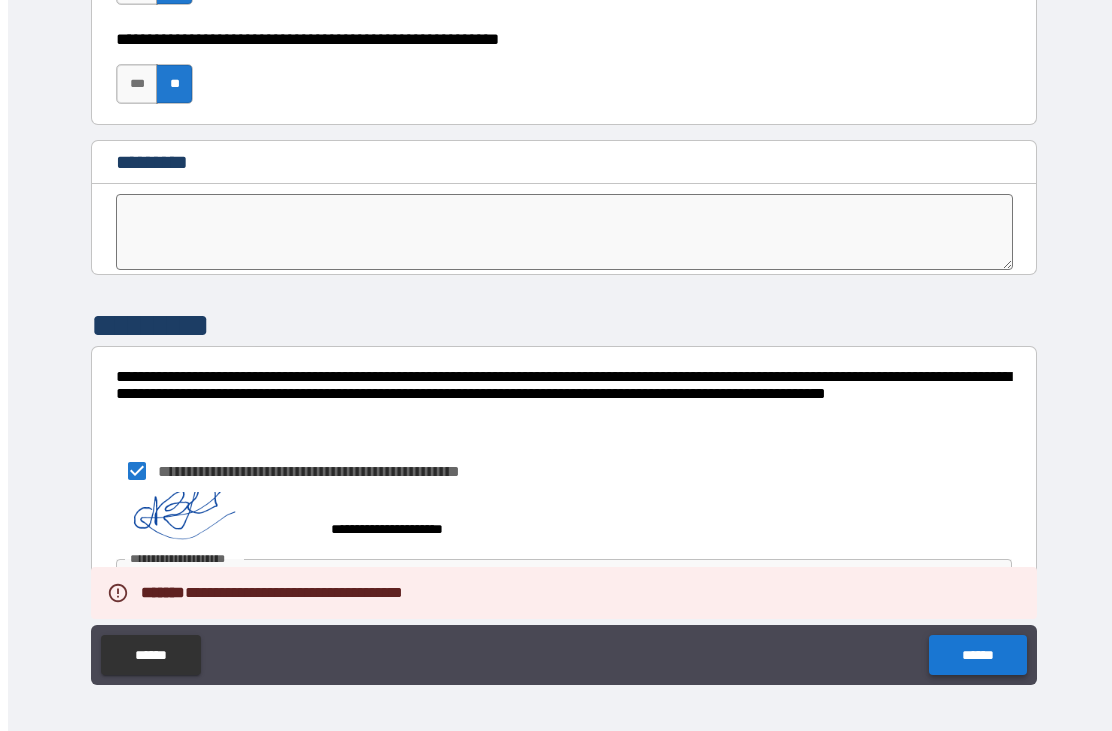scroll, scrollTop: 10206, scrollLeft: 0, axis: vertical 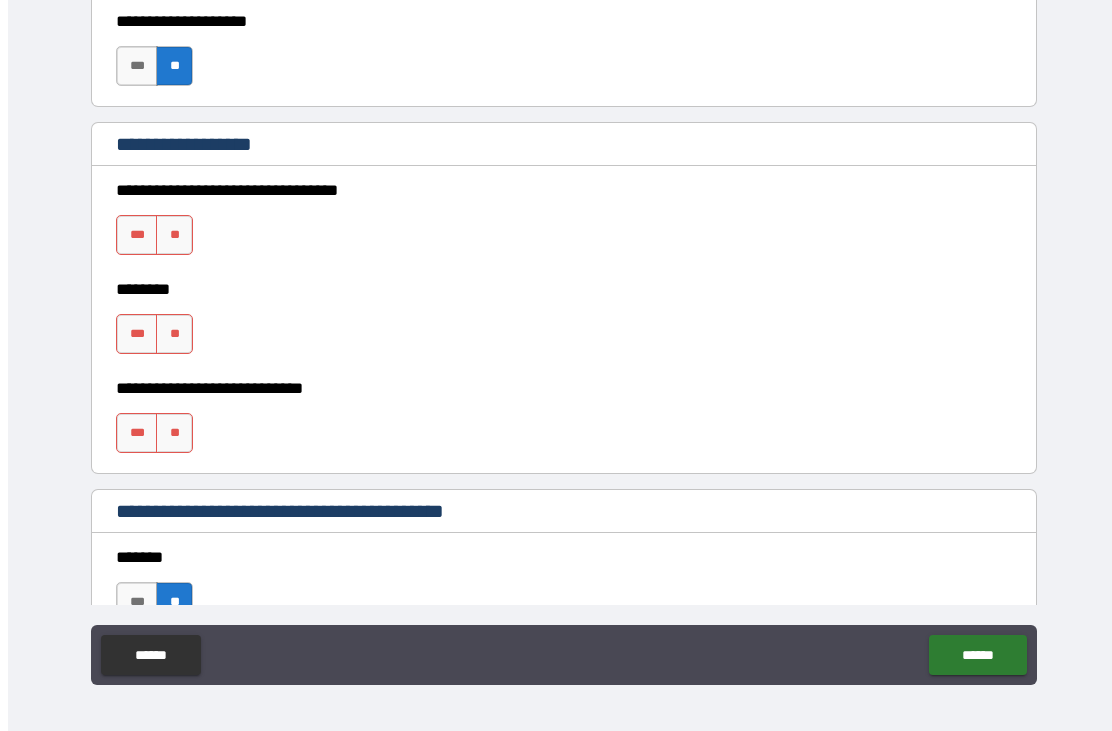 click on "*** **" at bounding box center [157, 240] 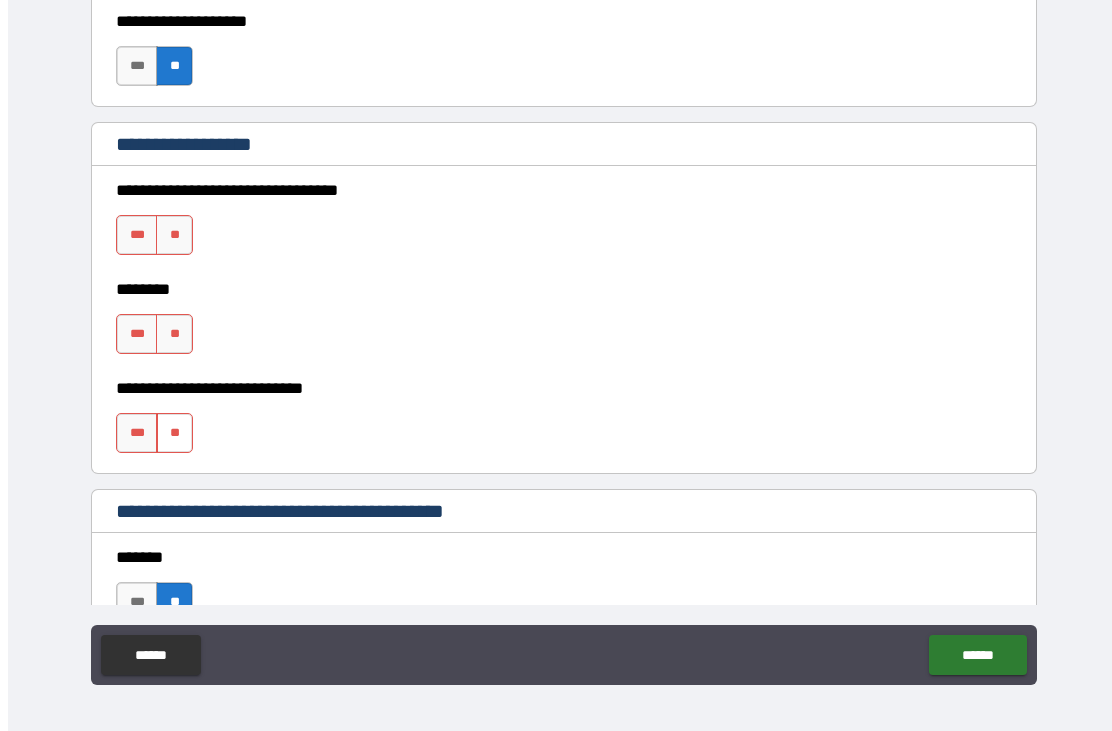 click on "**" at bounding box center (174, 433) 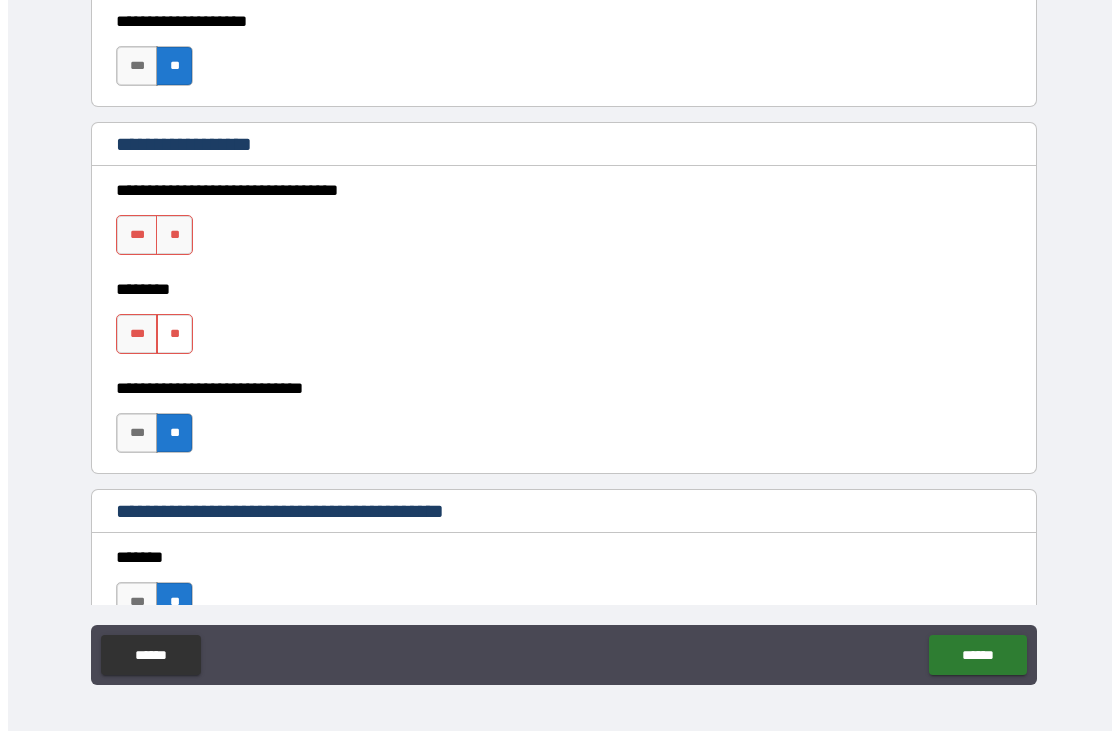 click on "**" at bounding box center [174, 334] 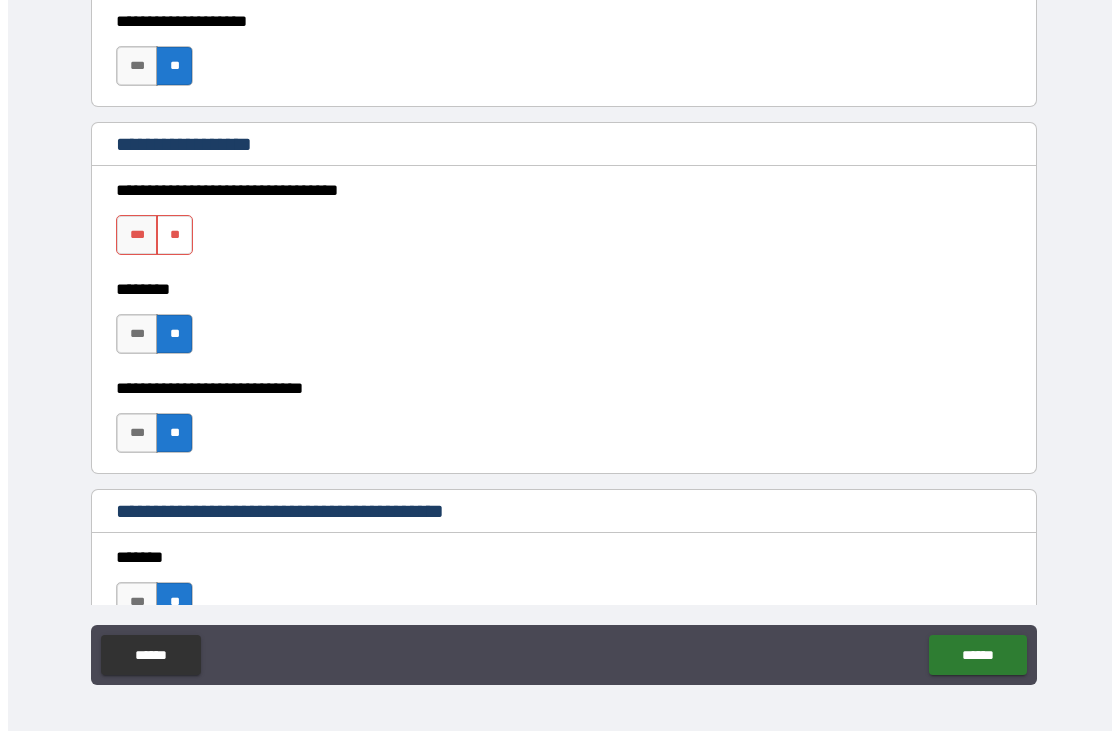 click on "**" at bounding box center [174, 235] 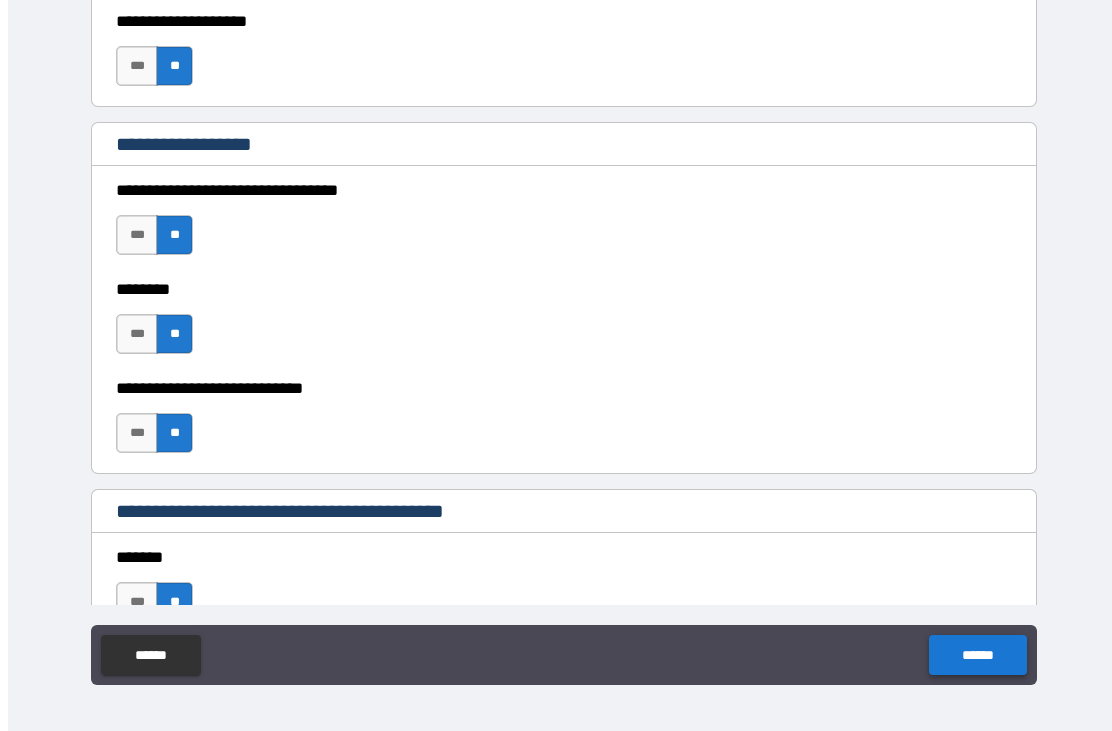 click on "******" at bounding box center [977, 655] 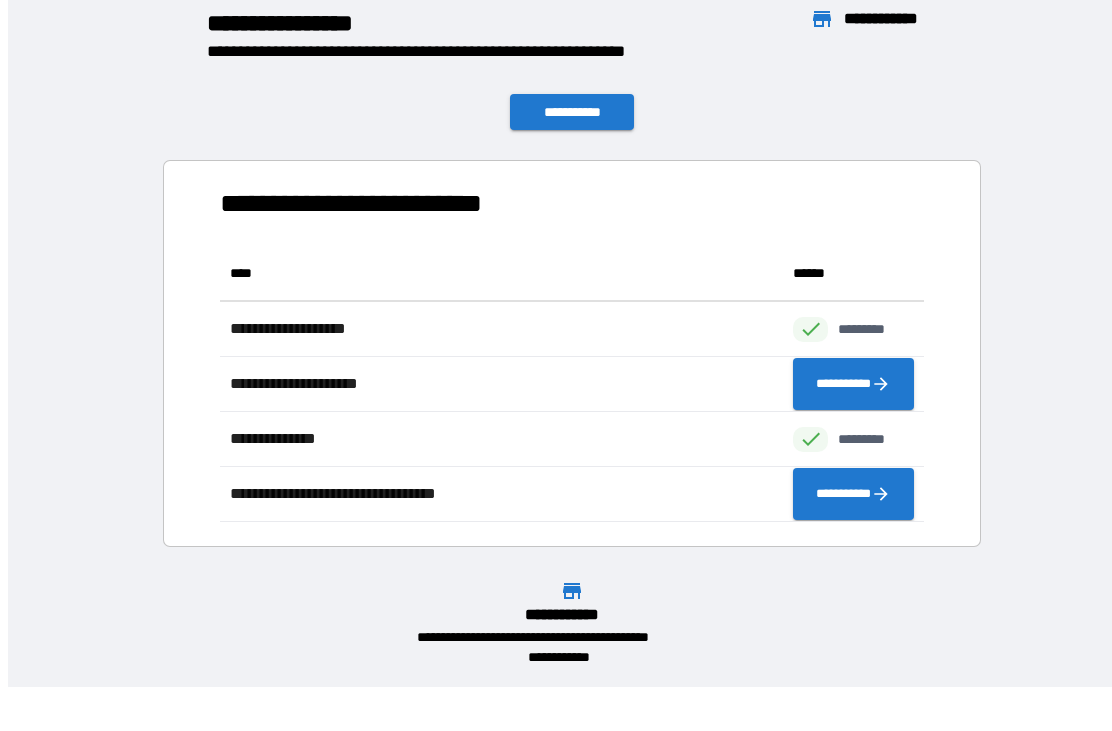 scroll, scrollTop: 1, scrollLeft: 1, axis: both 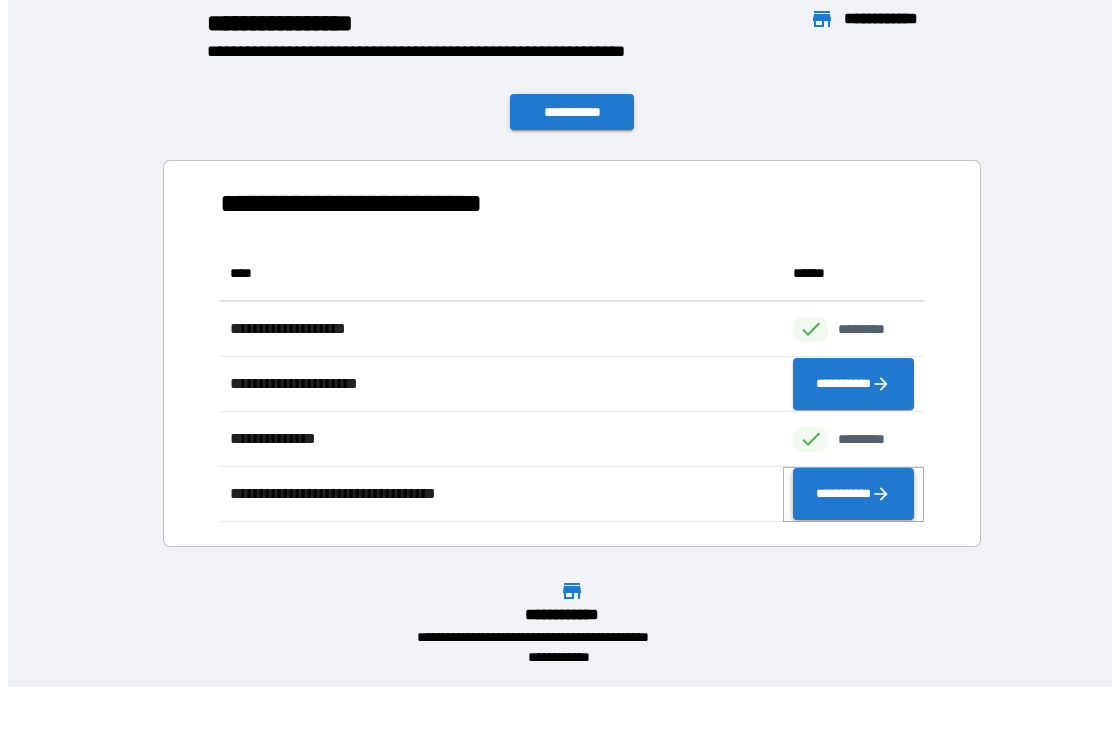 click on "**********" at bounding box center [853, 494] 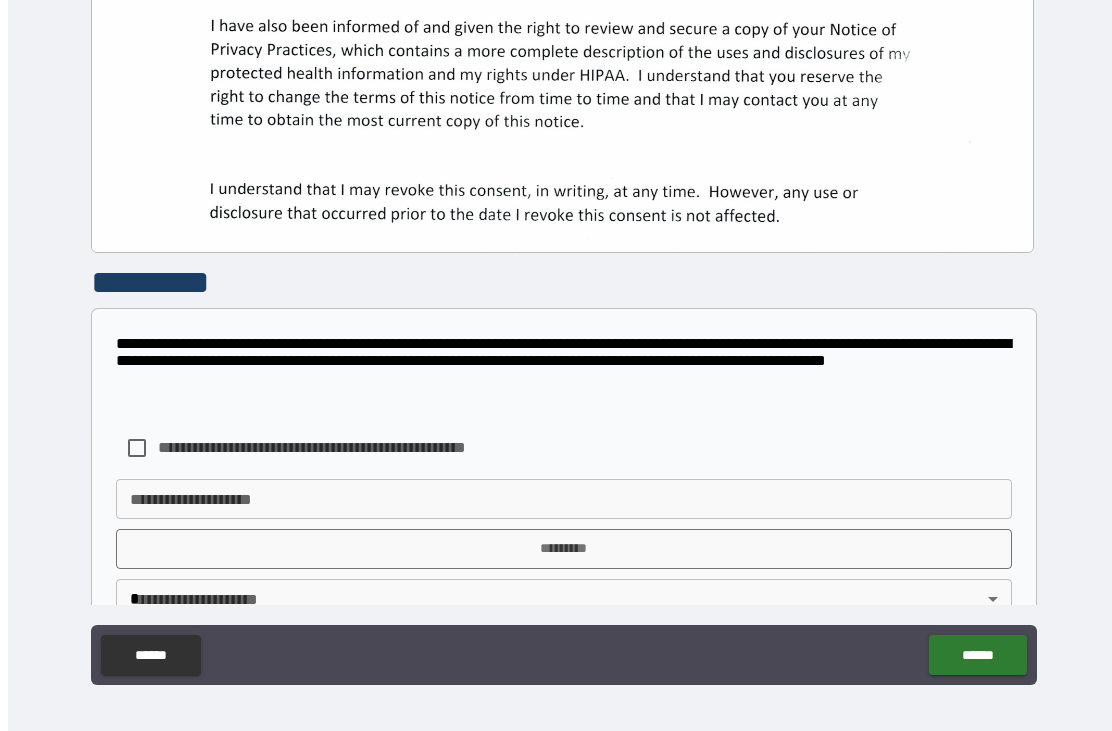 scroll, scrollTop: 507, scrollLeft: 0, axis: vertical 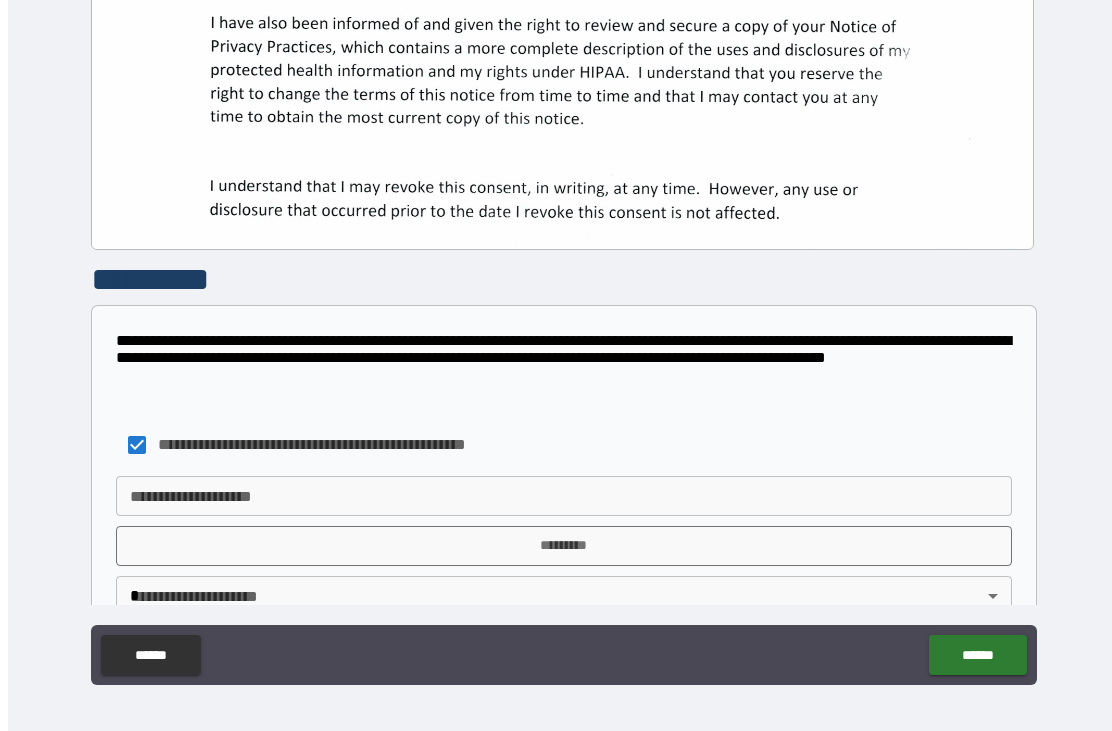 click on "**********" at bounding box center [564, 496] 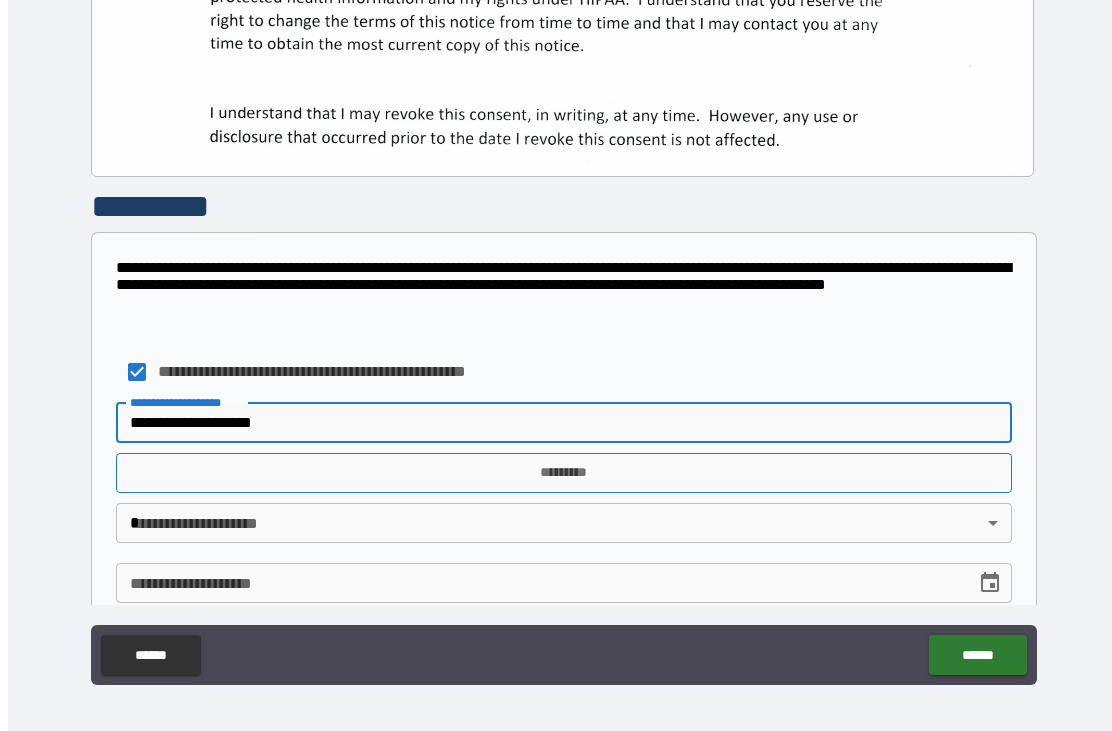 type on "**********" 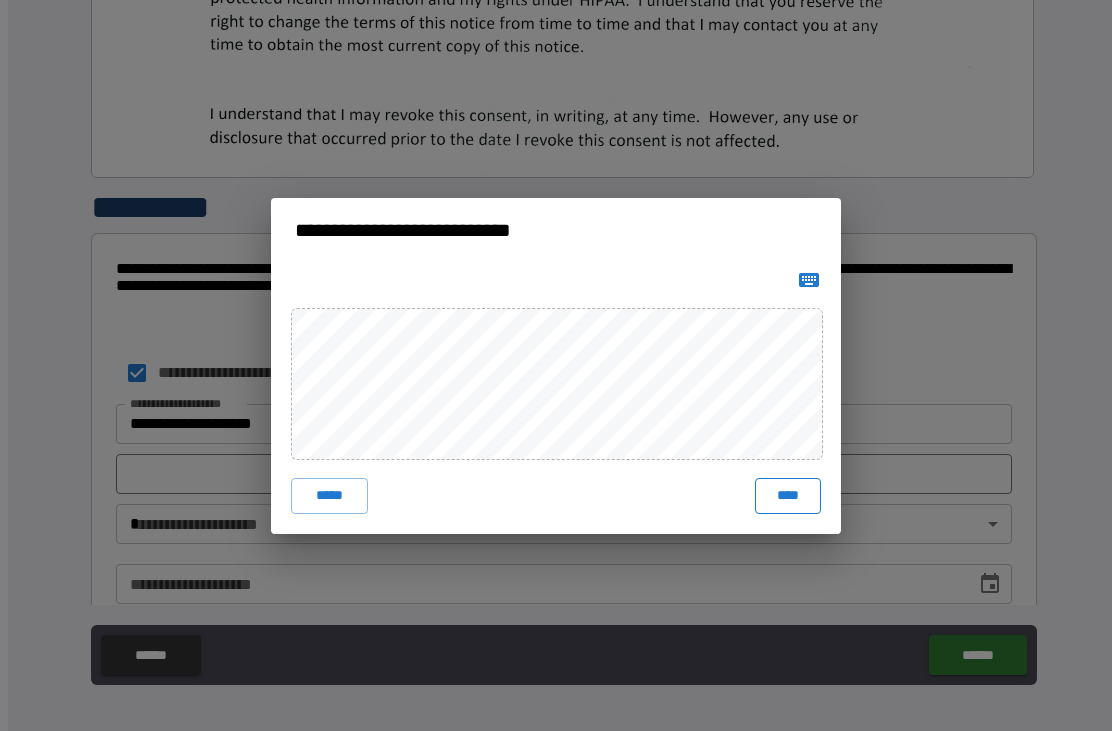 click on "****" at bounding box center [788, 496] 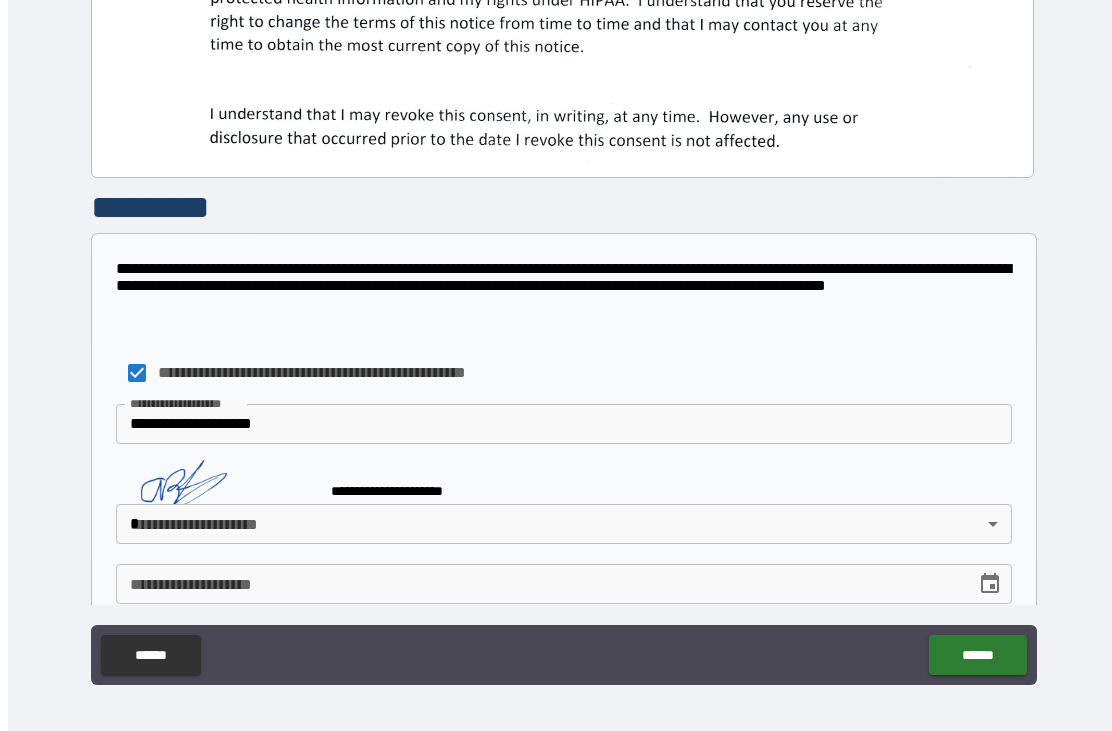 scroll, scrollTop: 569, scrollLeft: 0, axis: vertical 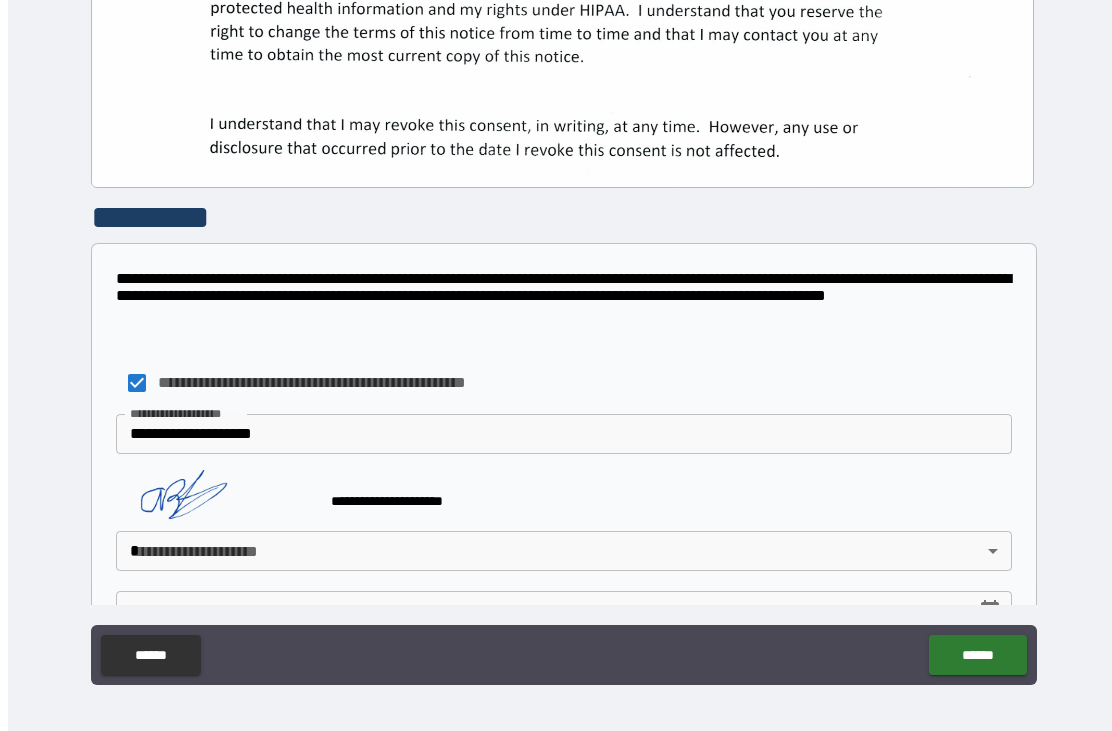 click on "**********" at bounding box center [564, 340] 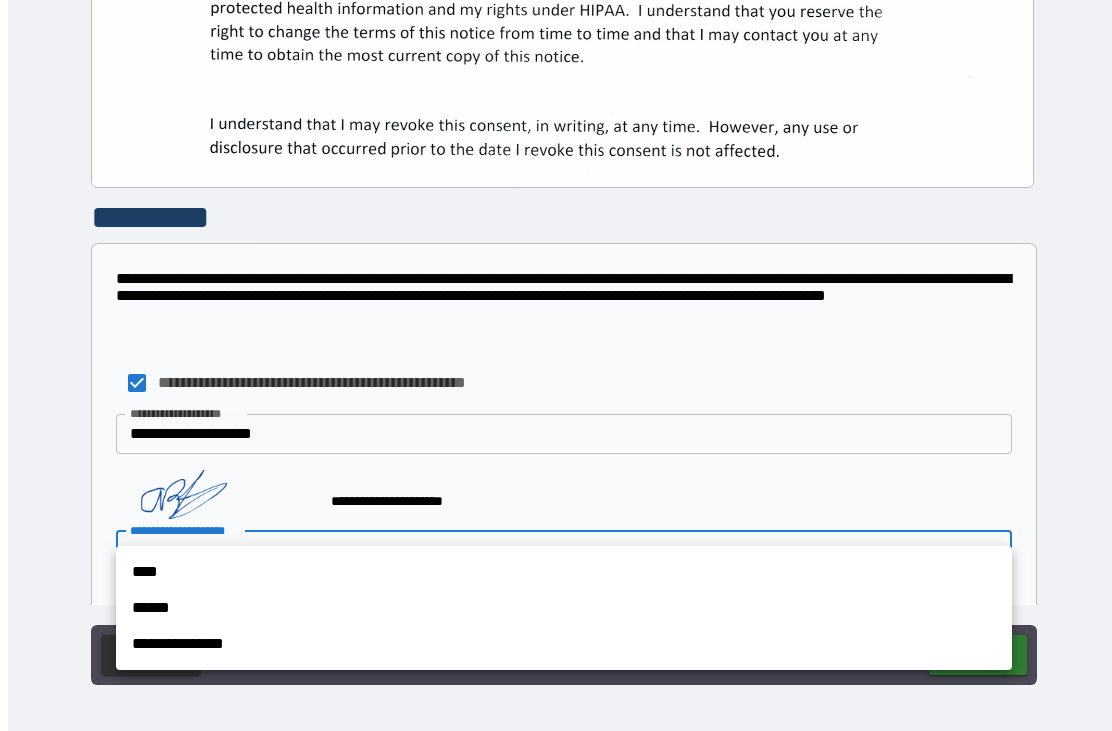 click on "****" at bounding box center [564, 572] 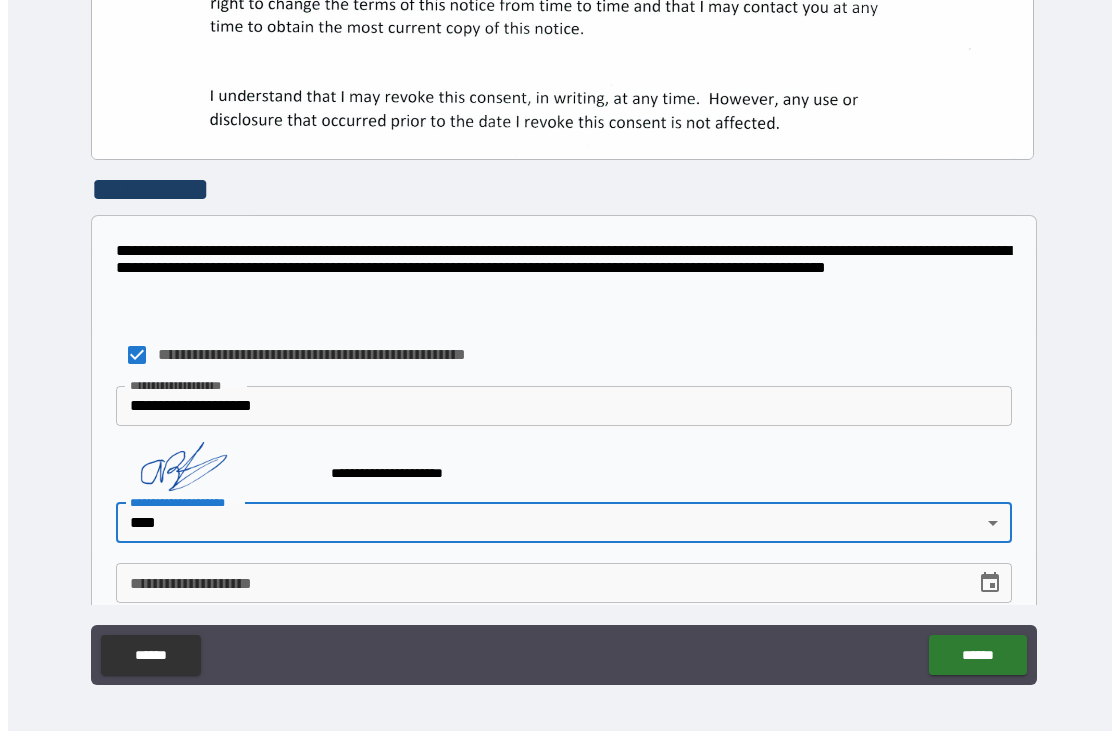 scroll, scrollTop: 596, scrollLeft: 0, axis: vertical 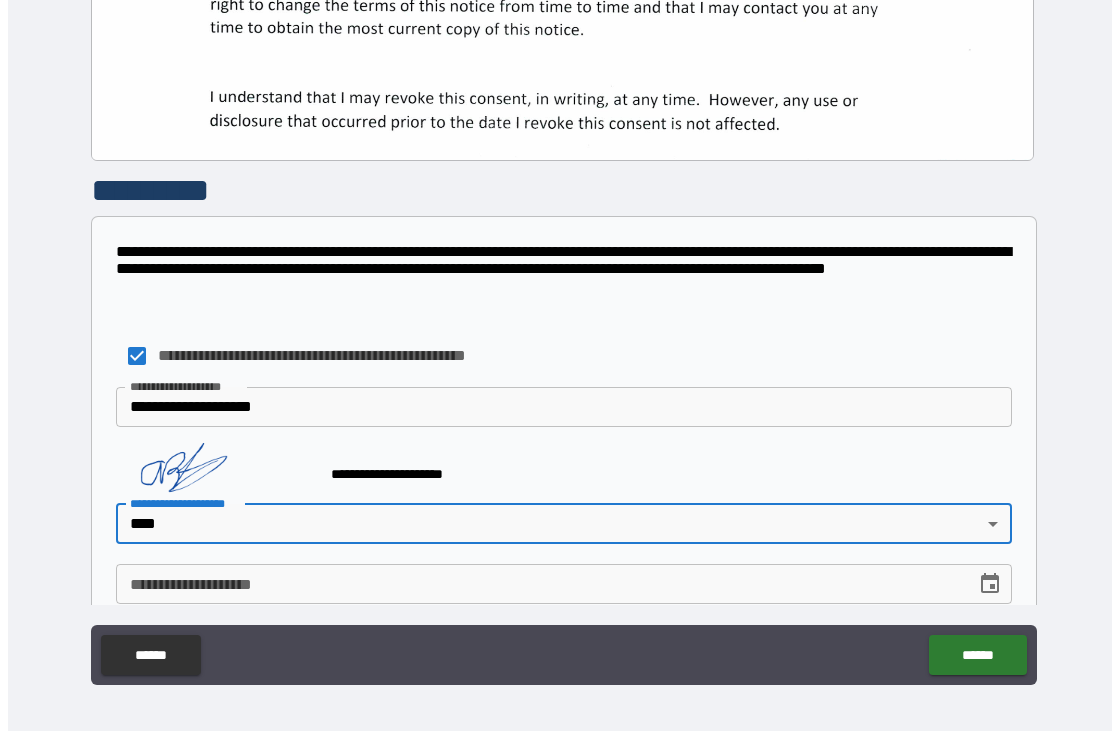 click on "**********" at bounding box center [539, 584] 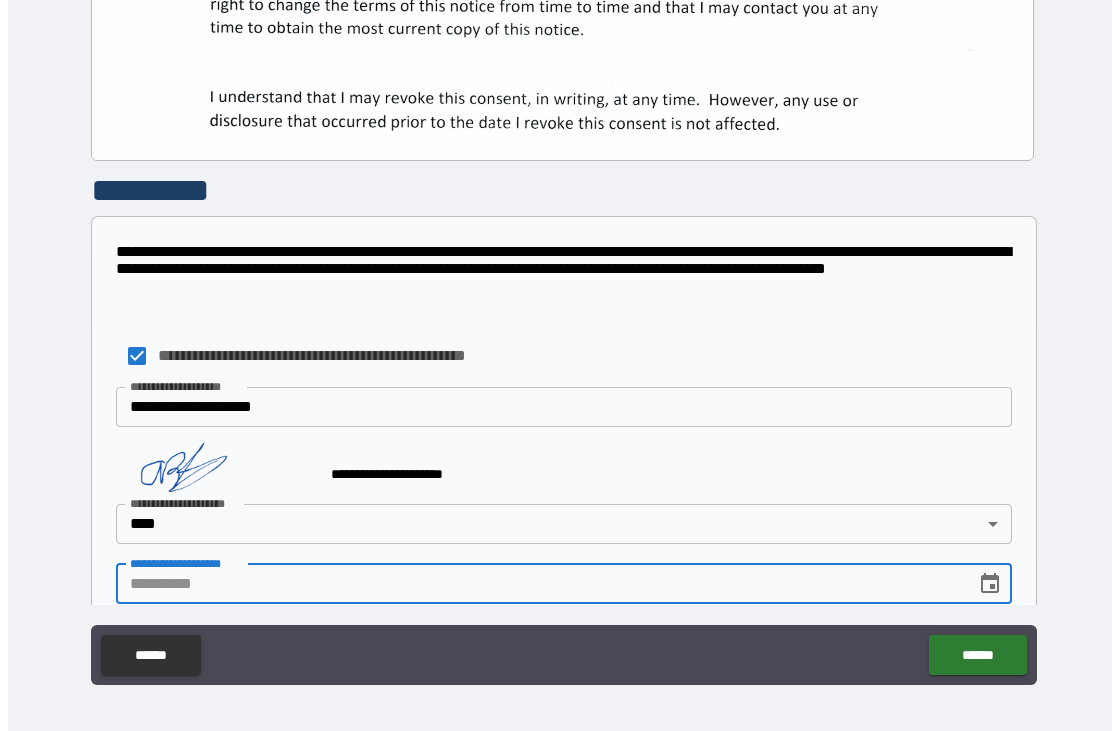 click at bounding box center (990, 584) 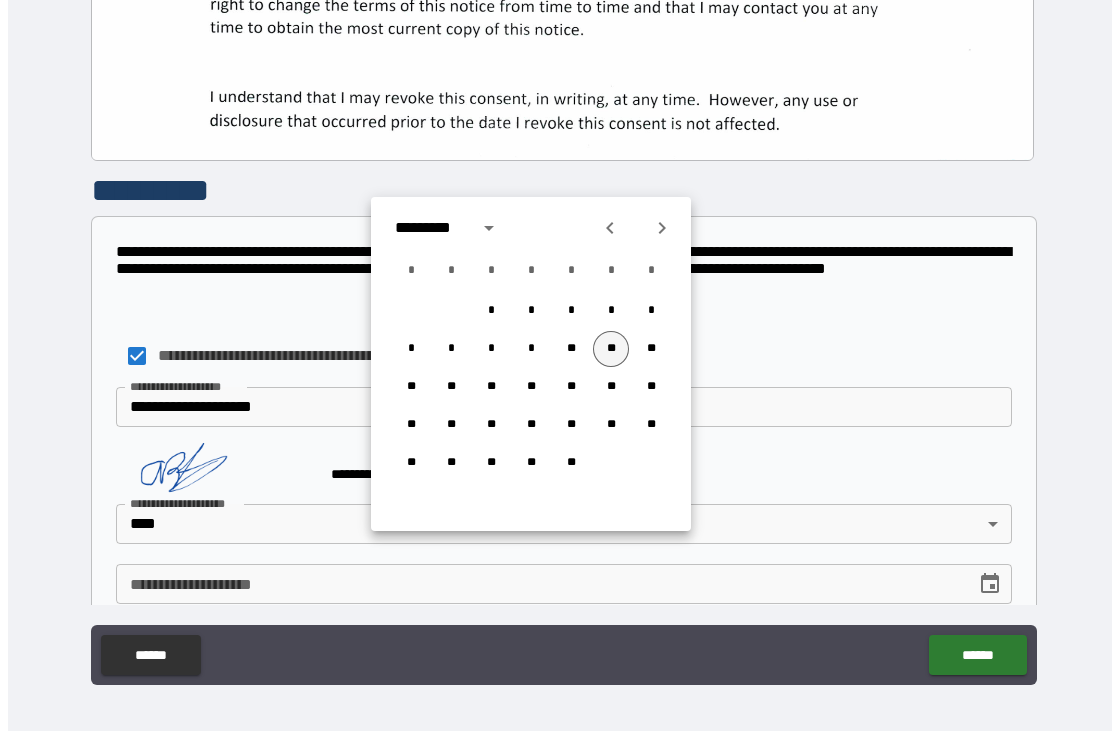 click on "**" at bounding box center (611, 349) 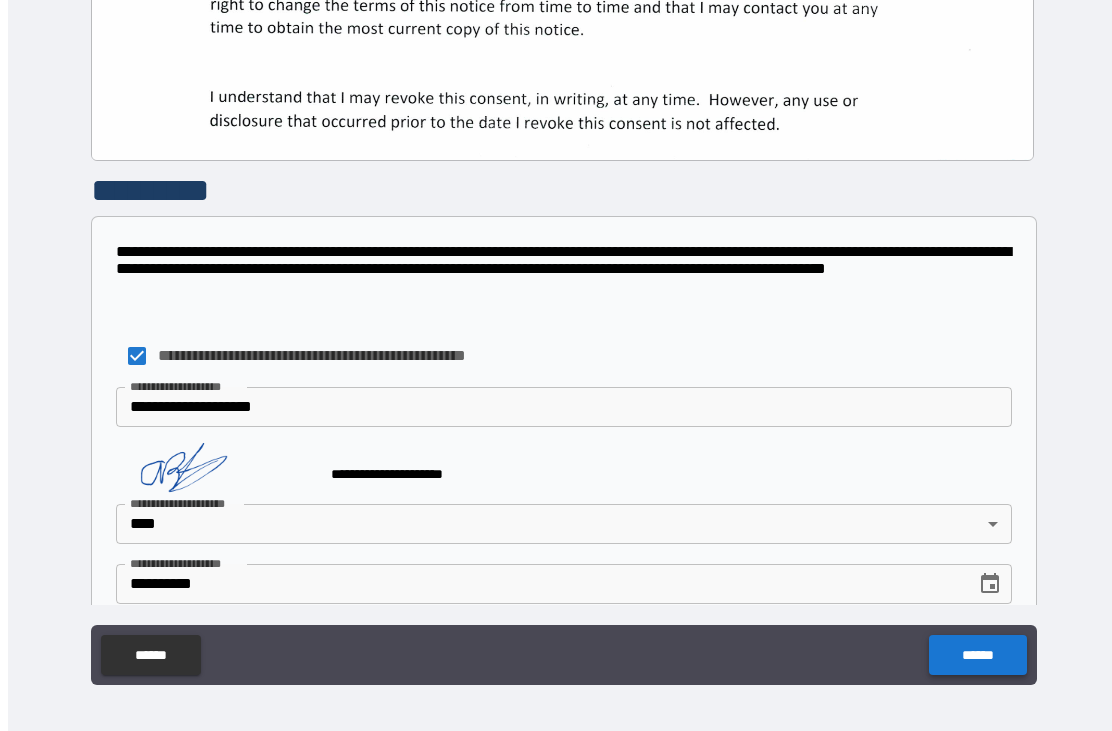click on "******" at bounding box center (977, 655) 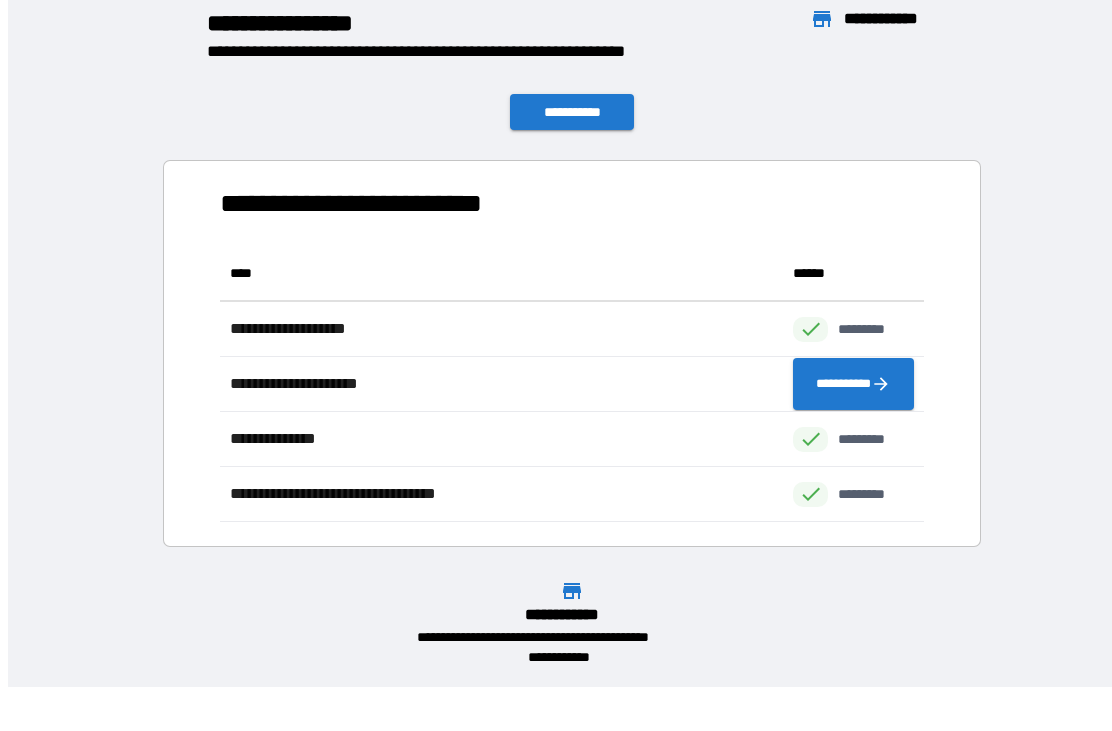 scroll, scrollTop: 1, scrollLeft: 1, axis: both 